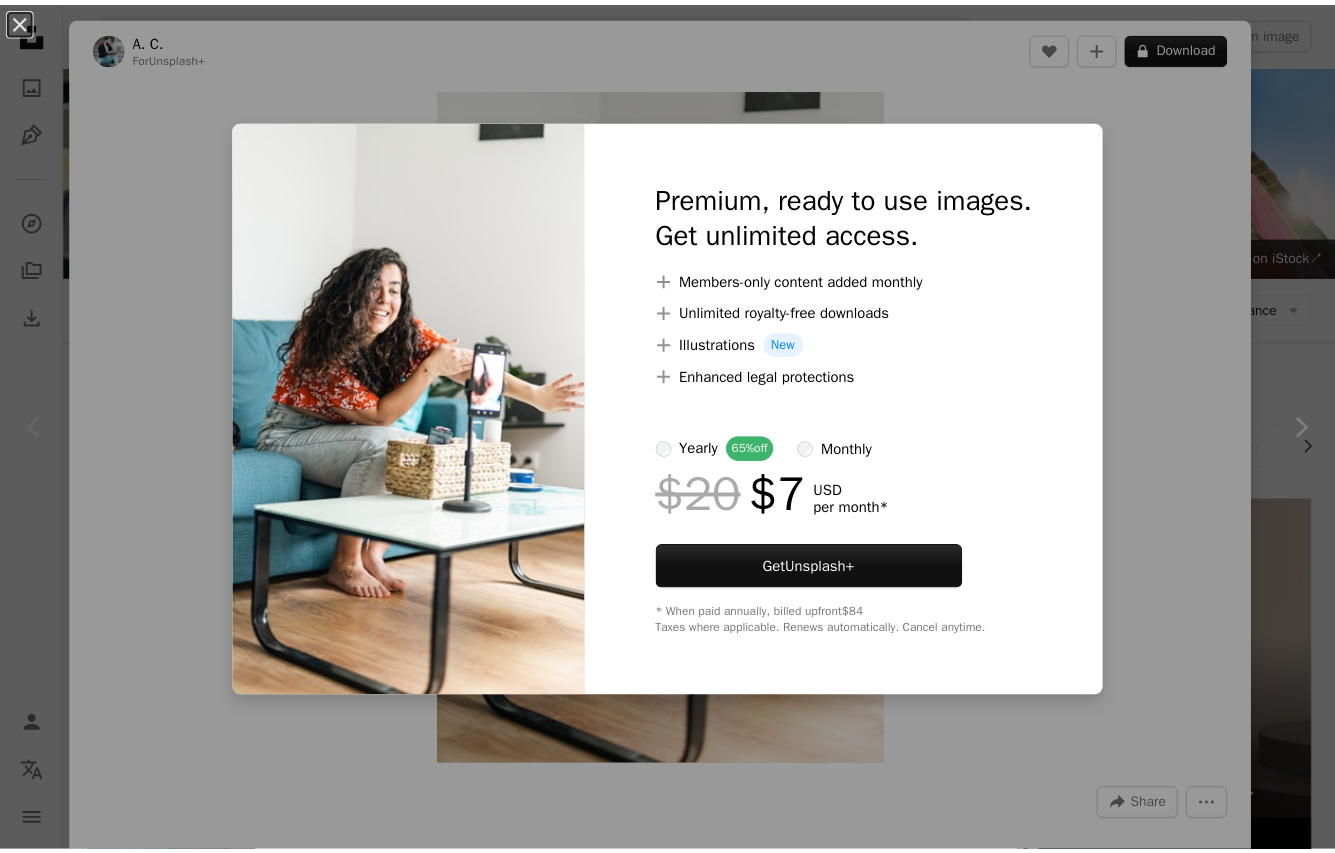 scroll, scrollTop: 300, scrollLeft: 0, axis: vertical 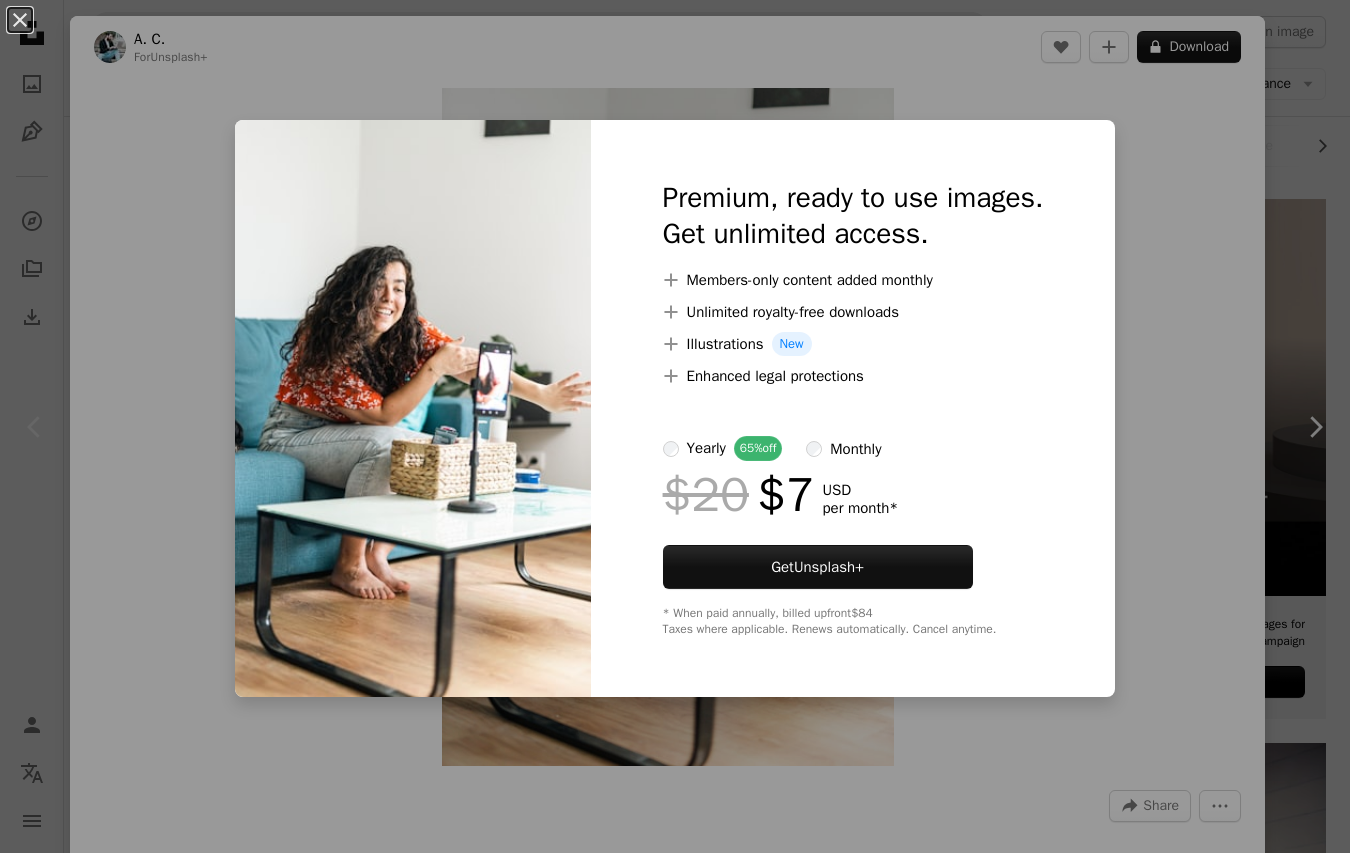 click on "* When paid annually, billed upfront  $84 Taxes where applicable. Renews automatically. Cancel anytime." at bounding box center [853, 621] 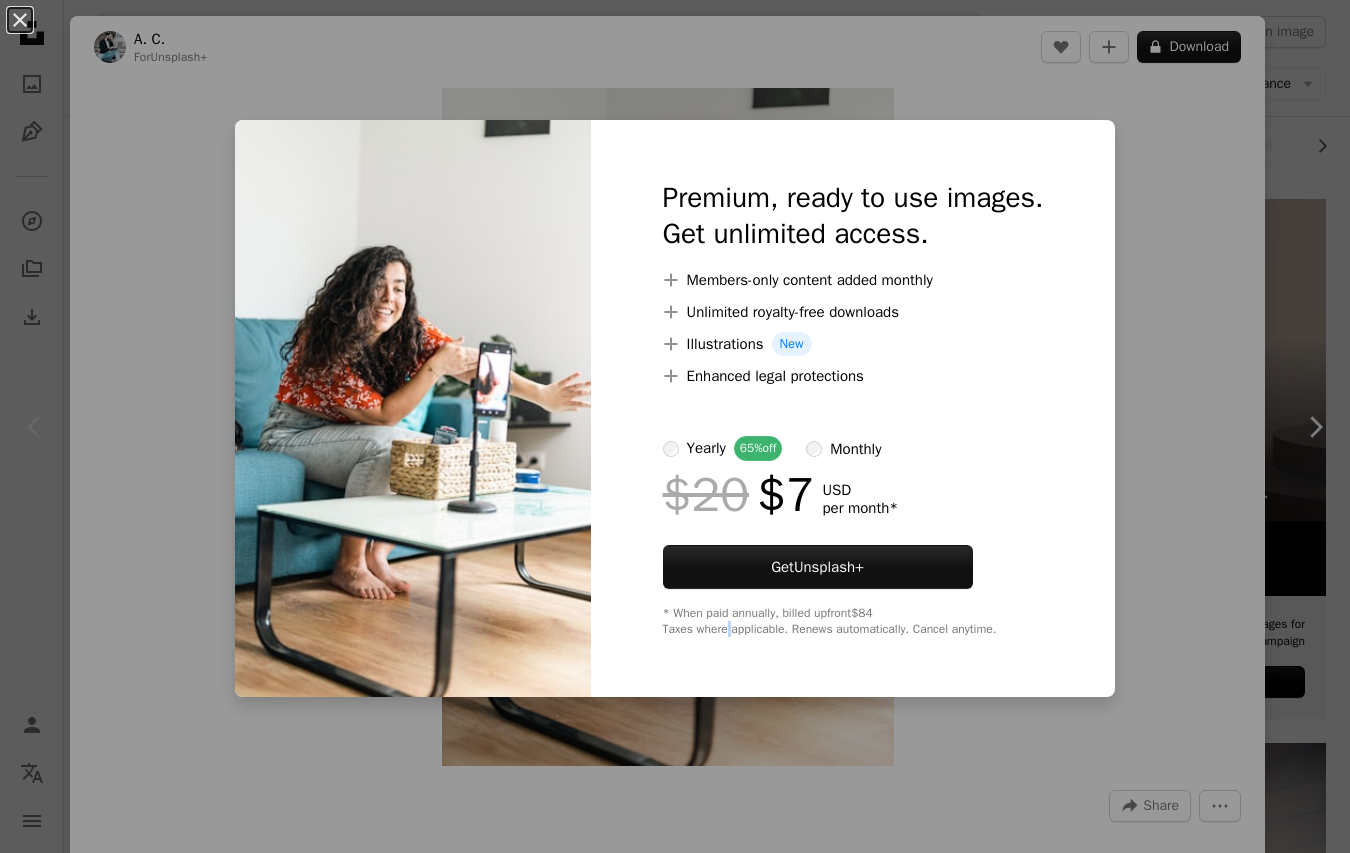 click on "* When paid annually, billed upfront  $84 Taxes where applicable. Renews automatically. Cancel anytime." at bounding box center (853, 621) 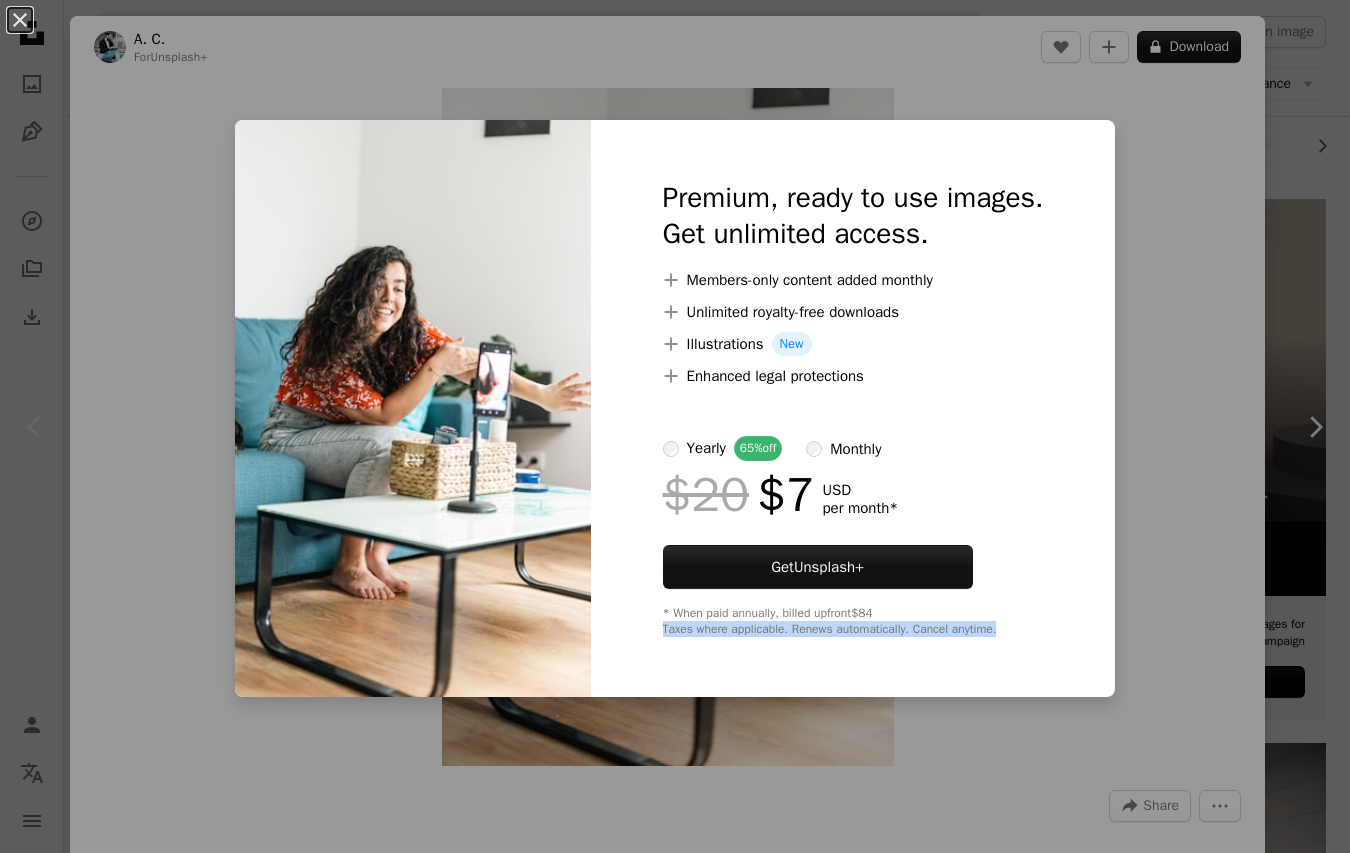 click on "* When paid annually, billed upfront  $84 Taxes where applicable. Renews automatically. Cancel anytime." at bounding box center (853, 621) 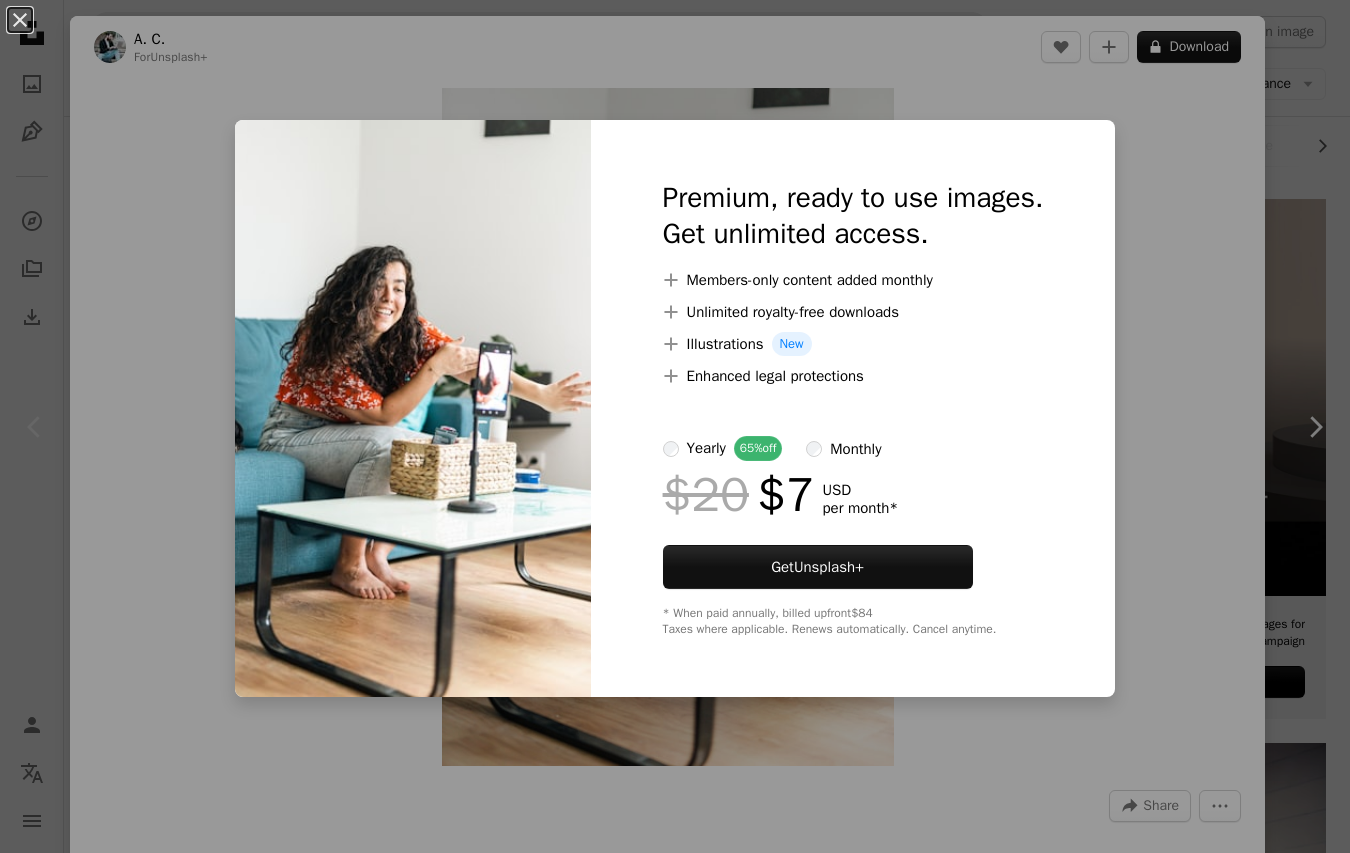 click on "An X shape Premium, ready to use images. Get unlimited access. A plus sign Members-only content added monthly A plus sign Unlimited royalty-free downloads A plus sign Illustrations  New A plus sign Enhanced legal protections yearly 65%  off monthly $20   $7 USD per month * Get  Unsplash+ * When paid annually, billed upfront  $84 Taxes where applicable. Renews automatically. Cancel anytime." at bounding box center (675, 426) 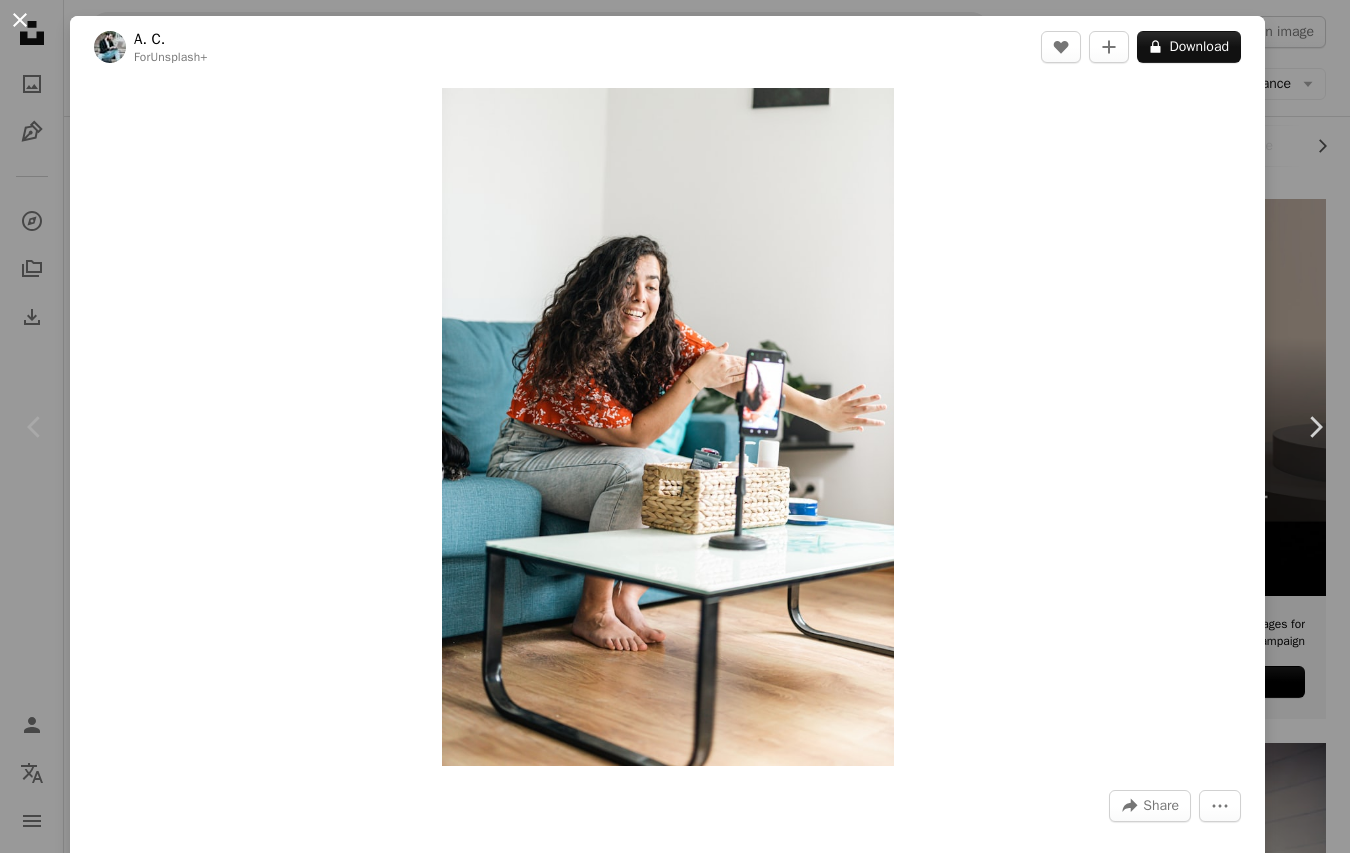 click on "An X shape" at bounding box center [20, 20] 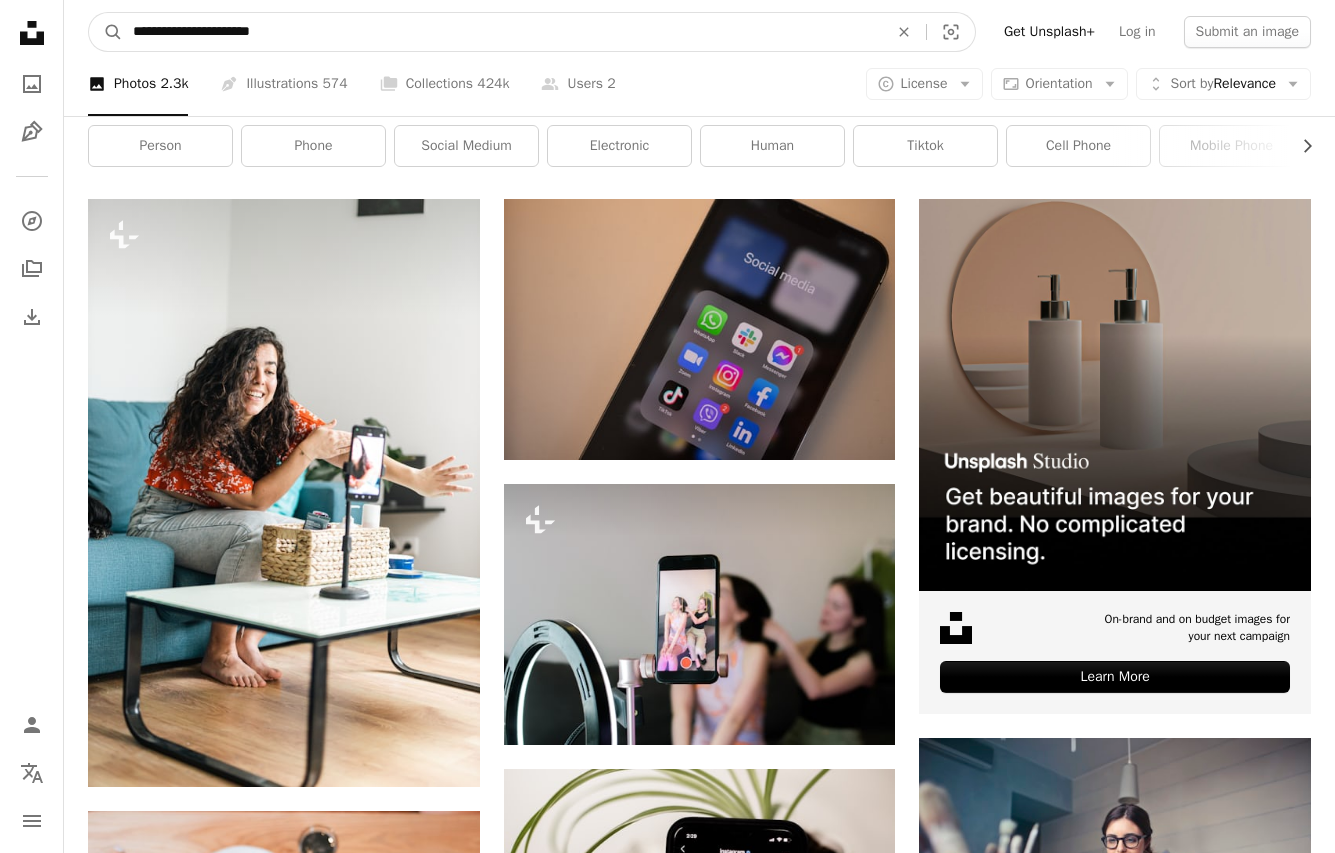 click on "**********" at bounding box center (502, 32) 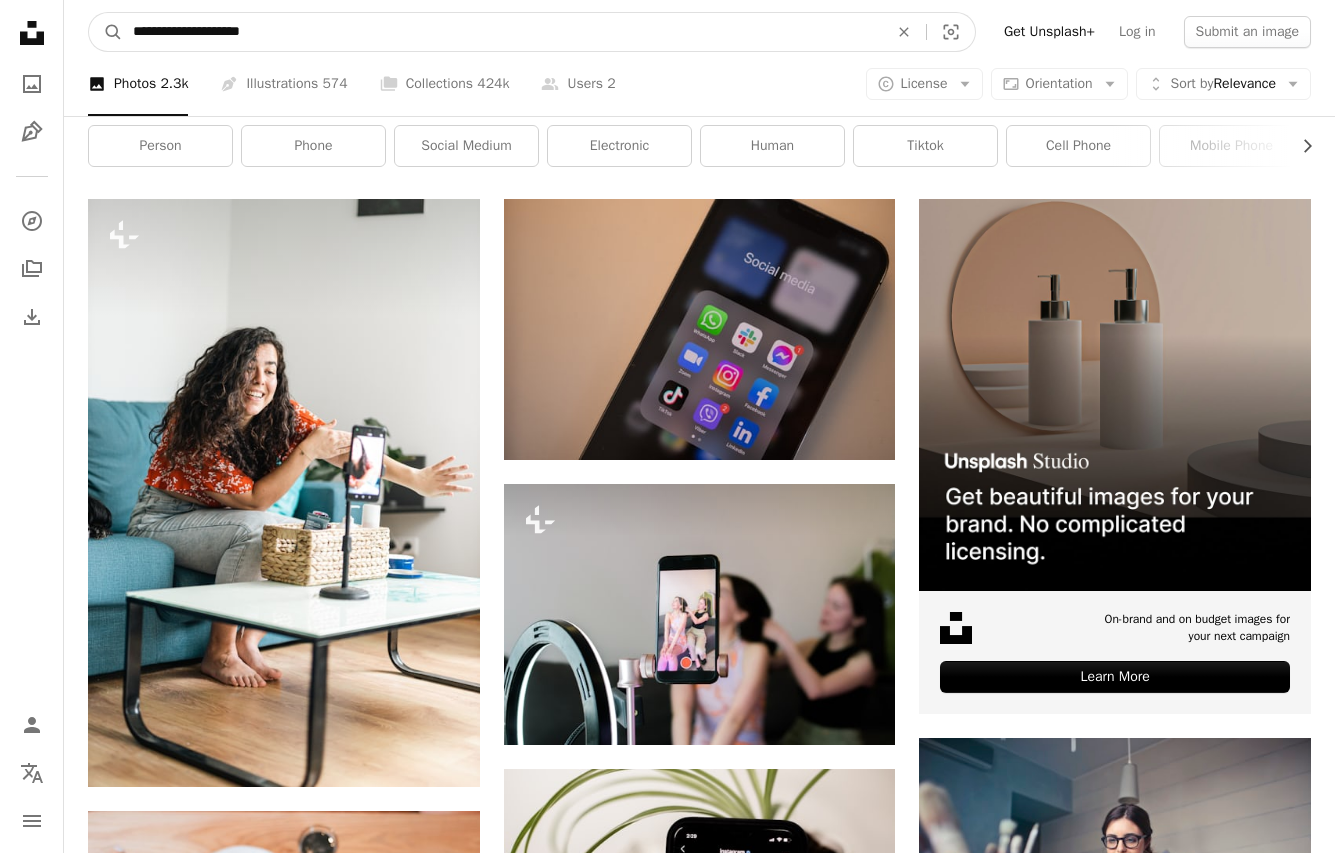 type on "**********" 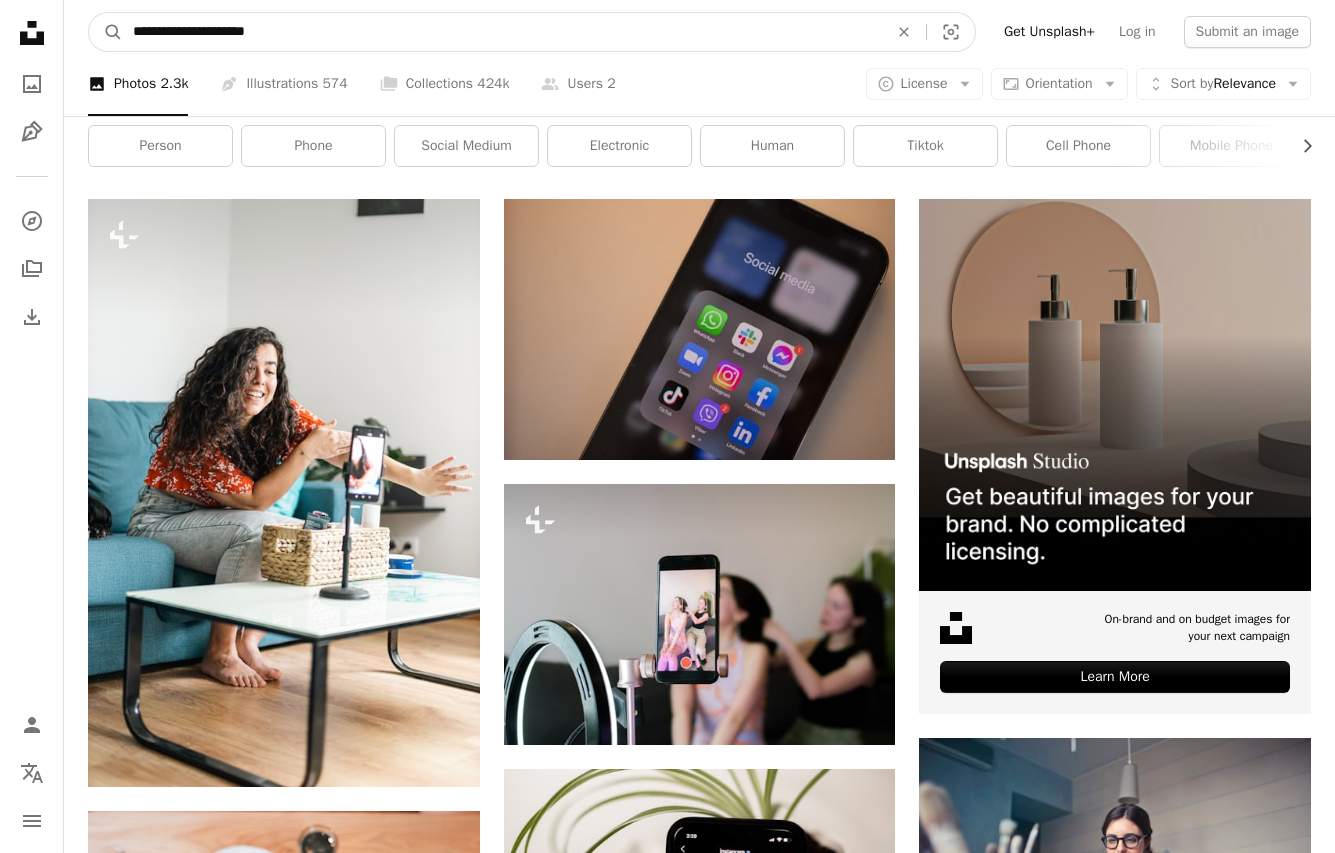 click on "A magnifying glass" at bounding box center (106, 32) 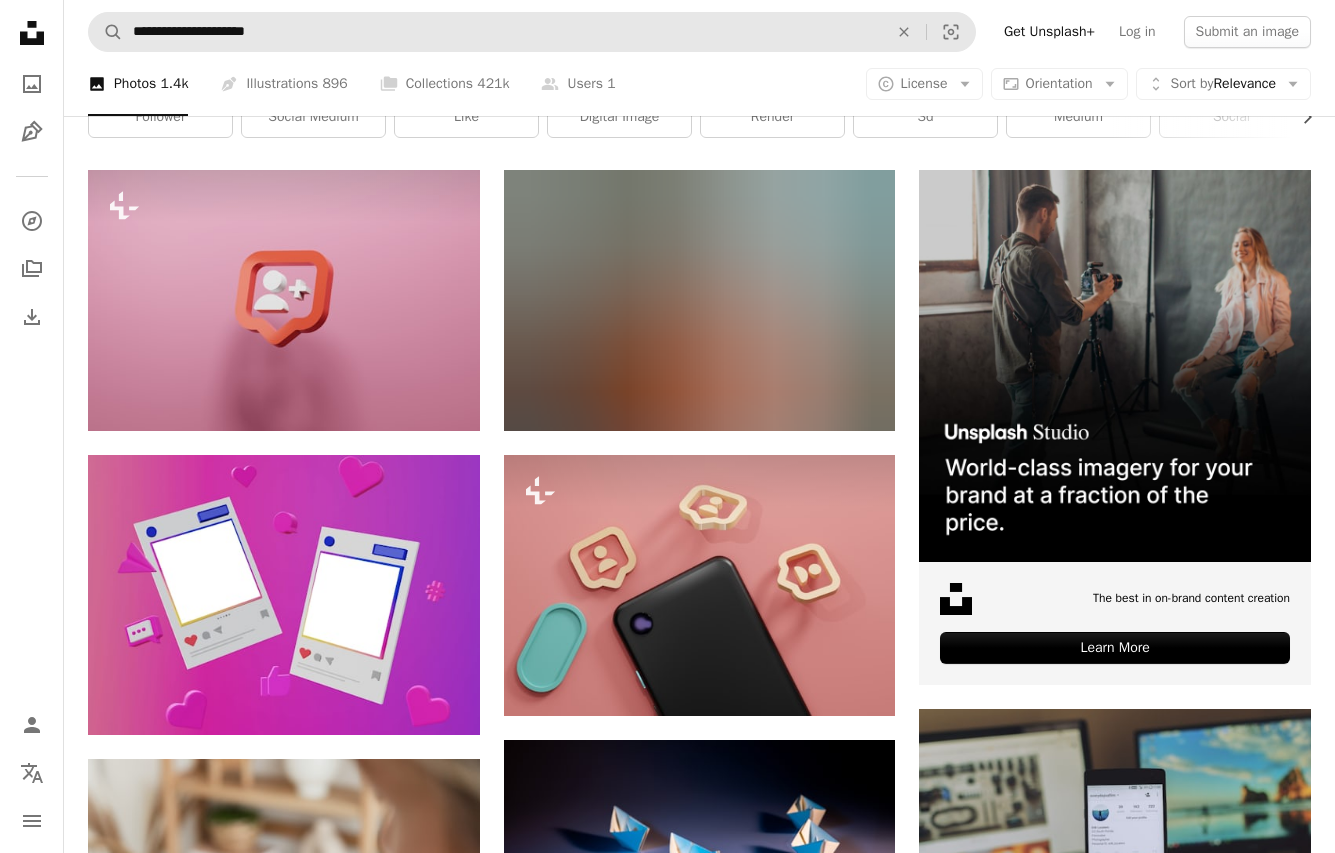 scroll, scrollTop: 300, scrollLeft: 0, axis: vertical 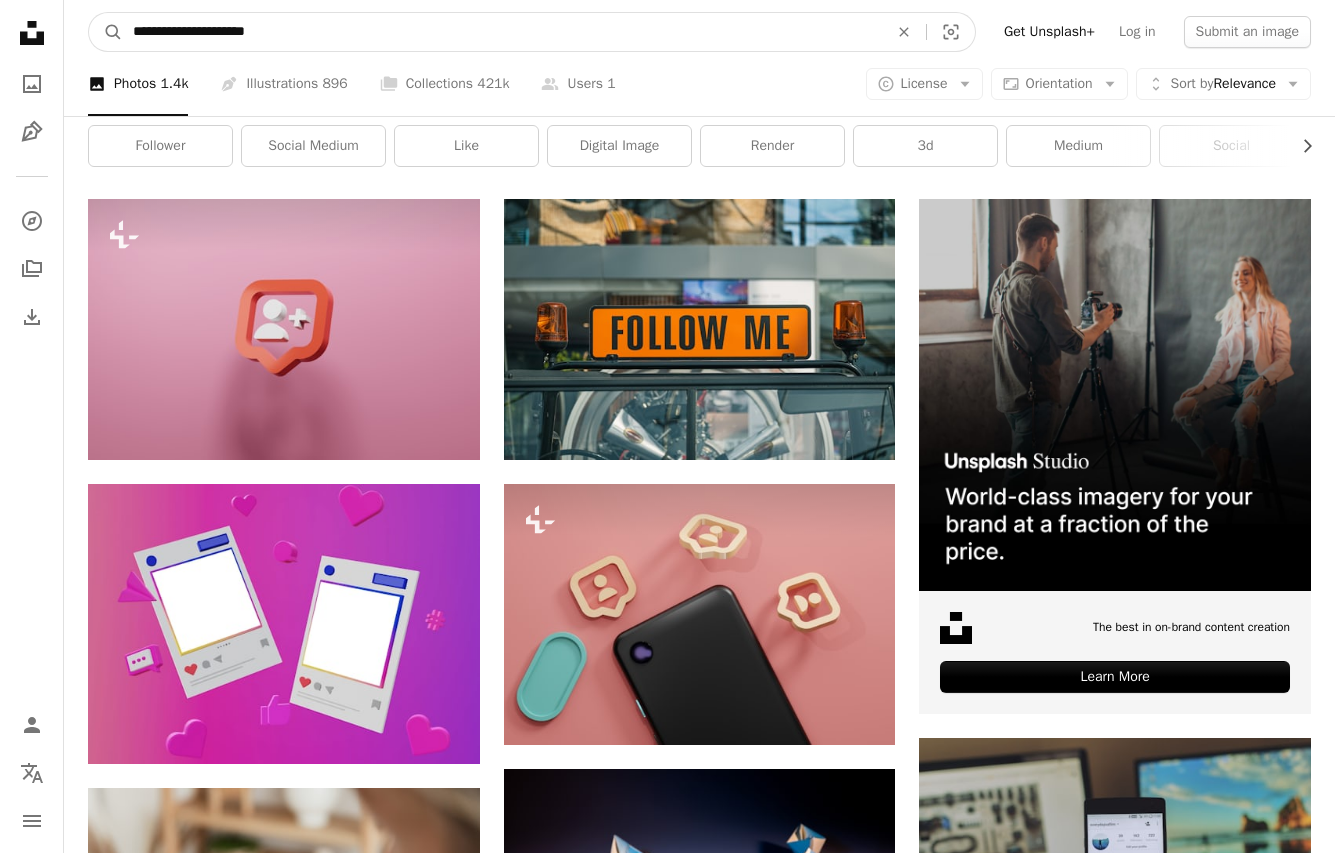 click on "**********" at bounding box center [502, 32] 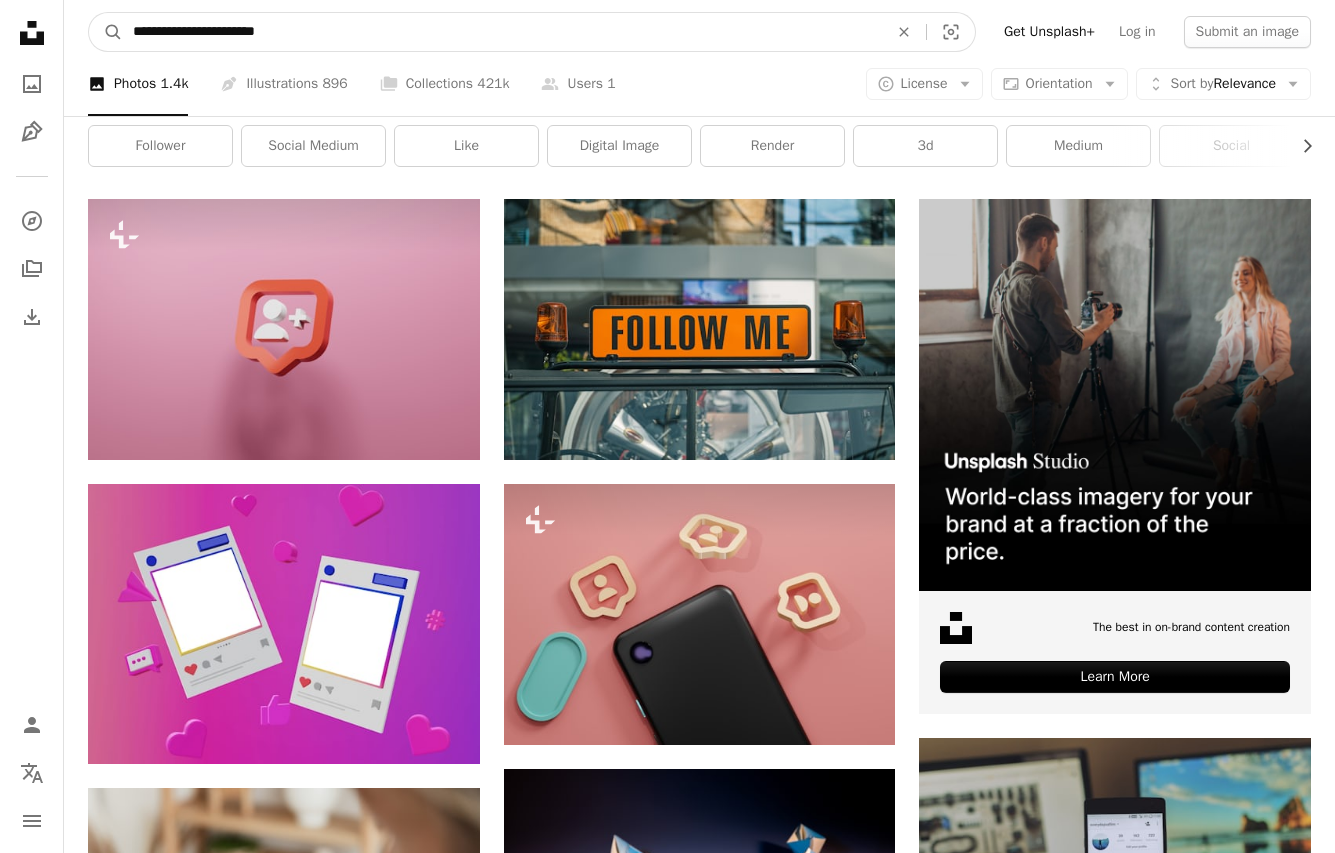 type on "**********" 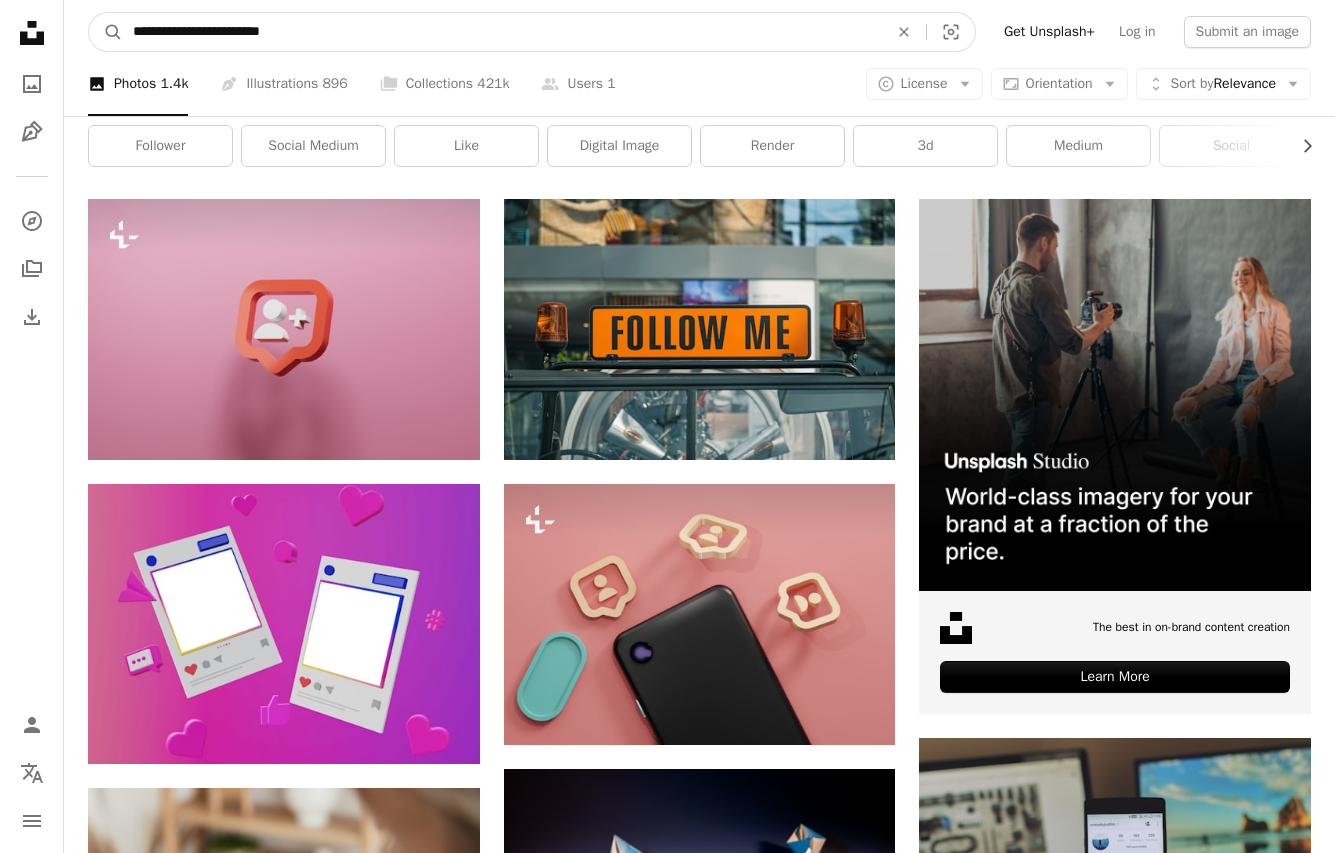 click on "A magnifying glass" at bounding box center (106, 32) 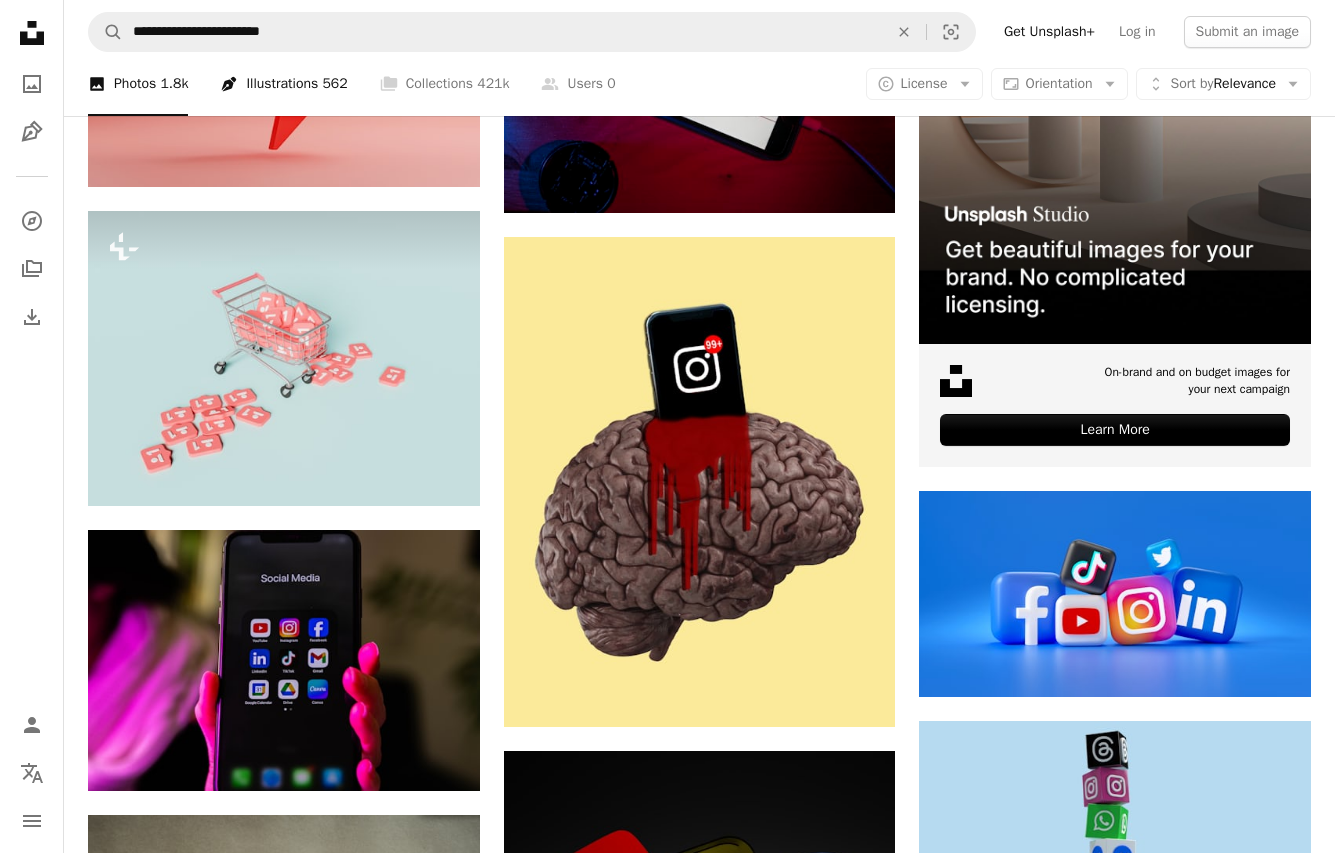 scroll, scrollTop: 300, scrollLeft: 0, axis: vertical 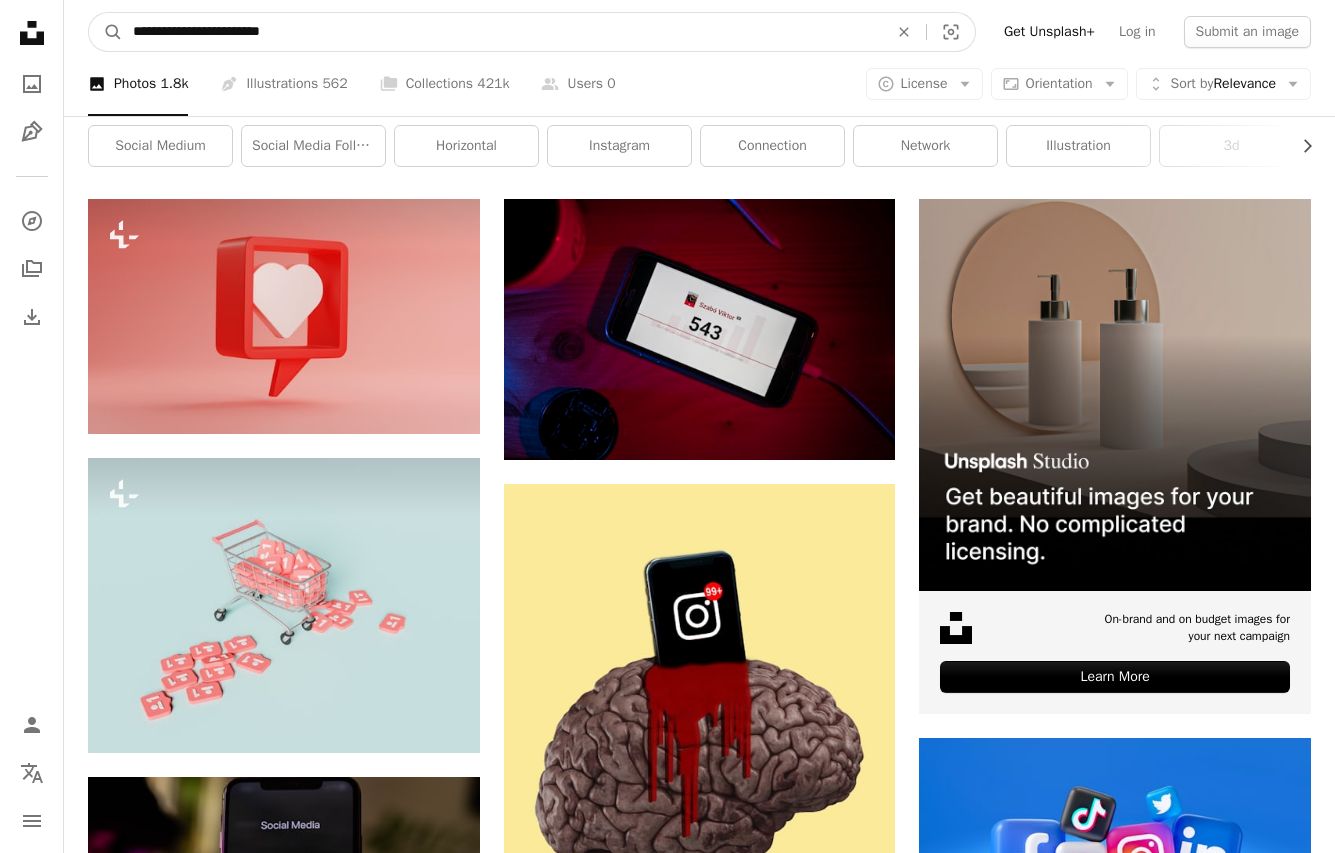click on "**********" at bounding box center (502, 32) 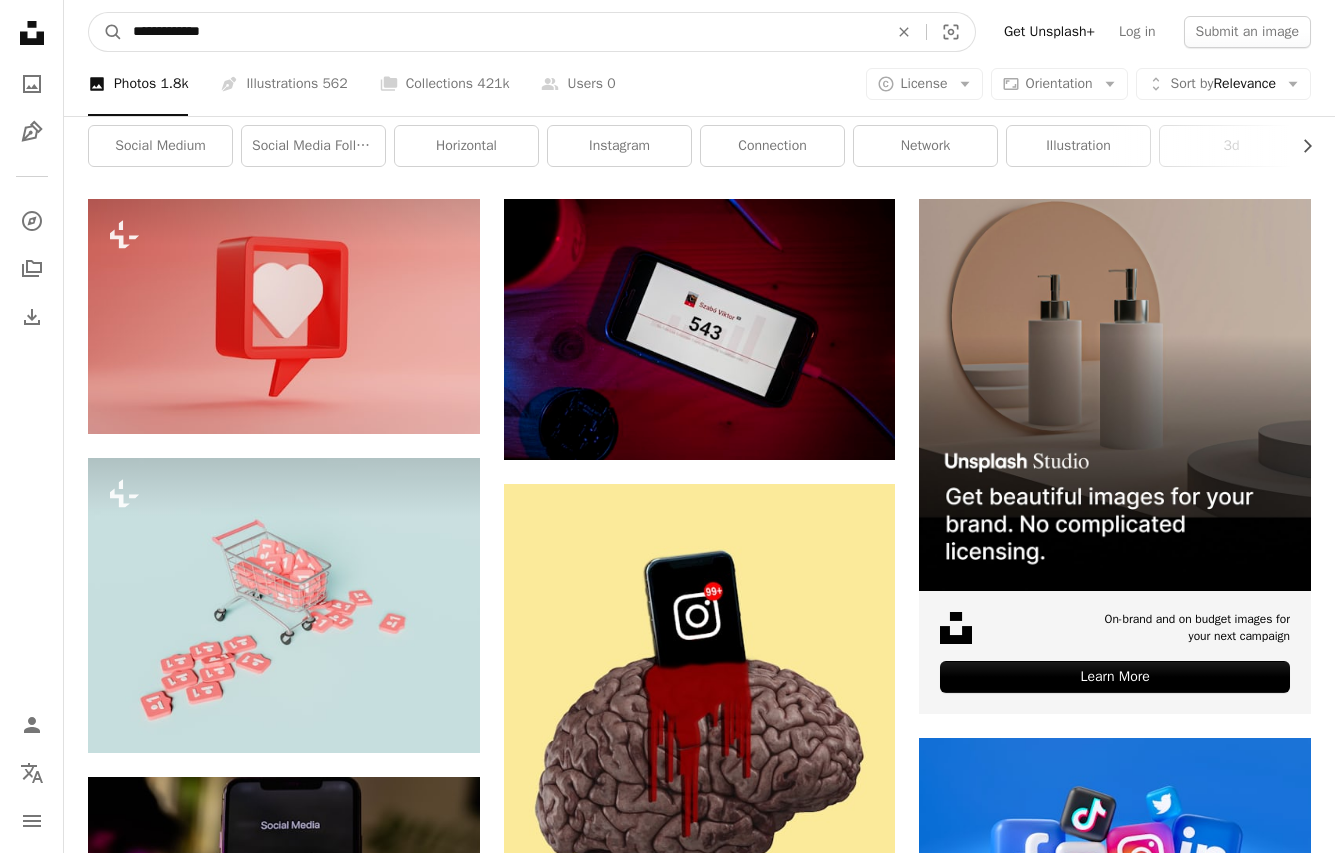 type on "**********" 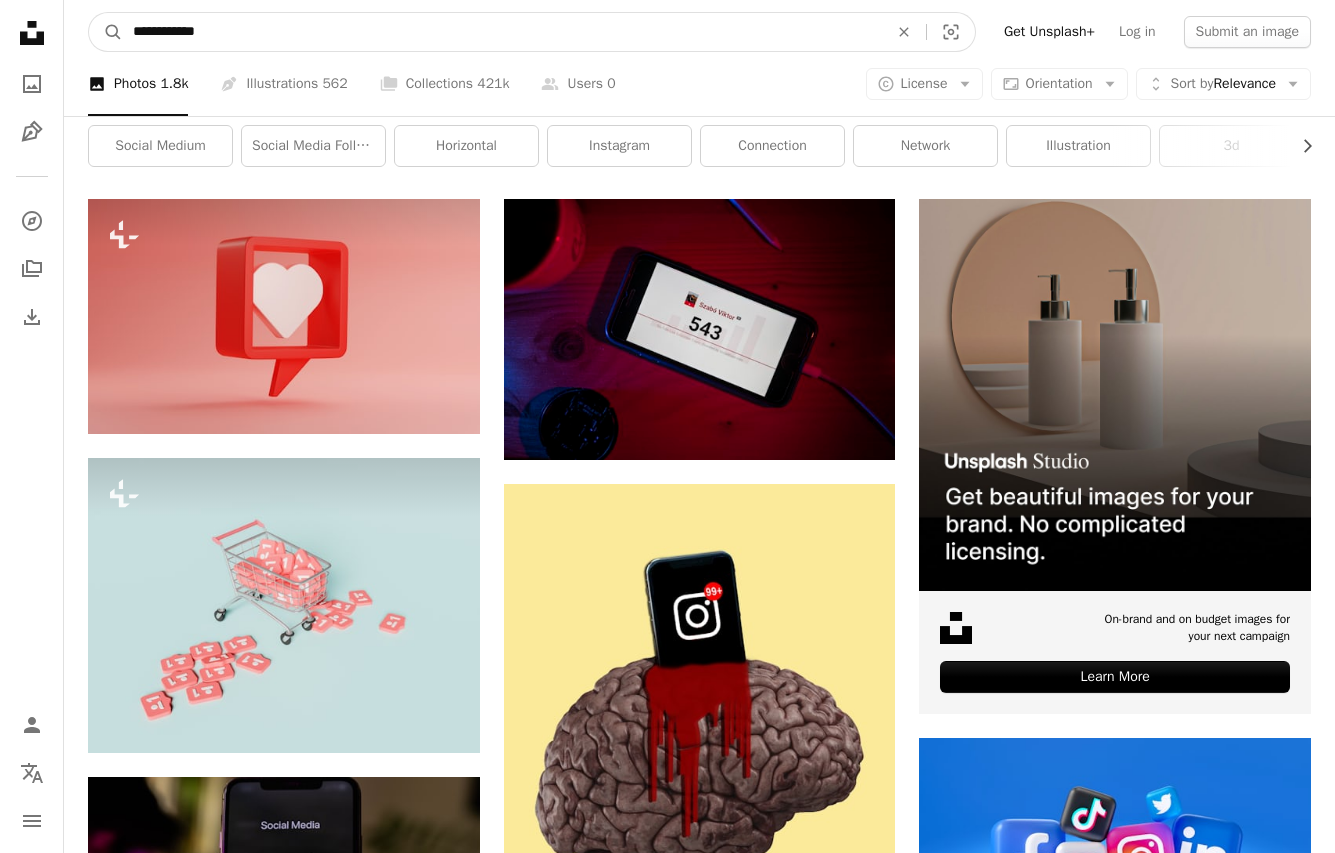 click on "A magnifying glass" at bounding box center (106, 32) 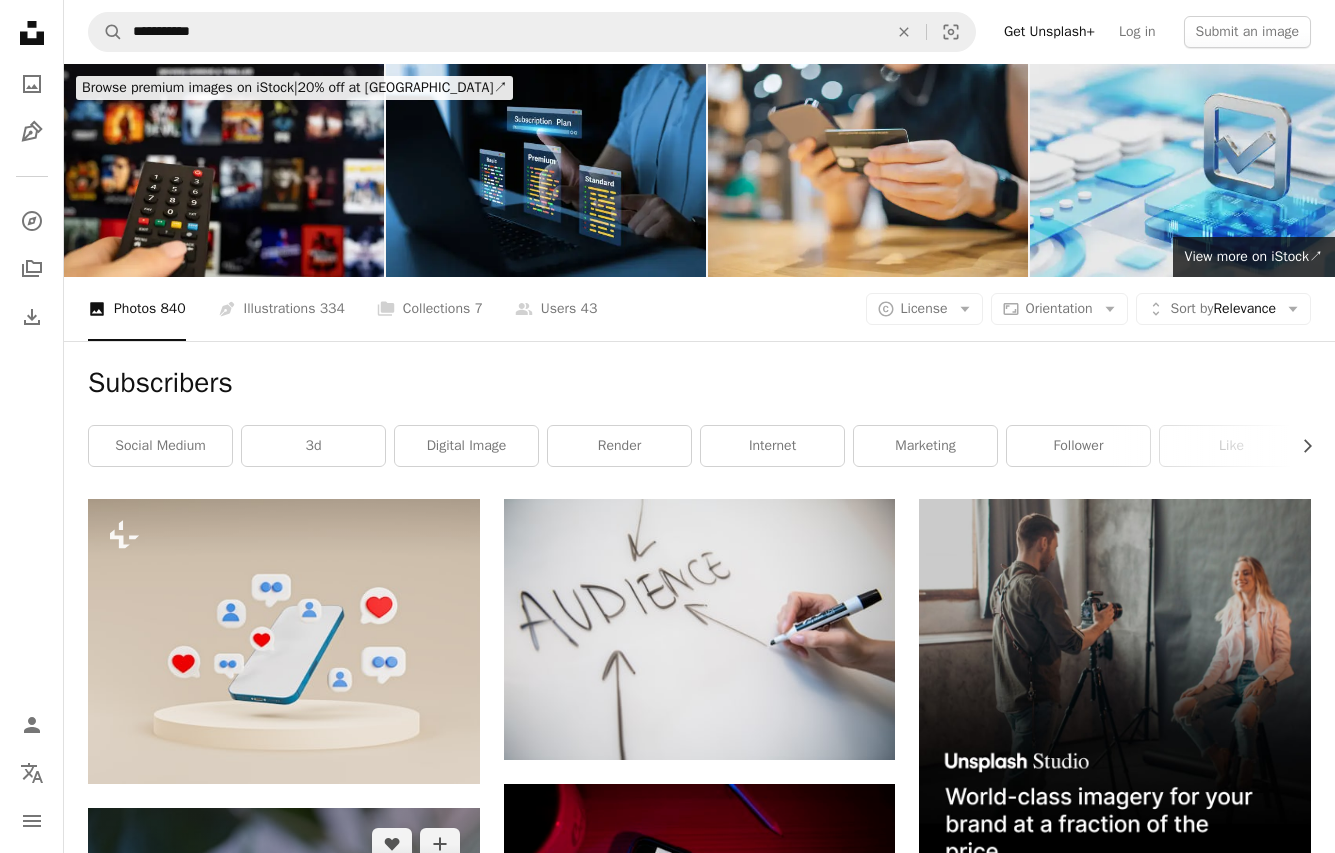 scroll, scrollTop: 500, scrollLeft: 0, axis: vertical 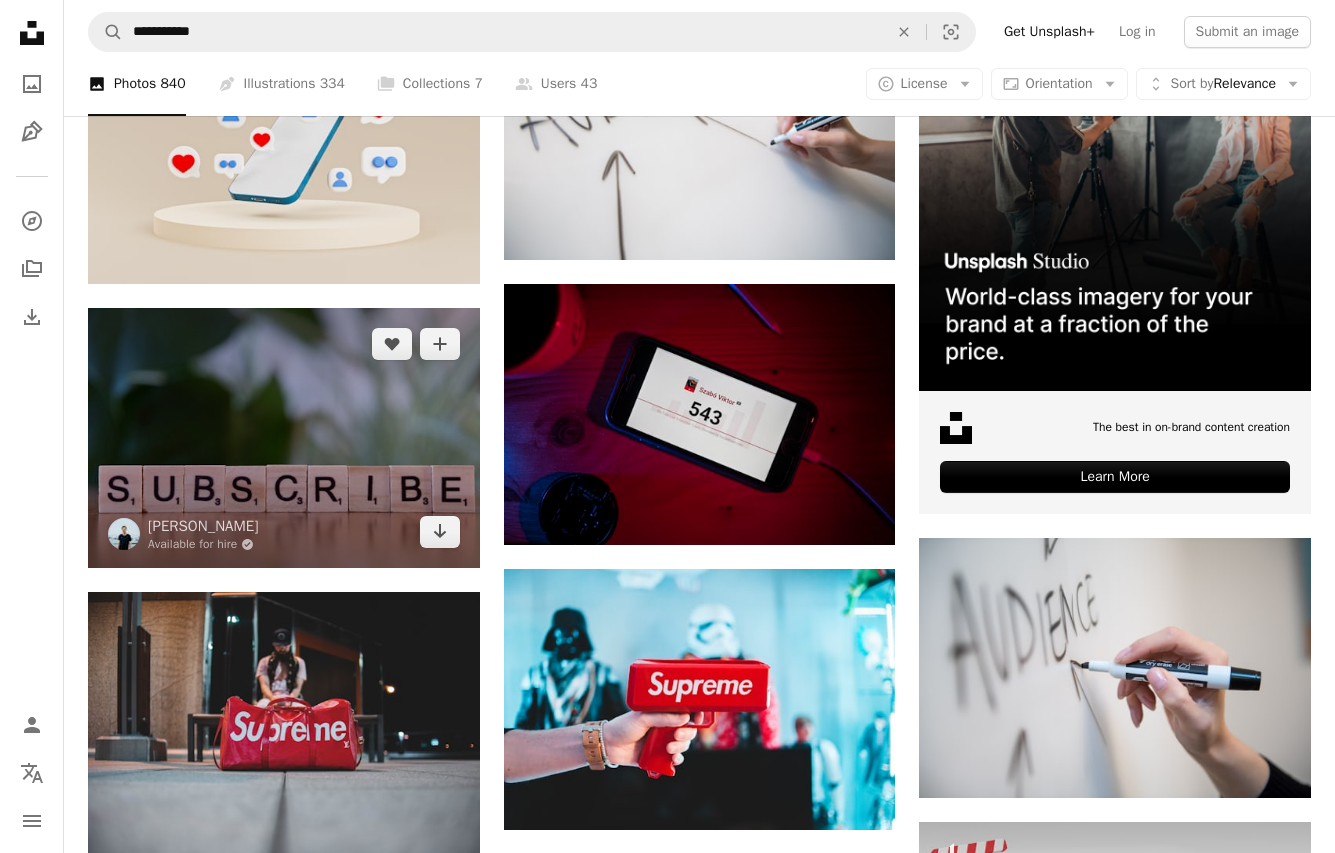 click at bounding box center [284, 438] 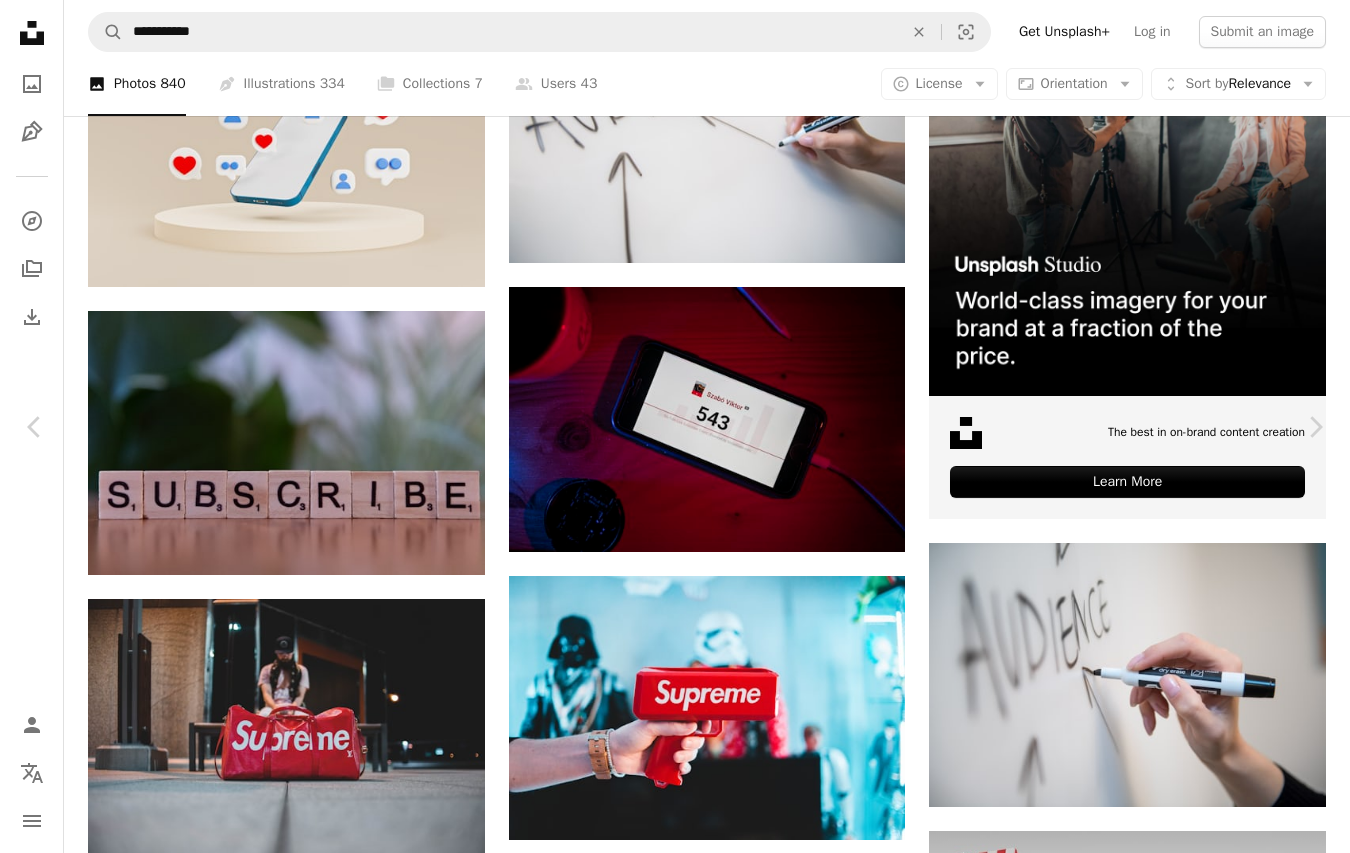 click on "Download free" at bounding box center [1151, 4205] 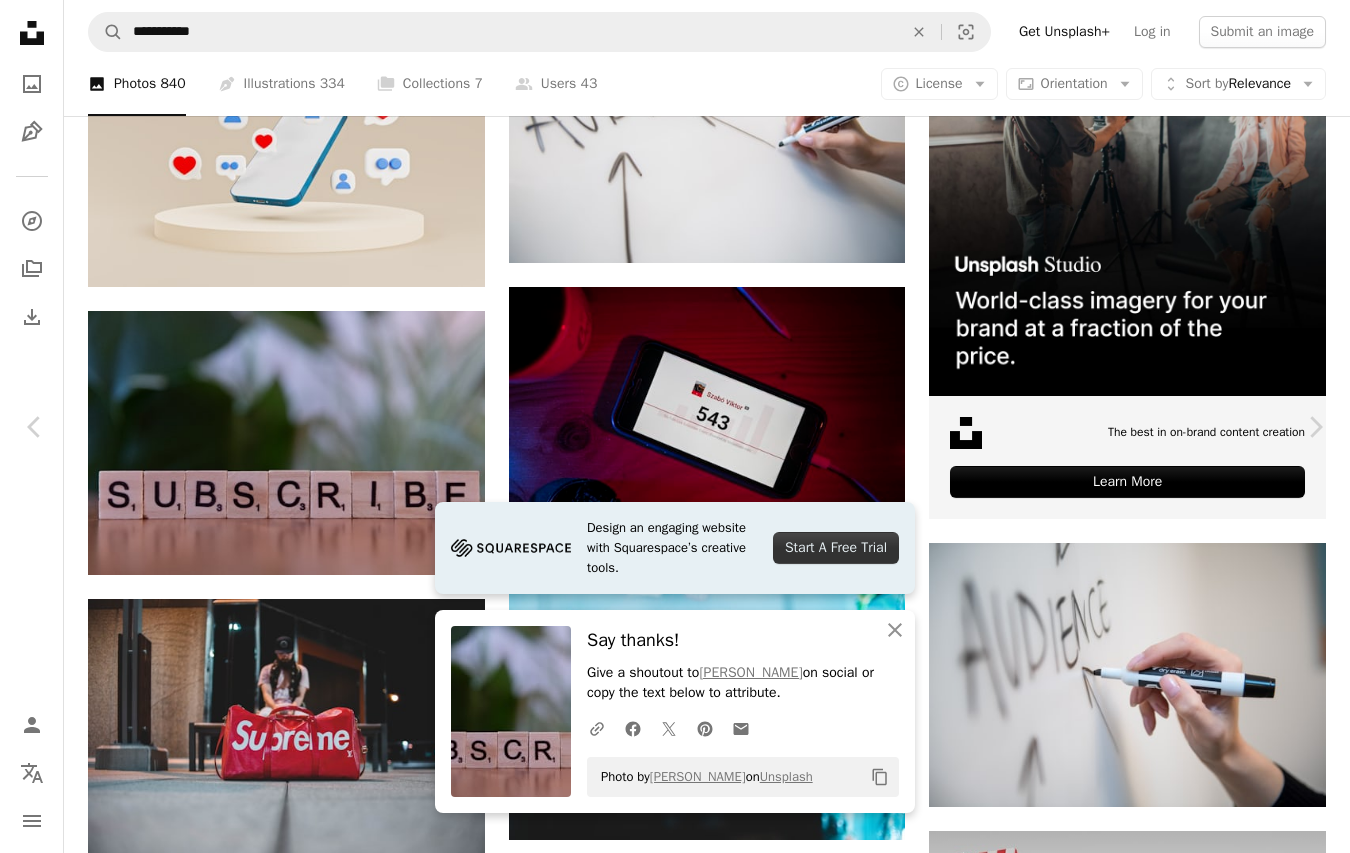 click on "An X shape Chevron left Chevron right Design an engaging website with Squarespace’s creative tools. Start A Free Trial An X shape Close Say thanks! Give a shoutout to  [PERSON_NAME]  on social or copy the text below to attribute. A URL sharing icon (chains) Facebook icon X (formerly Twitter) icon Pinterest icon An envelope Photo by  [PERSON_NAME]  on  Unsplash
Copy content [PERSON_NAME] Available for hire A checkmark inside of a circle A heart A plus sign Download free Chevron down Zoom in Views 14,575 Downloads 512 A forward-right arrow Share Info icon Info More Actions Calendar outlined Published on  [DATE] Safety Free to use under the  Unsplash License text symbol number Browse premium related images on iStock  |  Save 20% with code UNSPLASH20 View more on iStock  ↗ Related images A heart A plus sign [PERSON_NAME] Available for hire A checkmark inside of a circle Arrow pointing down A heart A plus sign [PERSON_NAME] Available for hire A checkmark inside of a circle A heart For" at bounding box center [675, 4584] 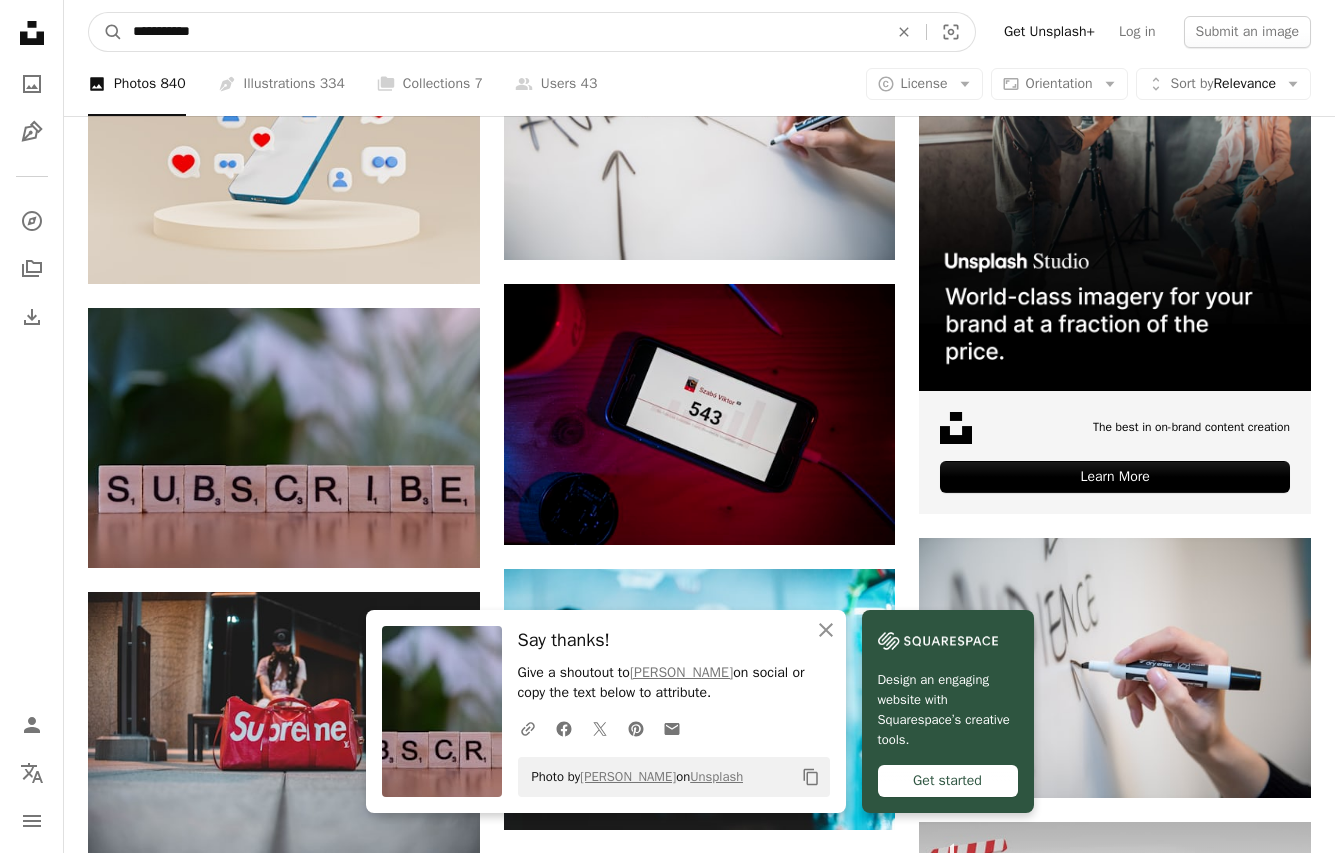click on "**********" at bounding box center [502, 32] 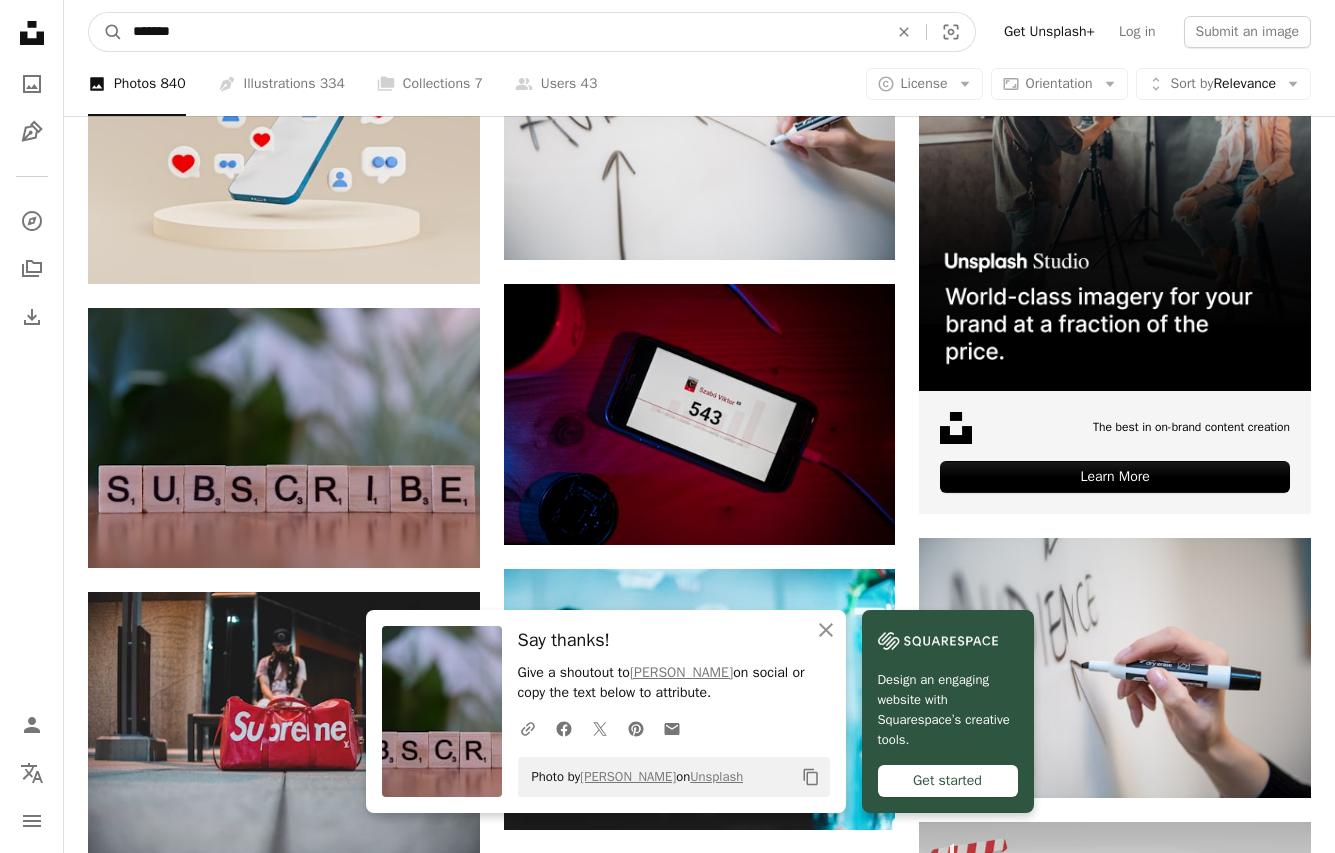 type on "********" 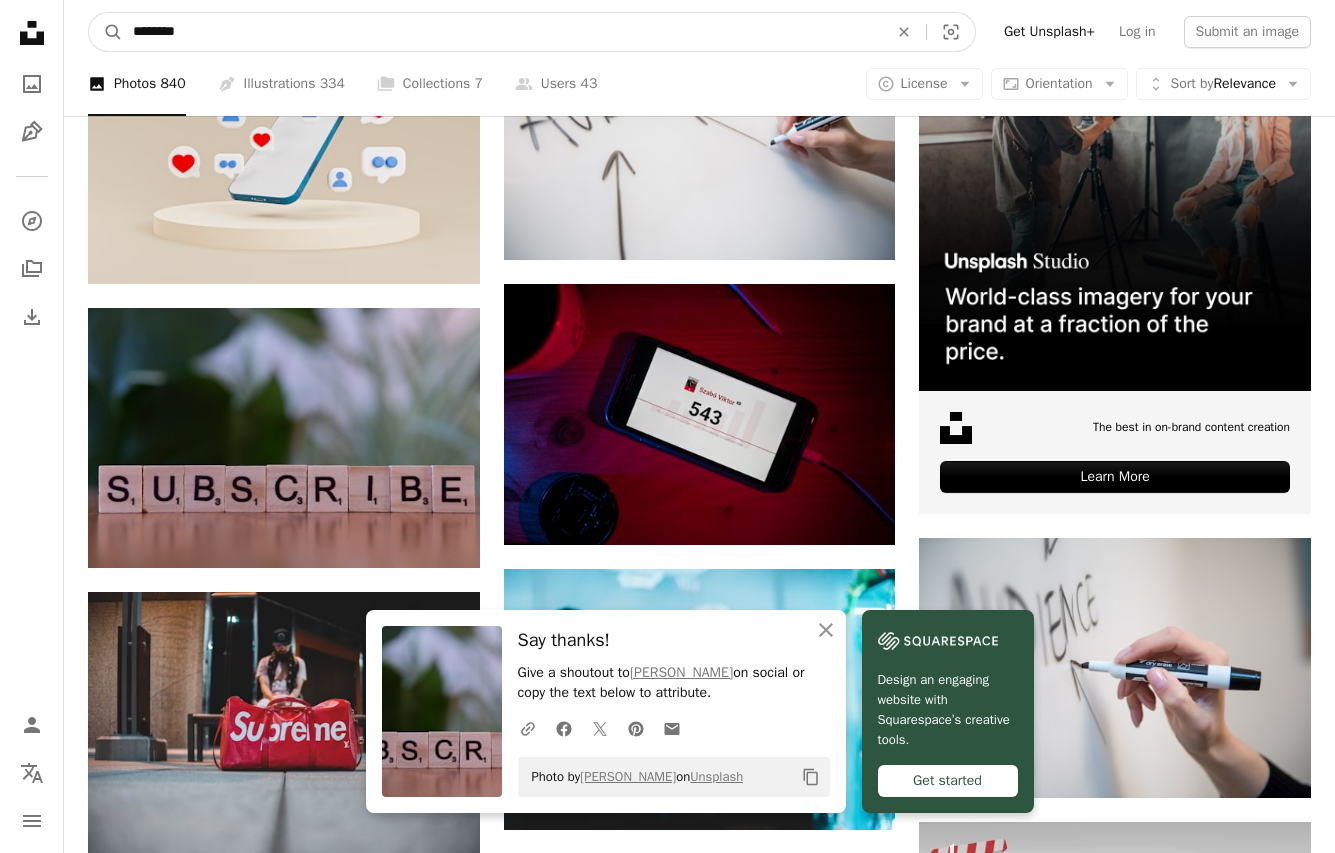 click on "A magnifying glass" at bounding box center (106, 32) 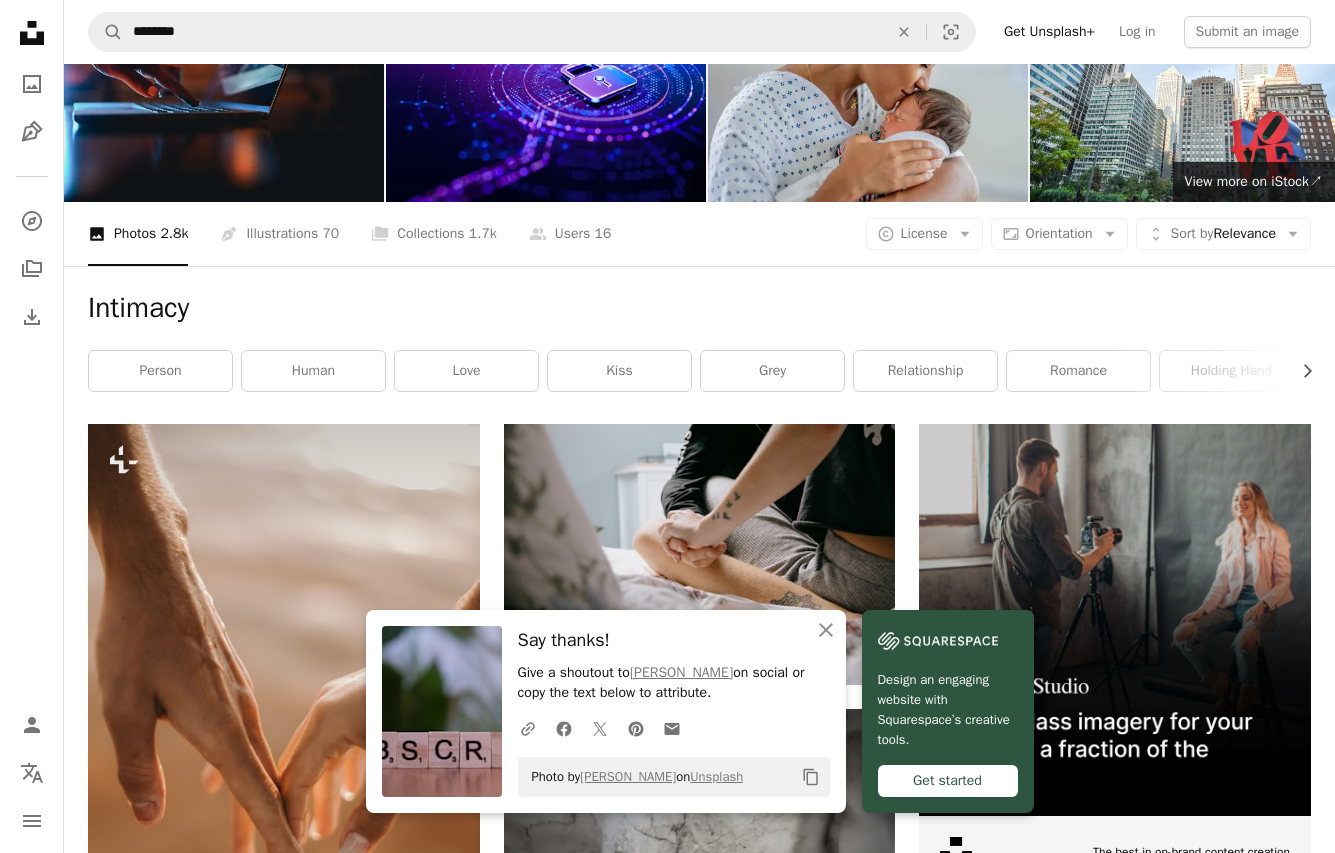 scroll, scrollTop: 0, scrollLeft: 0, axis: both 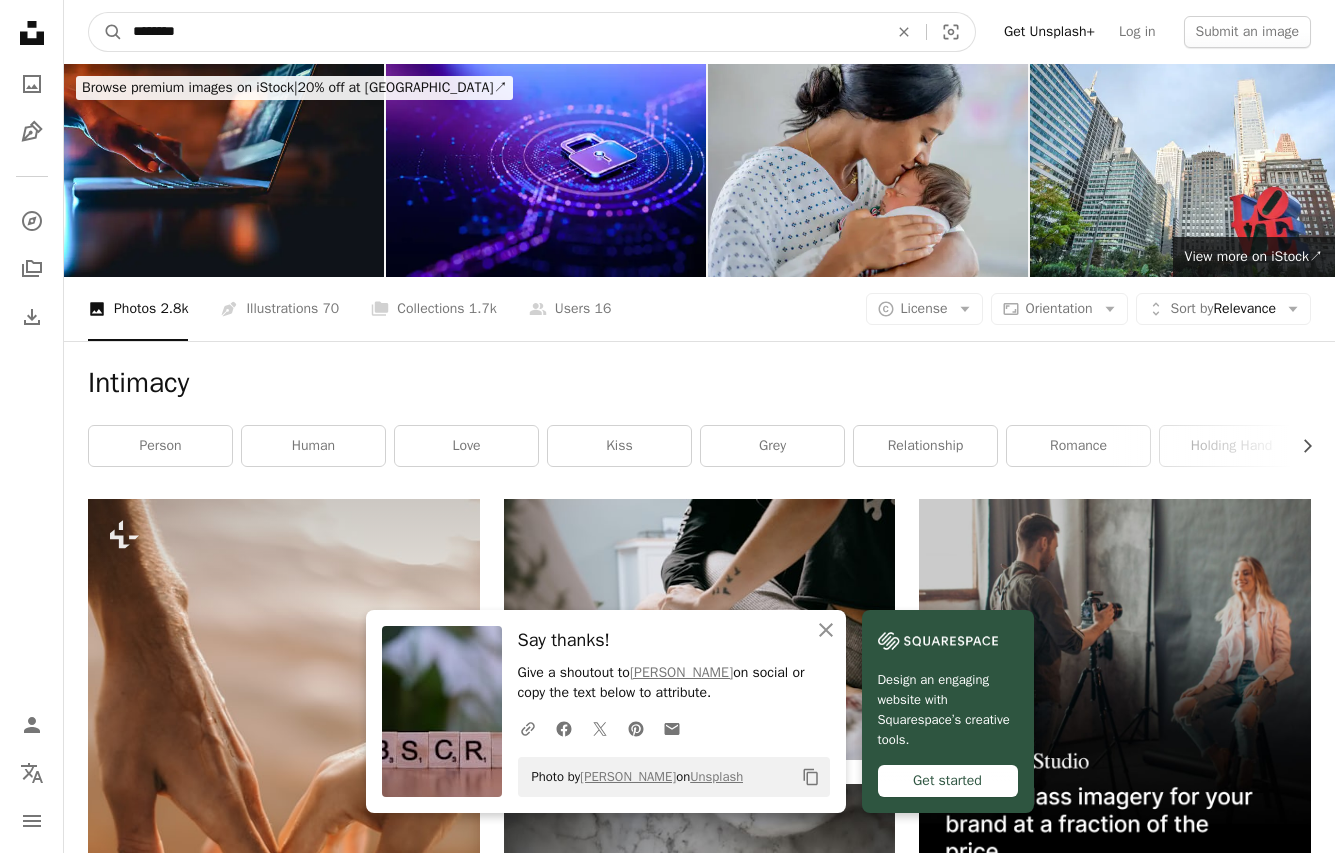 click on "********" at bounding box center [502, 32] 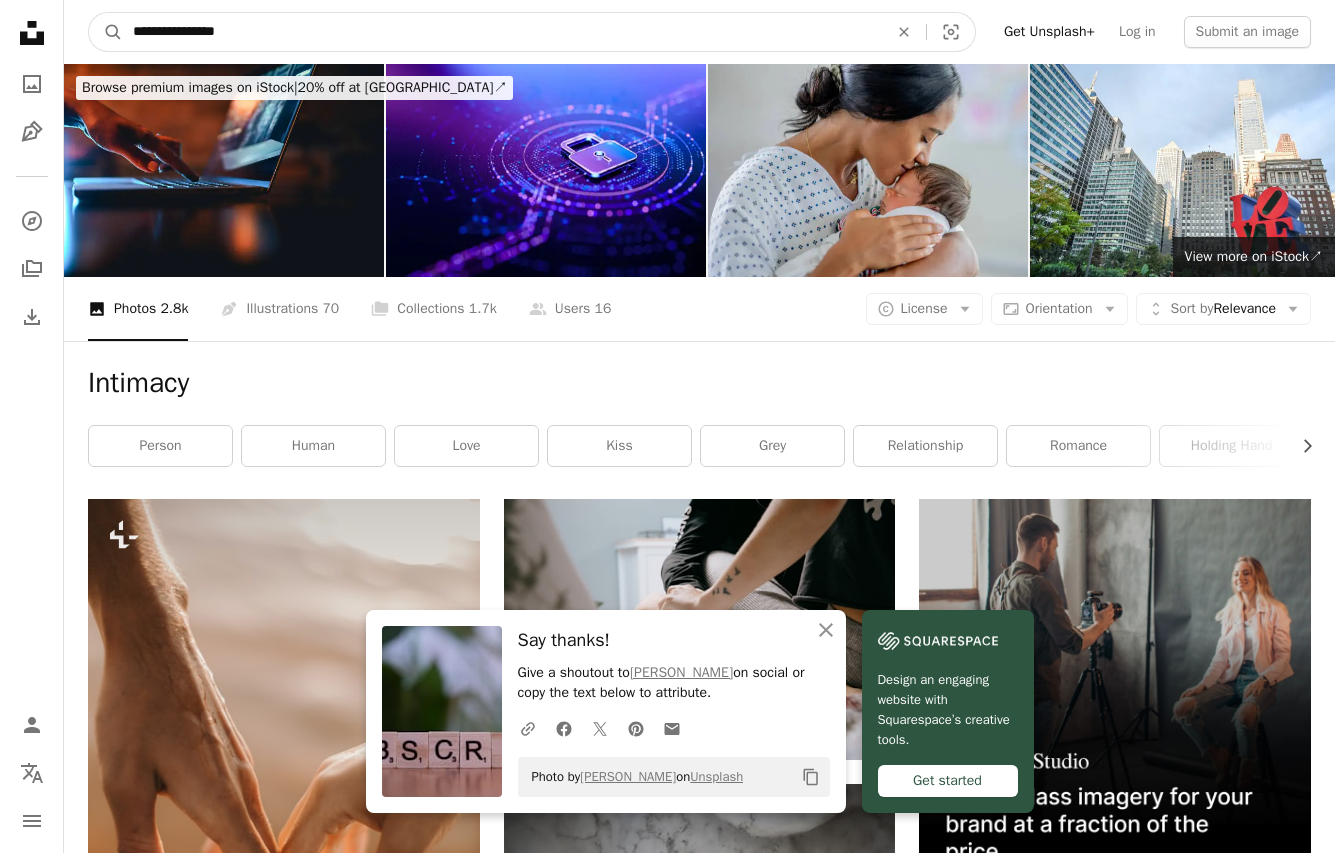 type on "**********" 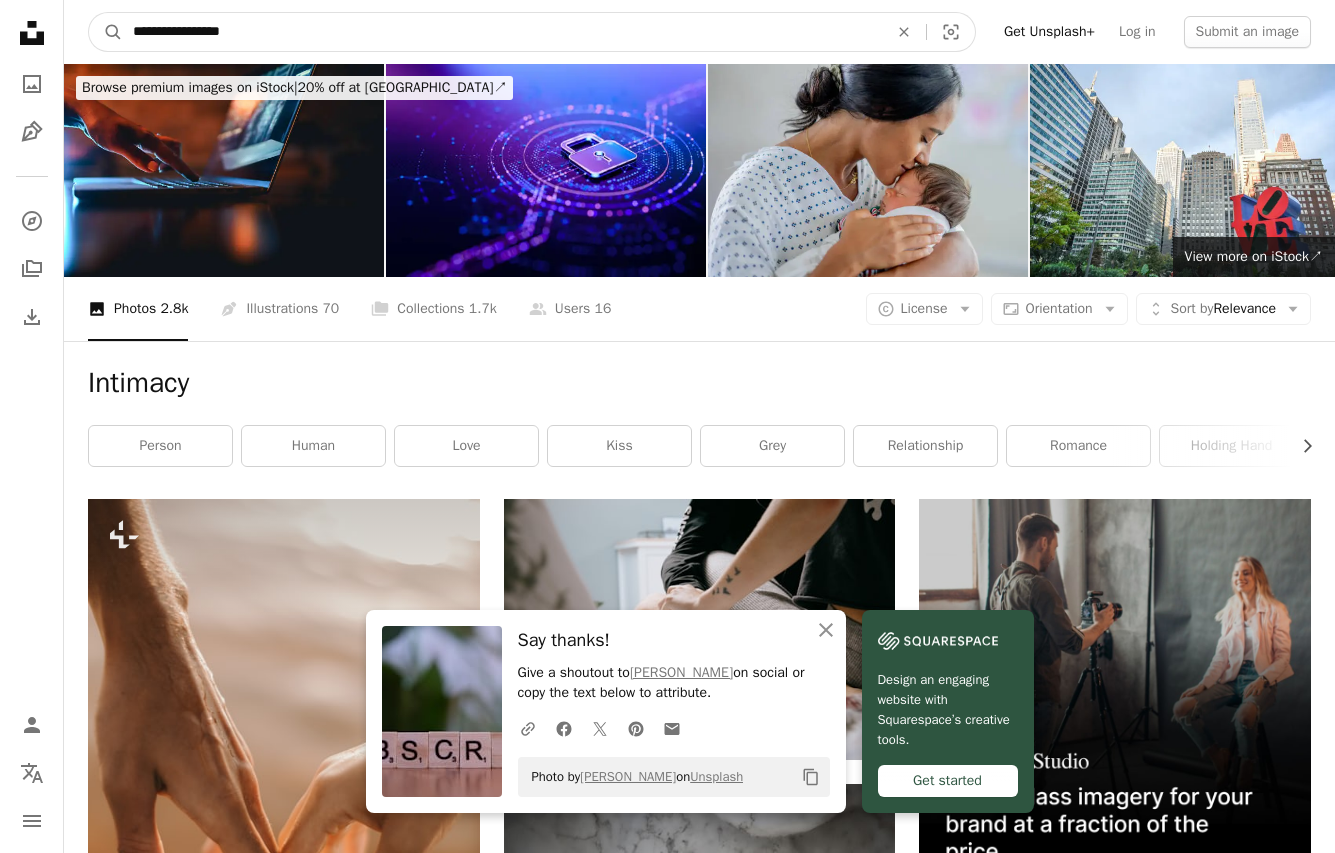 click on "A magnifying glass" at bounding box center (106, 32) 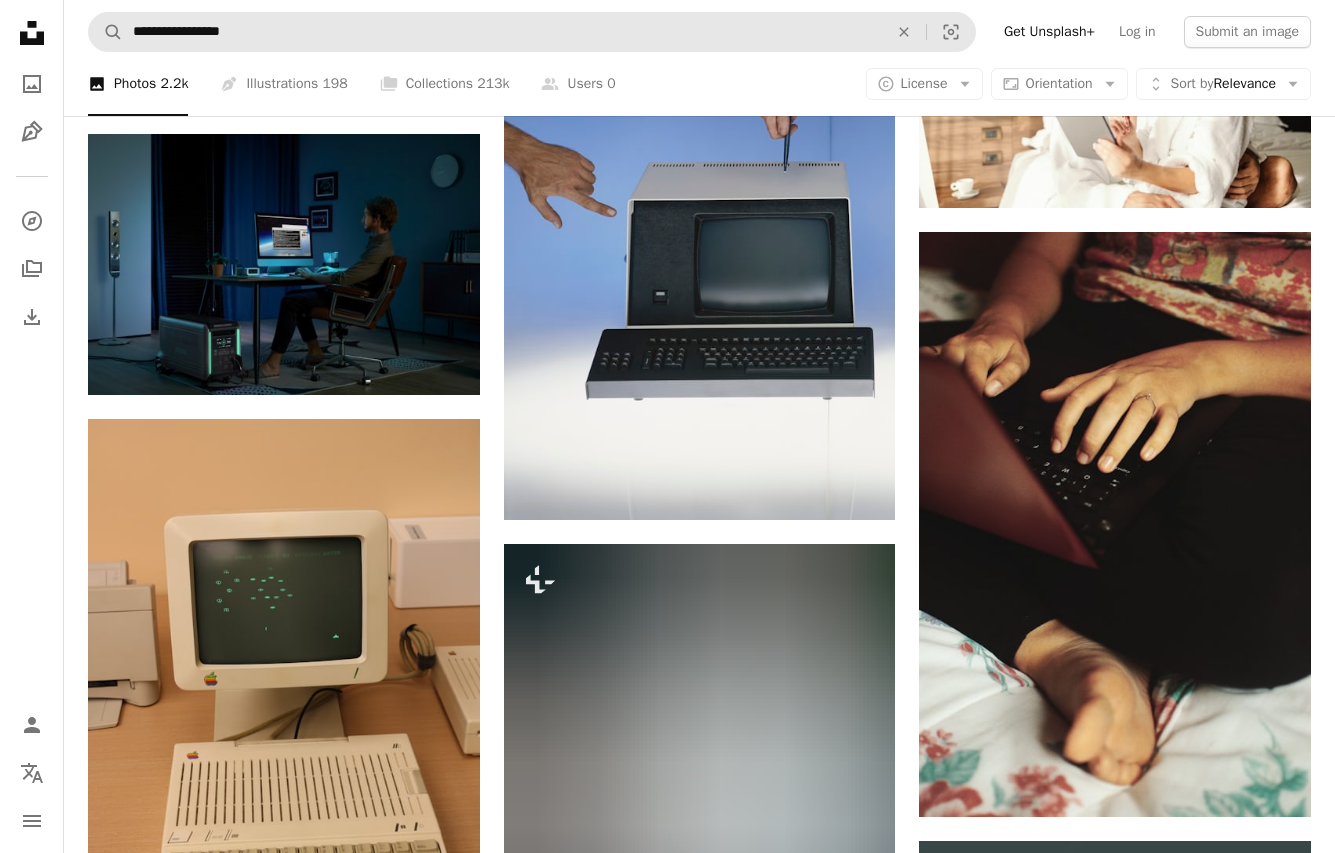scroll, scrollTop: 1600, scrollLeft: 0, axis: vertical 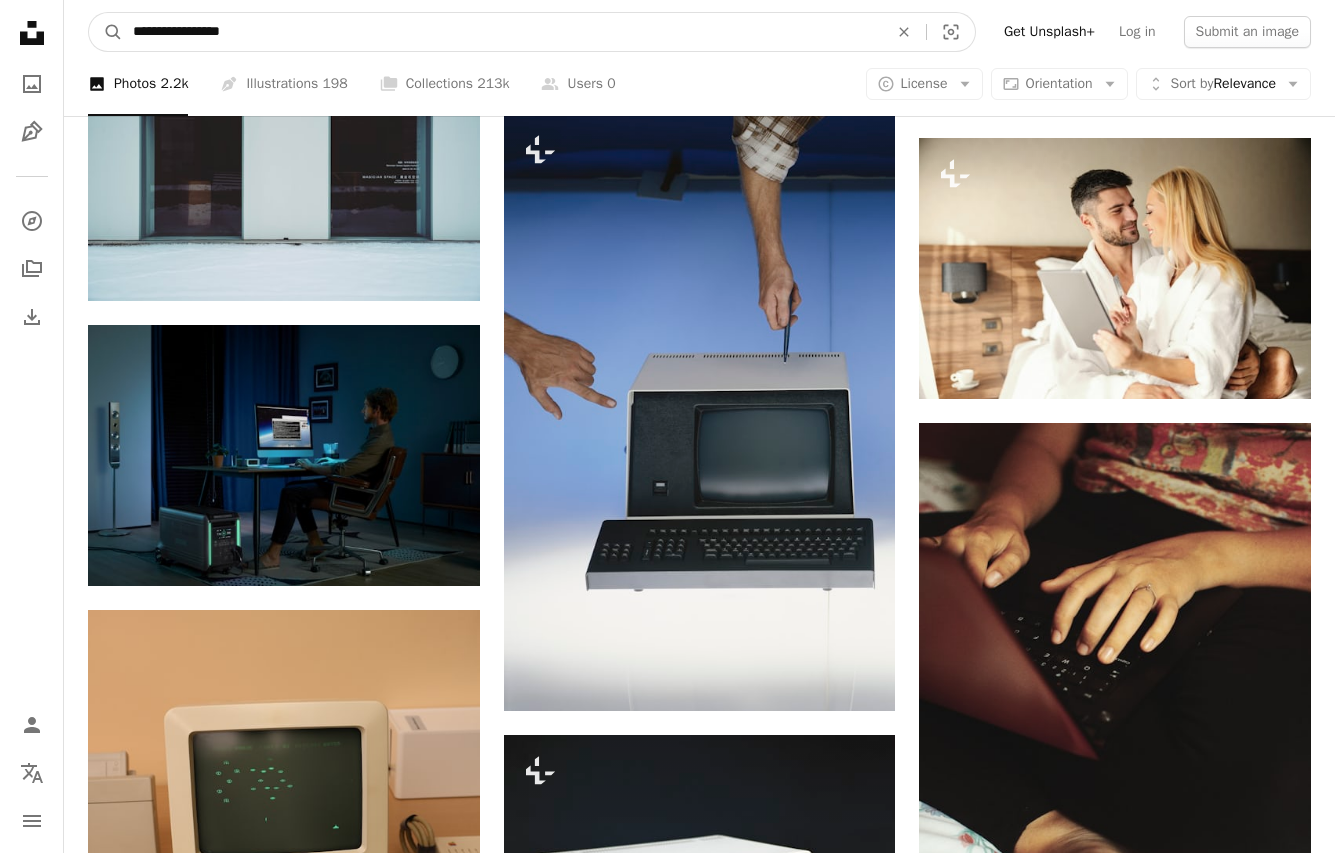 click on "**********" at bounding box center [502, 32] 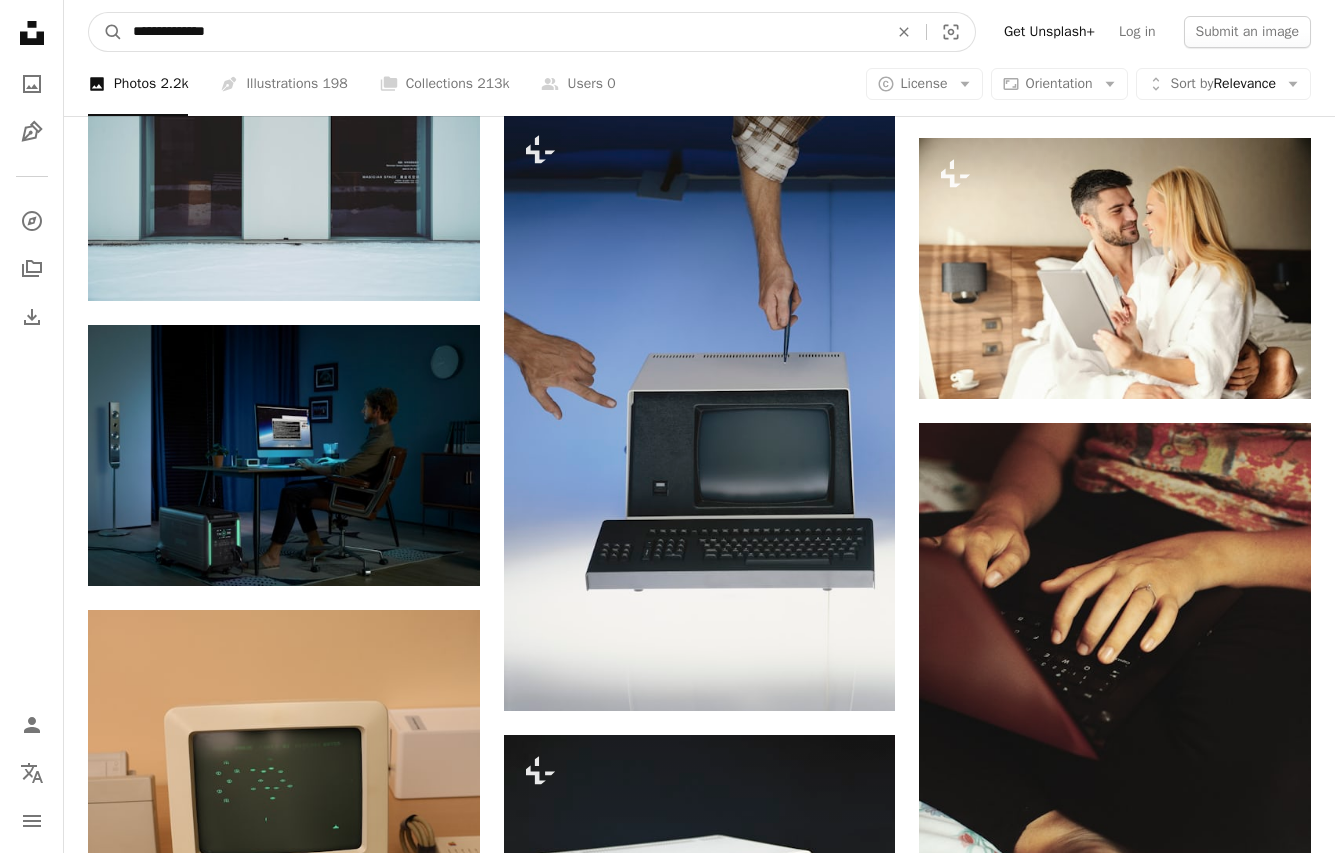 type on "**********" 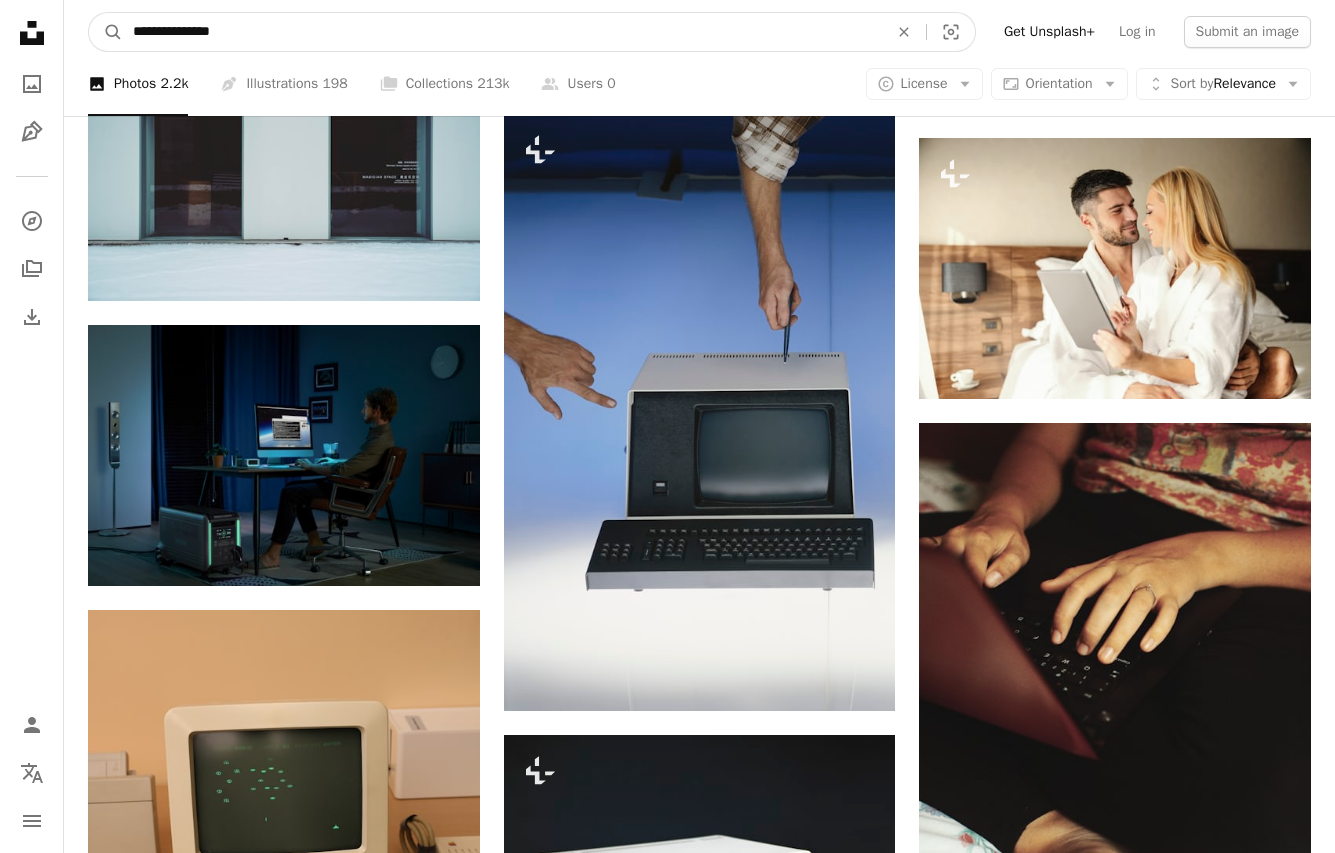 click on "A magnifying glass" at bounding box center [106, 32] 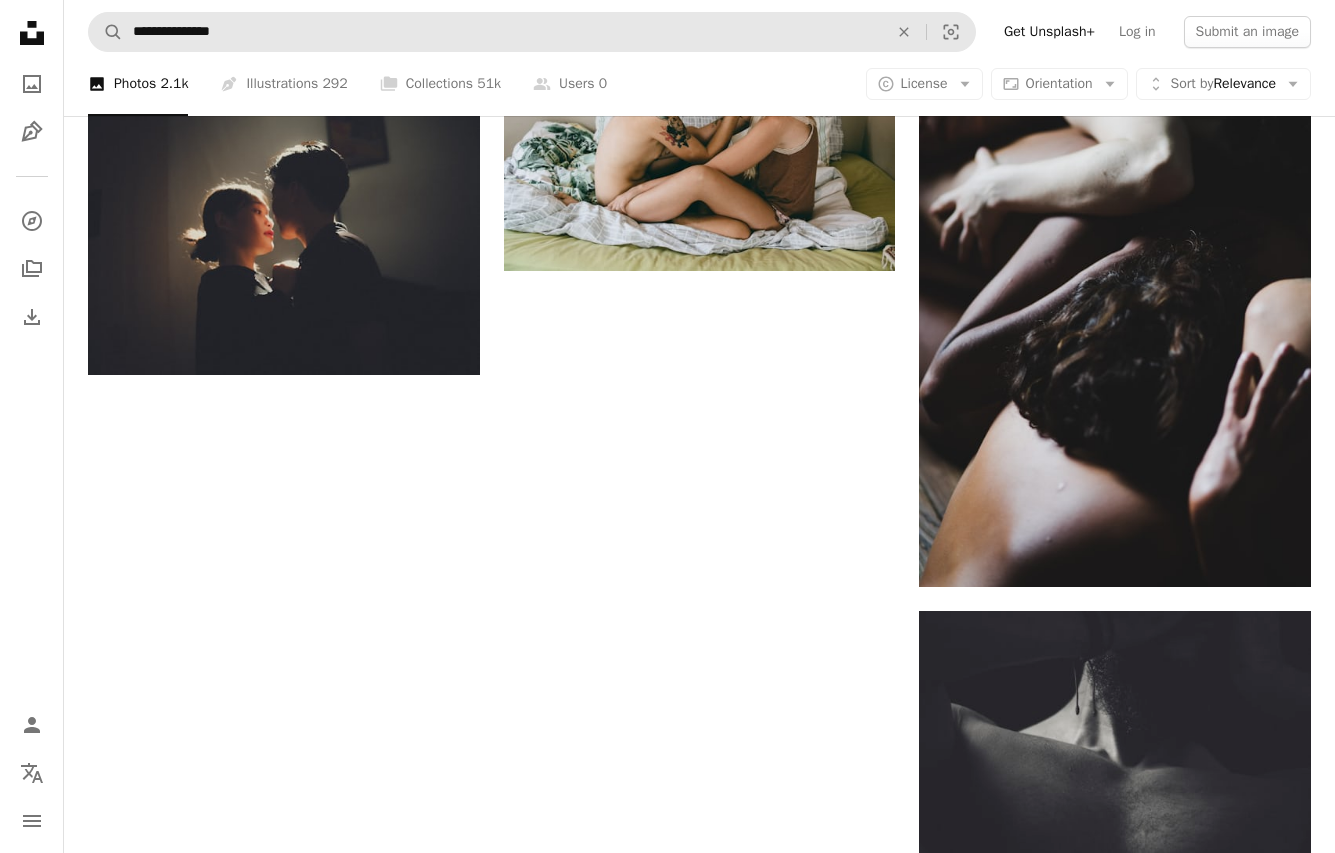 scroll, scrollTop: 2481, scrollLeft: 0, axis: vertical 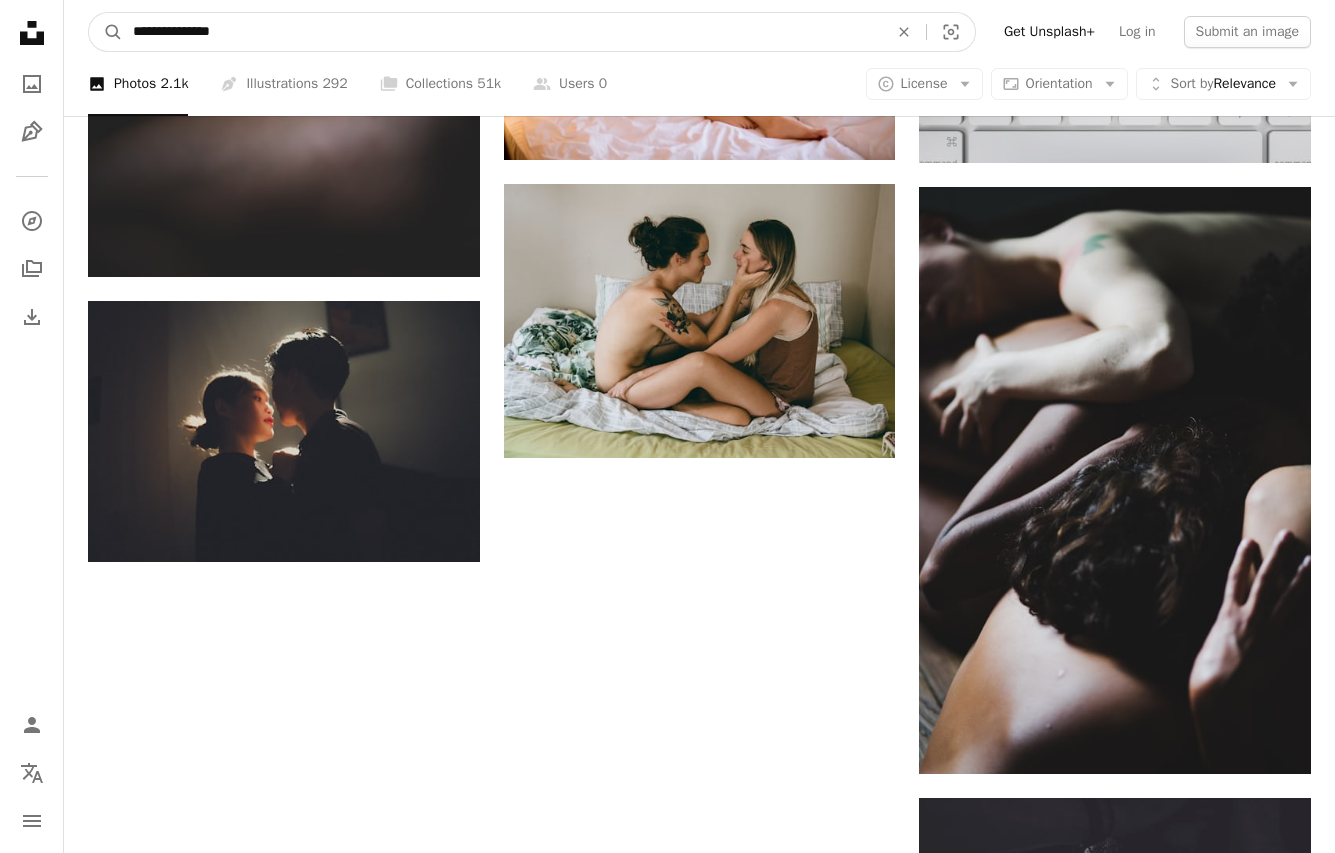 click on "**********" at bounding box center (502, 32) 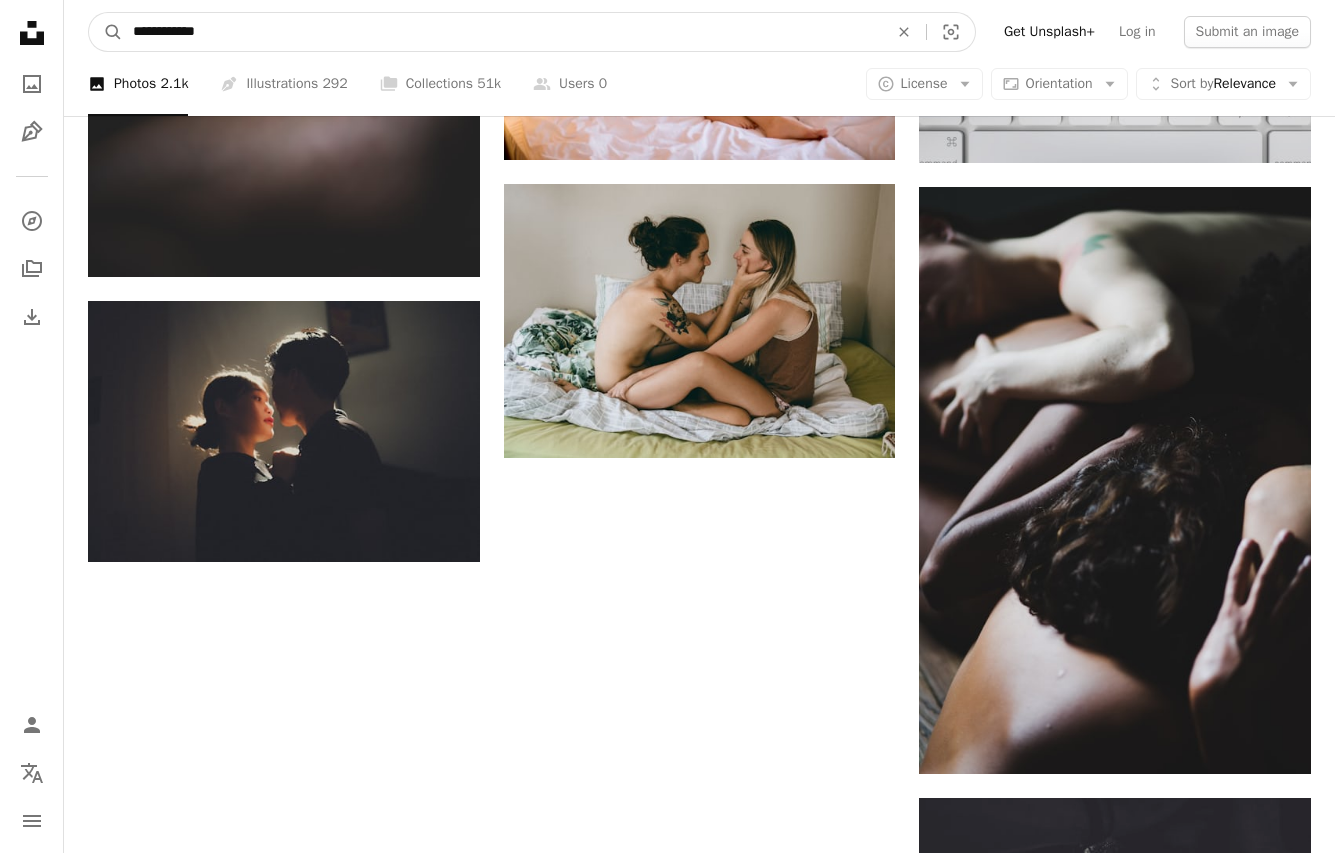 type on "**********" 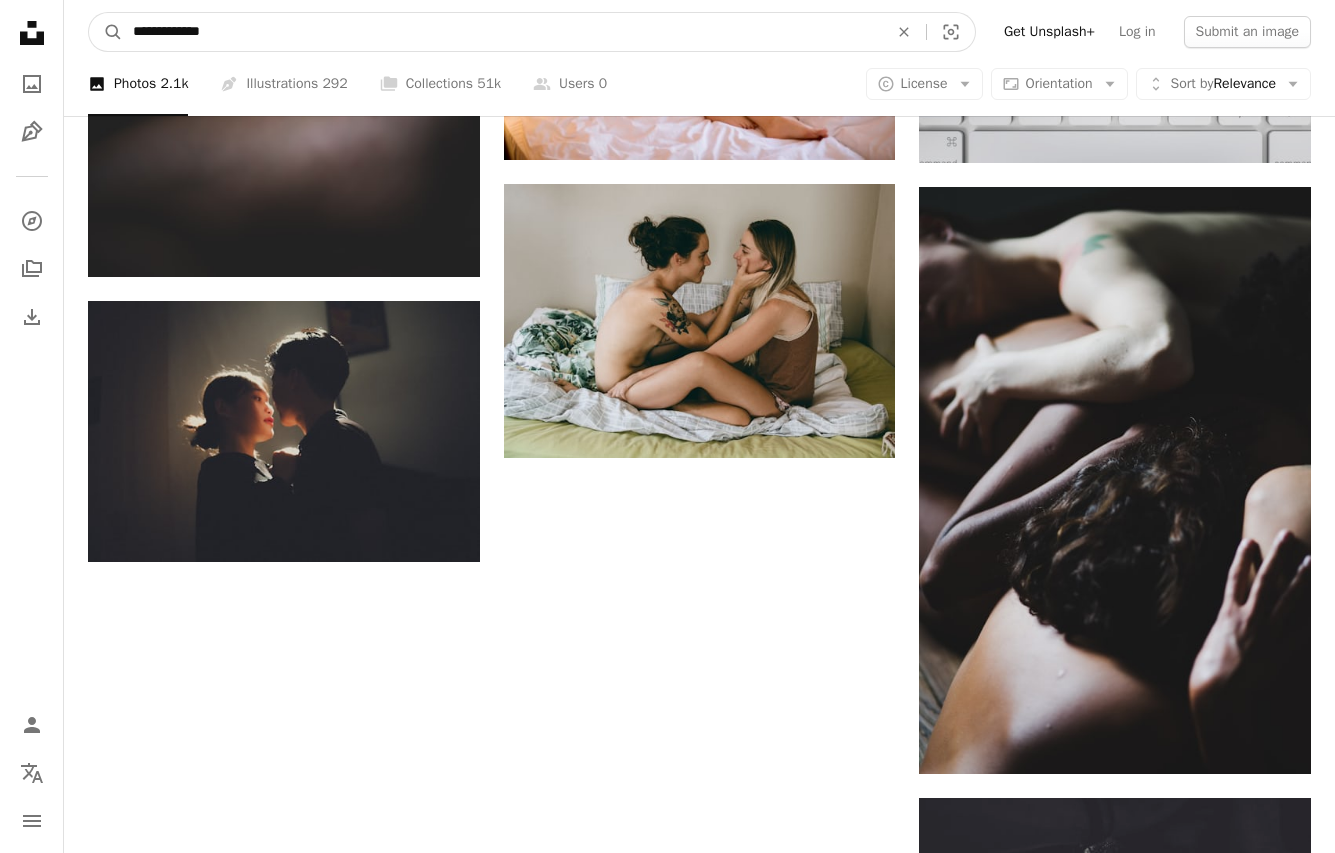 click on "A magnifying glass" at bounding box center (106, 32) 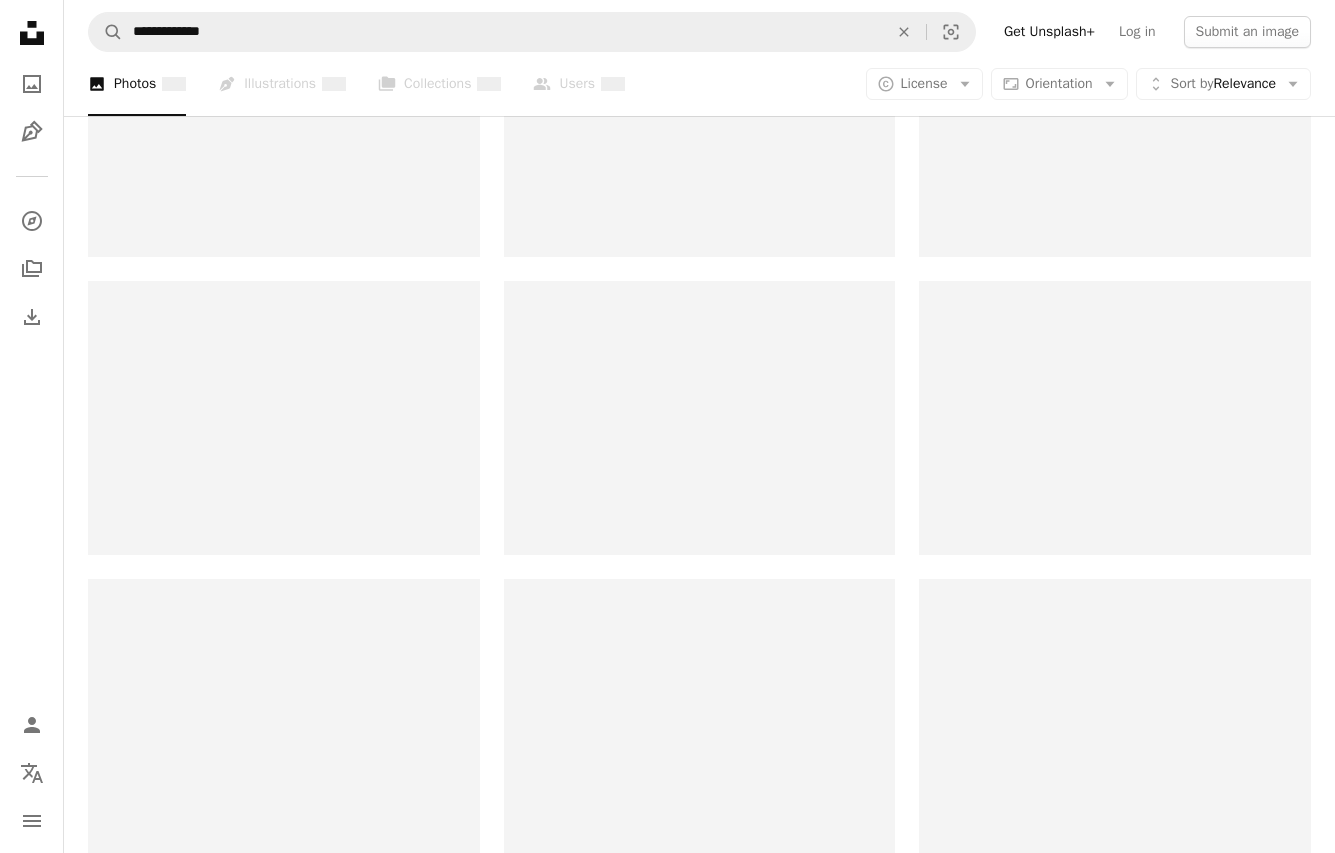scroll, scrollTop: 0, scrollLeft: 0, axis: both 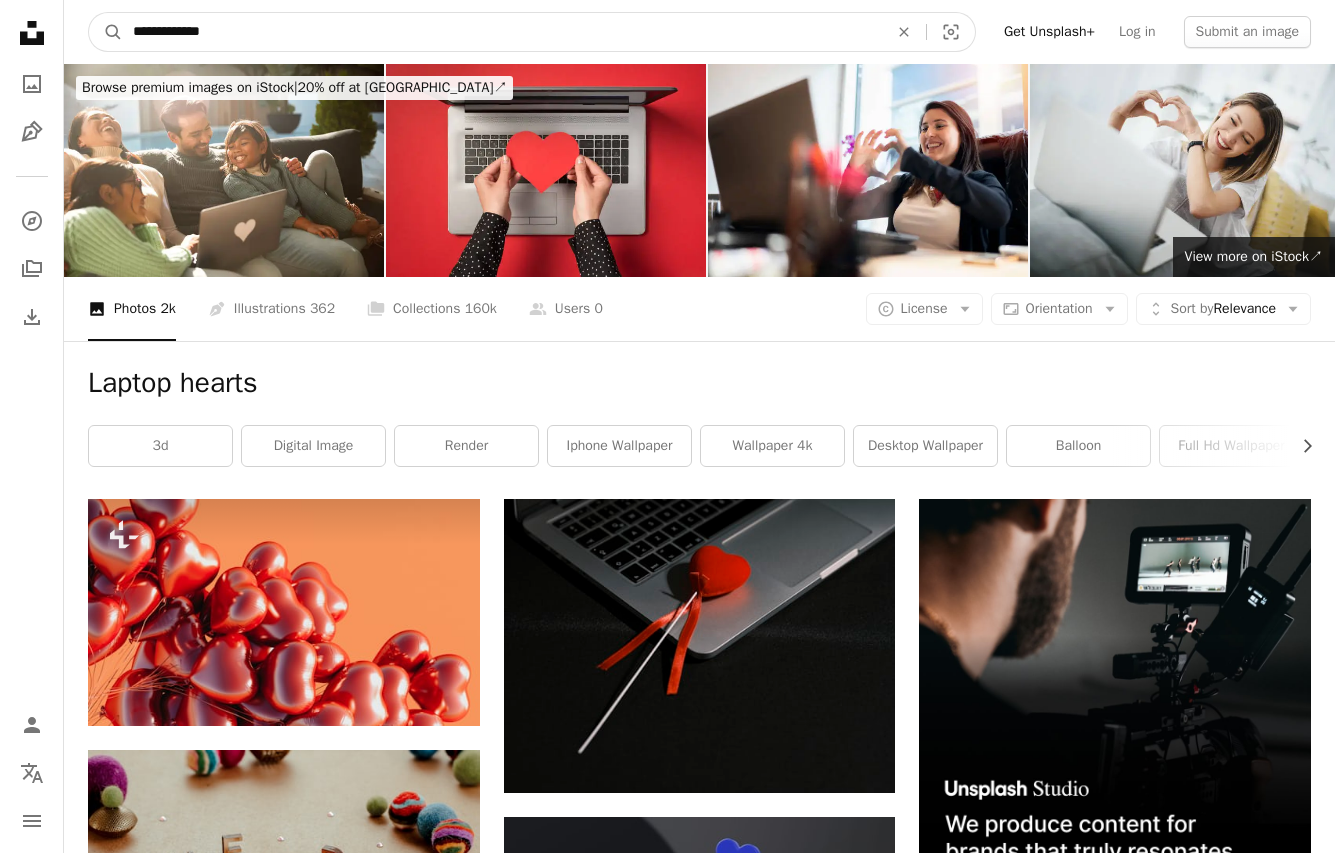 click on "**********" at bounding box center [502, 32] 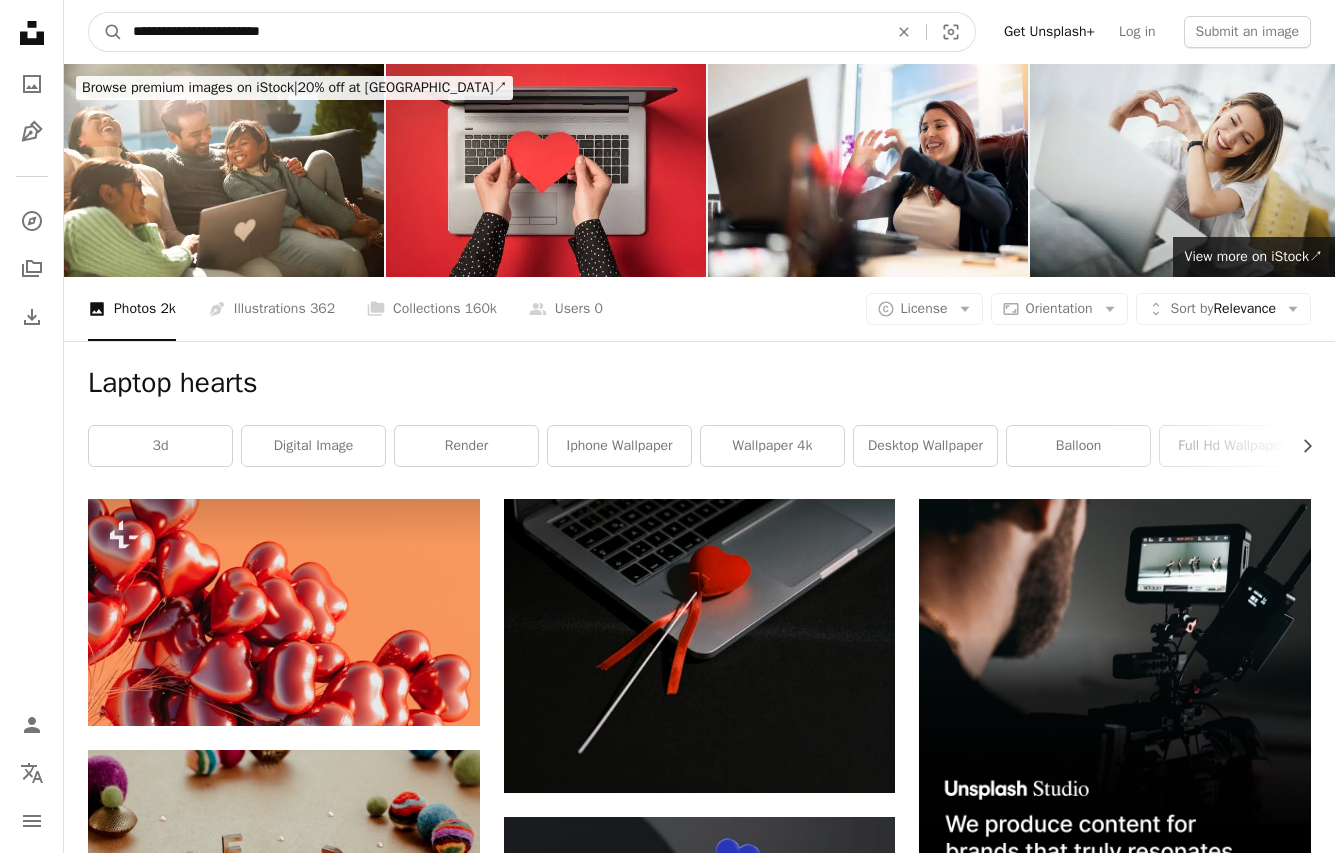 type on "**********" 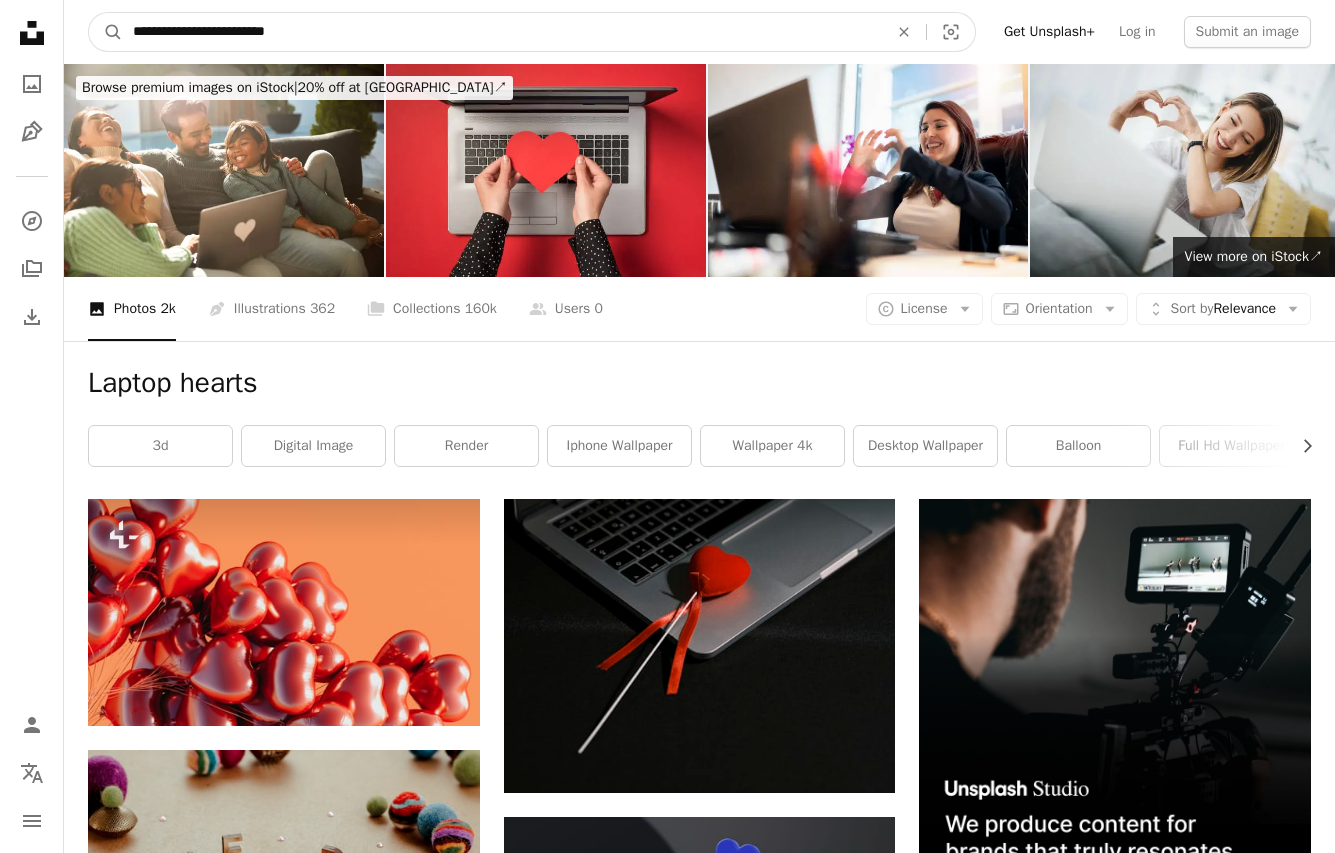 click on "A magnifying glass" at bounding box center (106, 32) 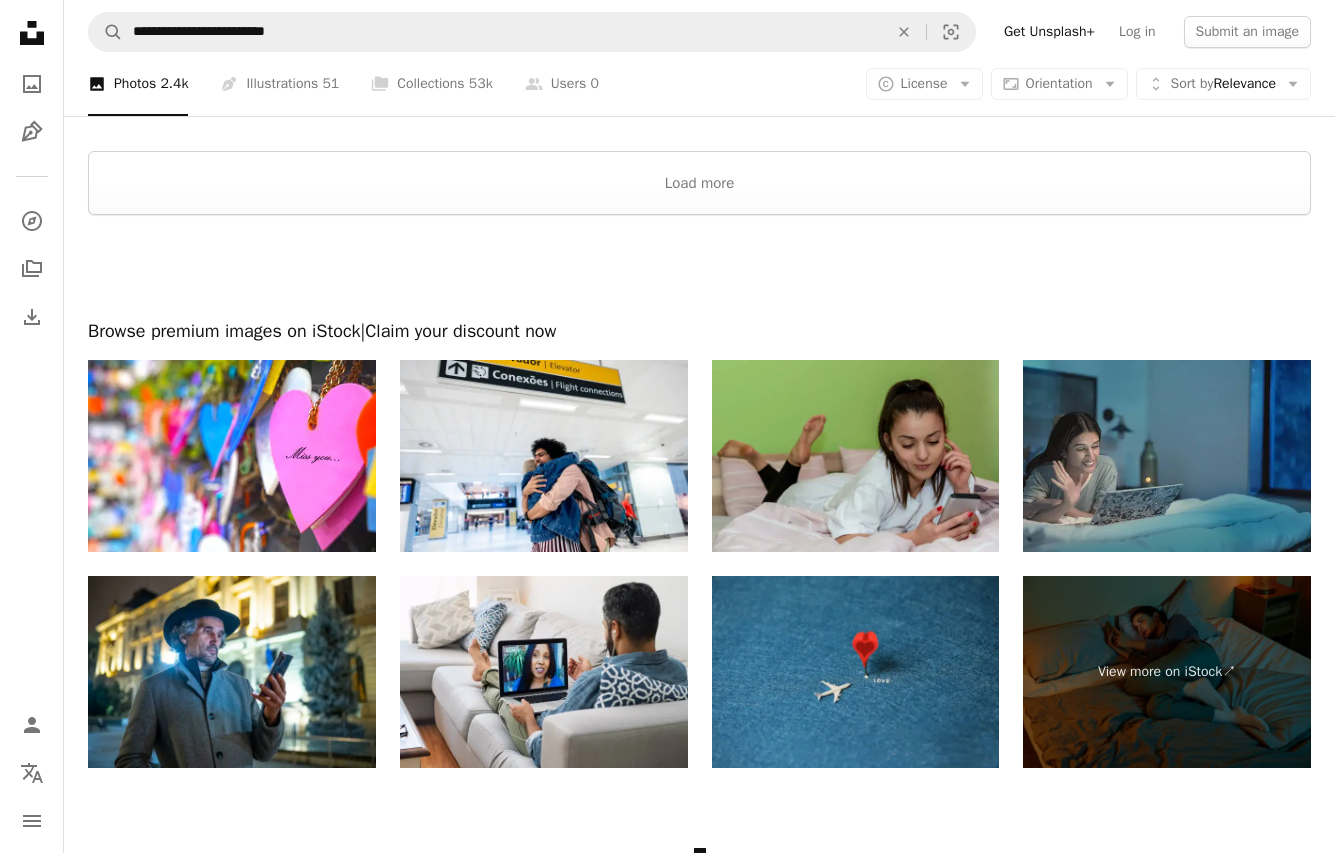 scroll, scrollTop: 3400, scrollLeft: 0, axis: vertical 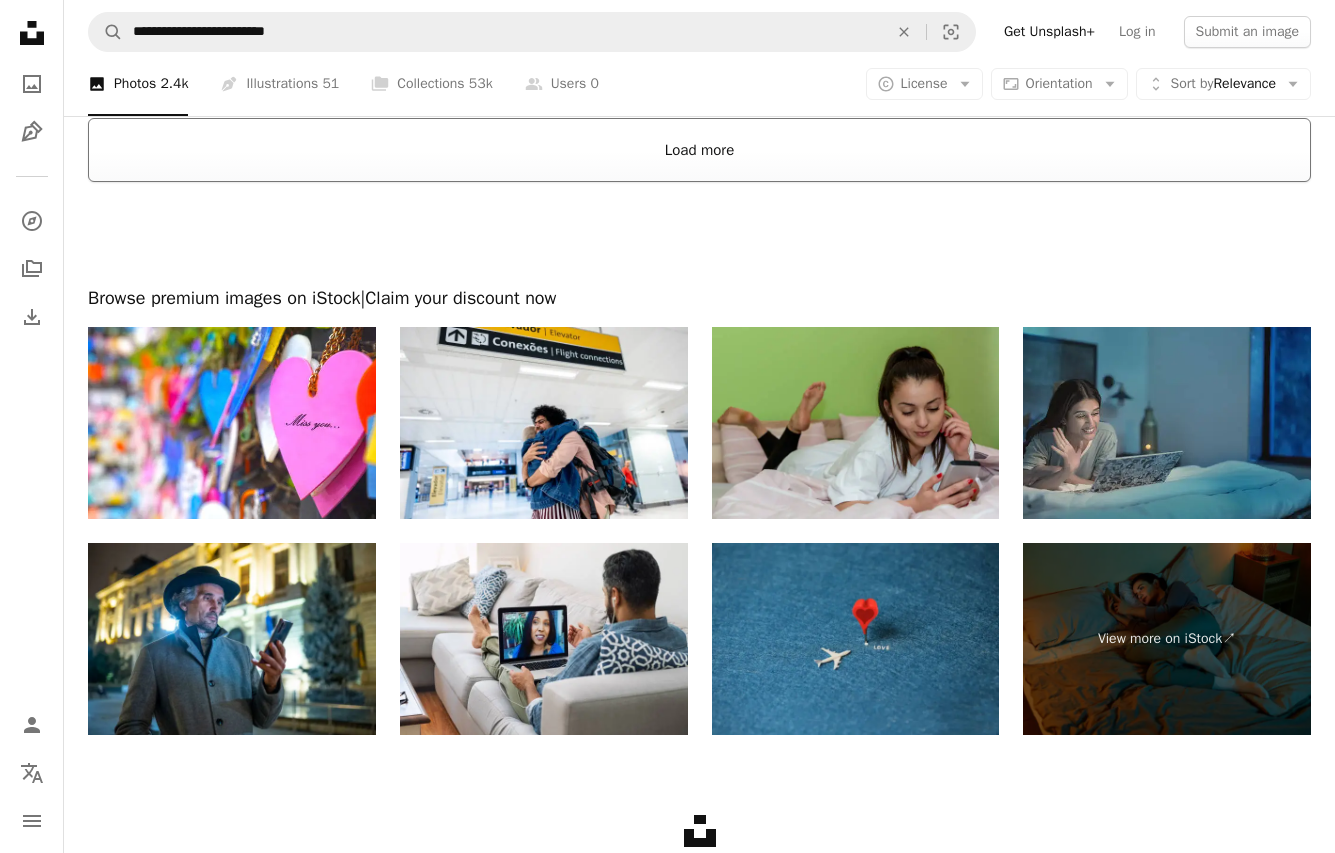 click on "Load more" at bounding box center (699, 150) 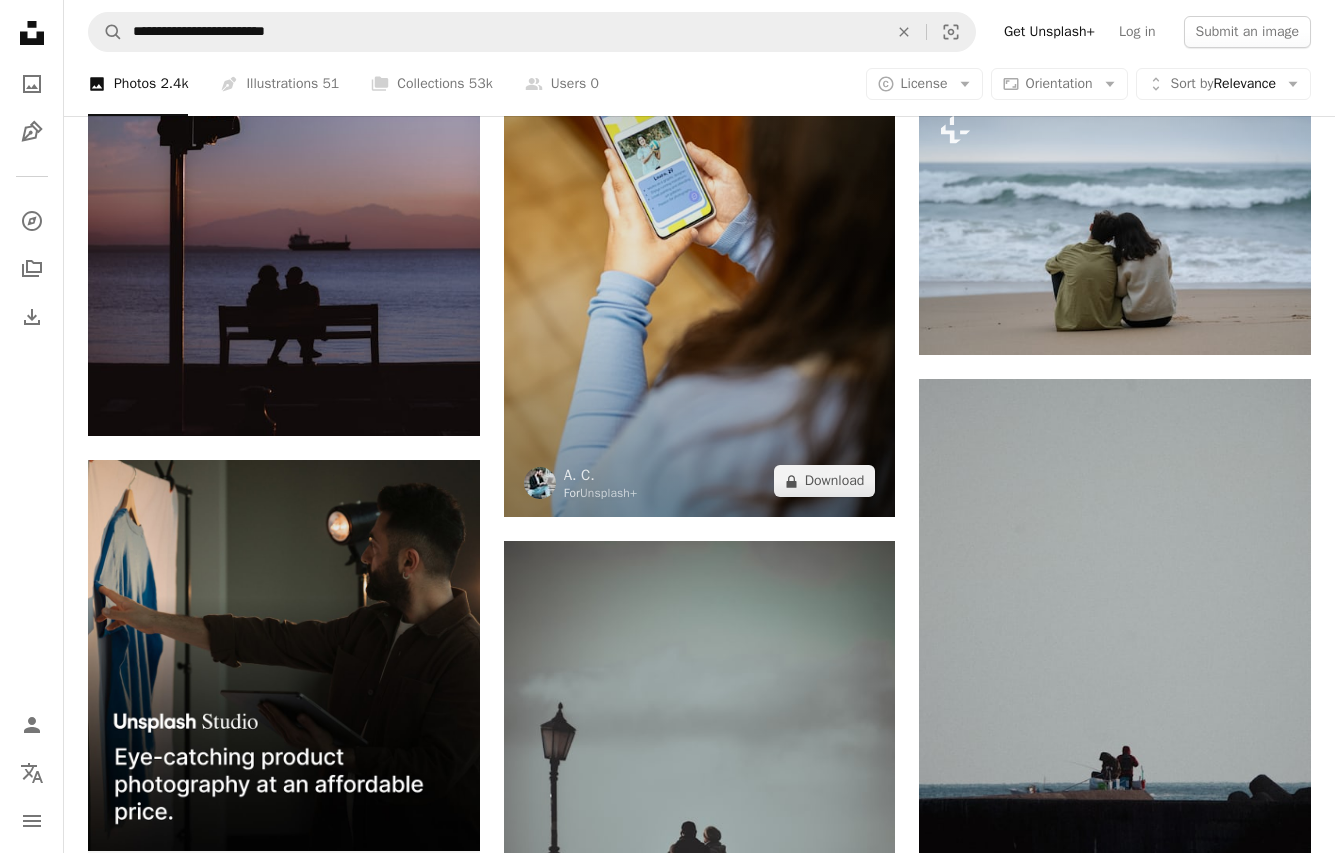 scroll, scrollTop: 3300, scrollLeft: 0, axis: vertical 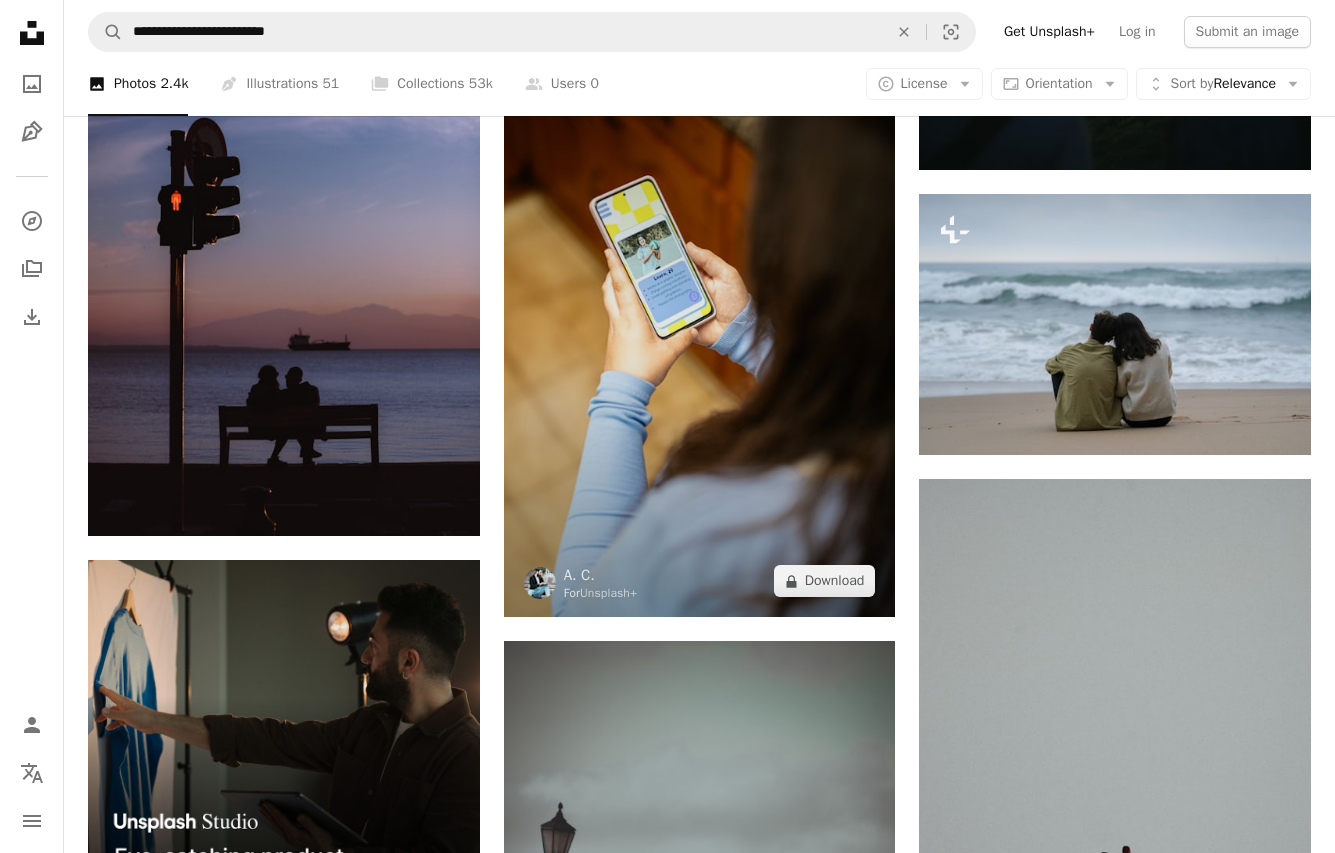 click at bounding box center (700, 336) 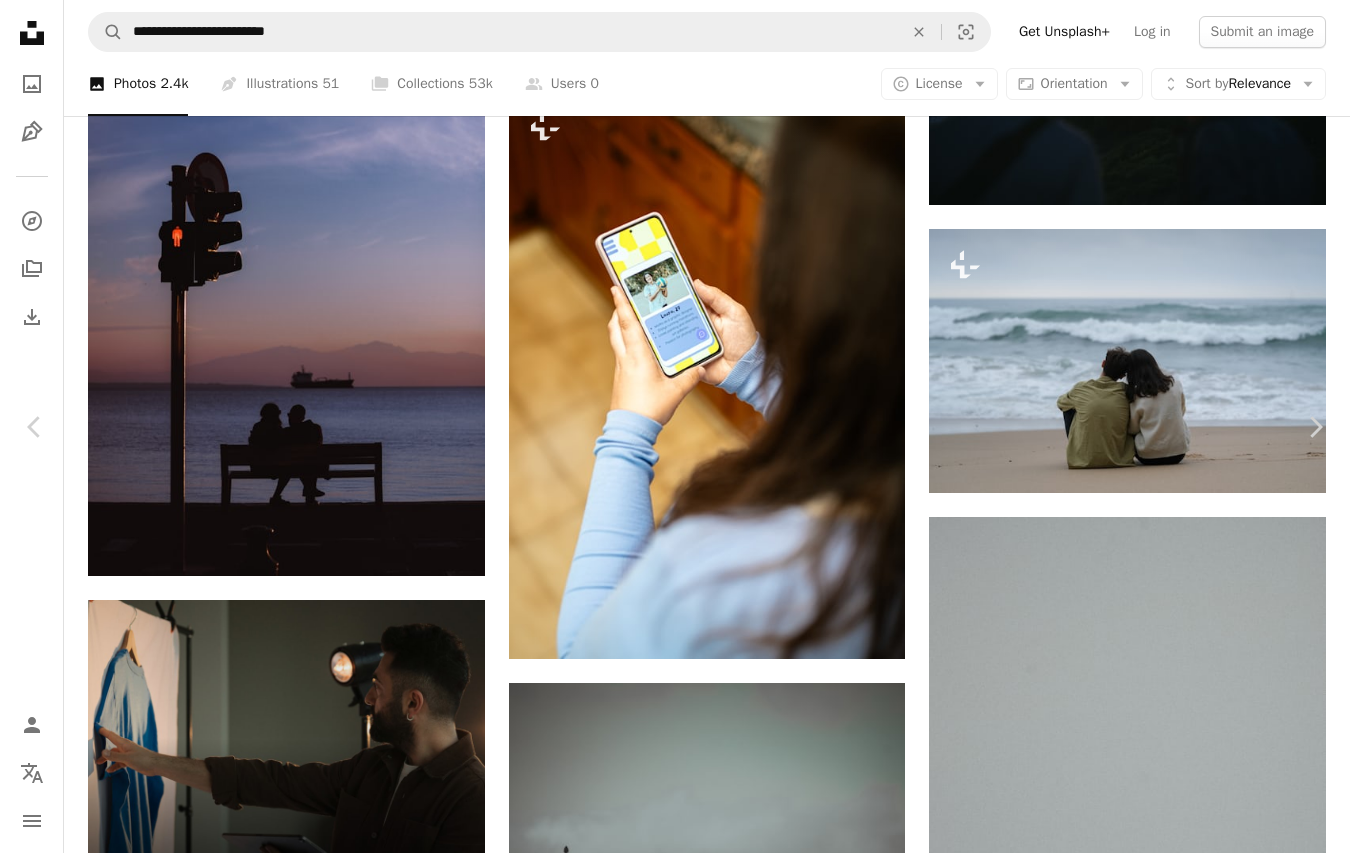 click on "A lock Download" at bounding box center (1189, 3657) 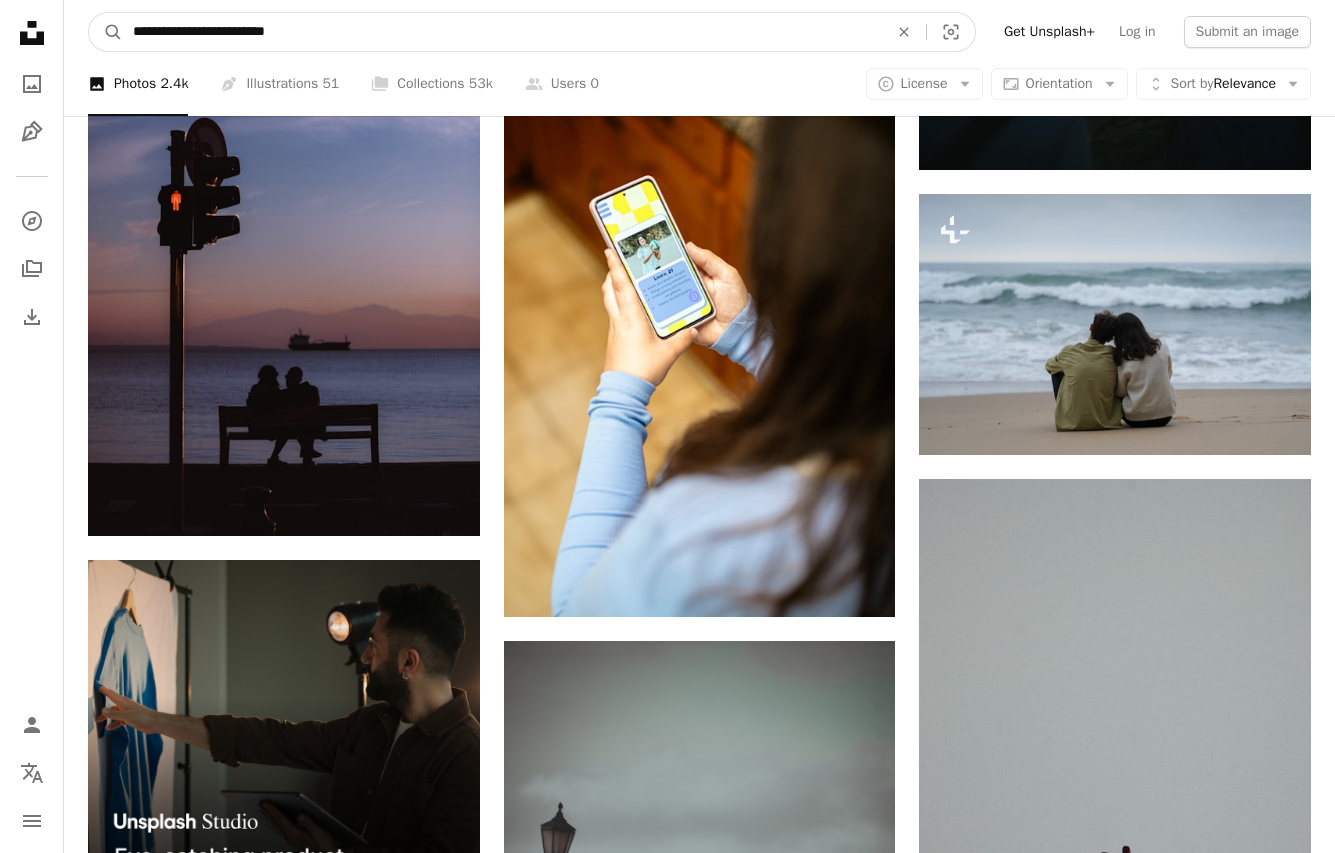 click on "**********" at bounding box center (502, 32) 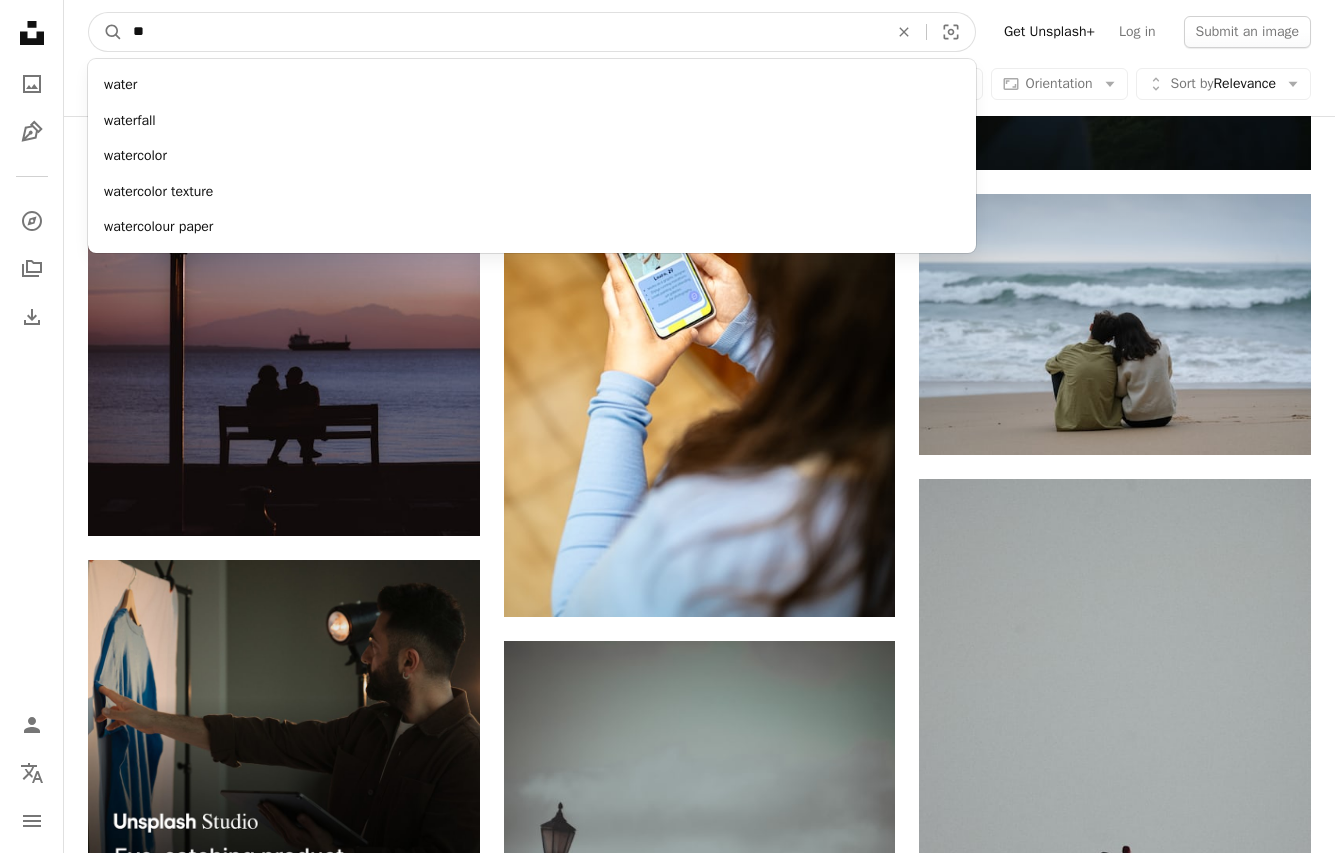 type on "*" 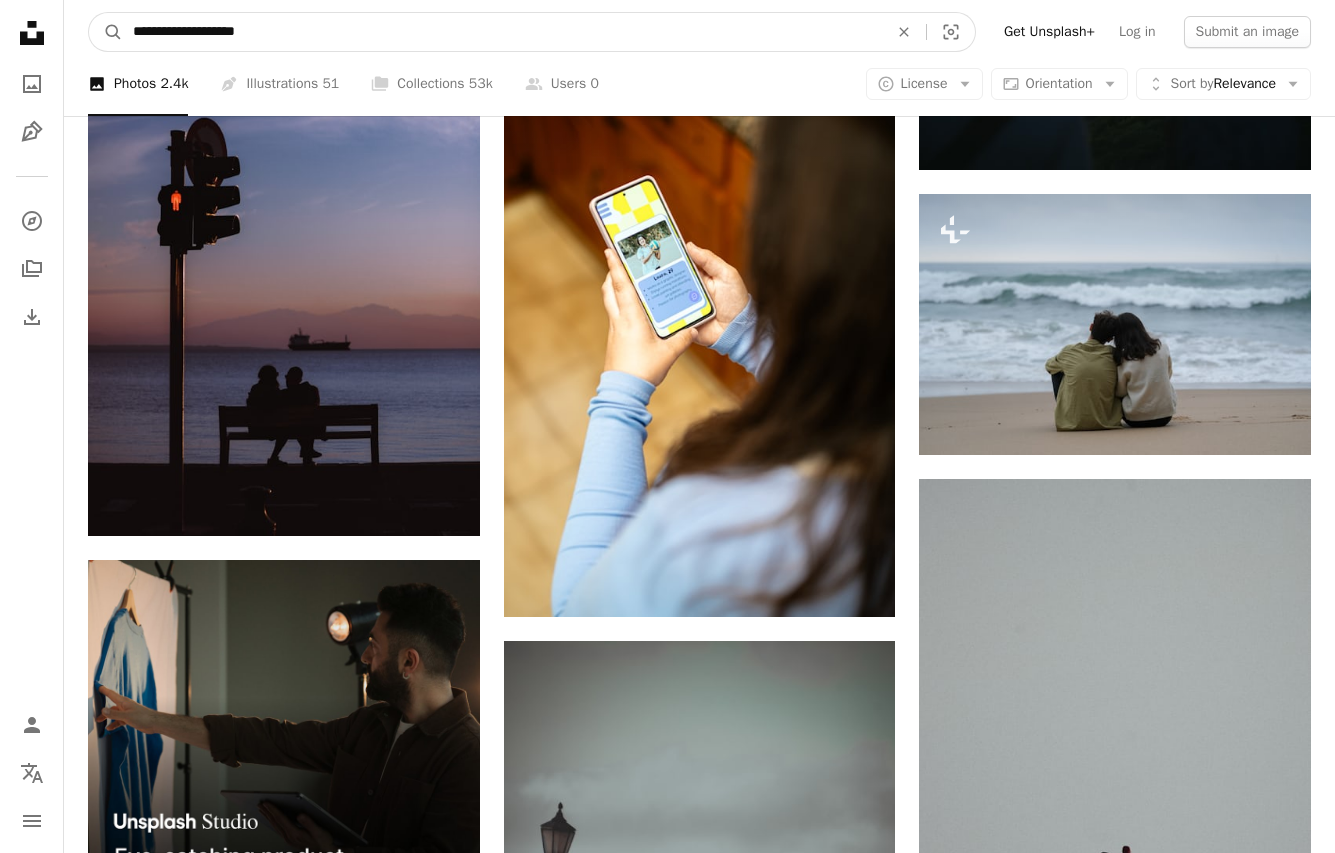 type on "**********" 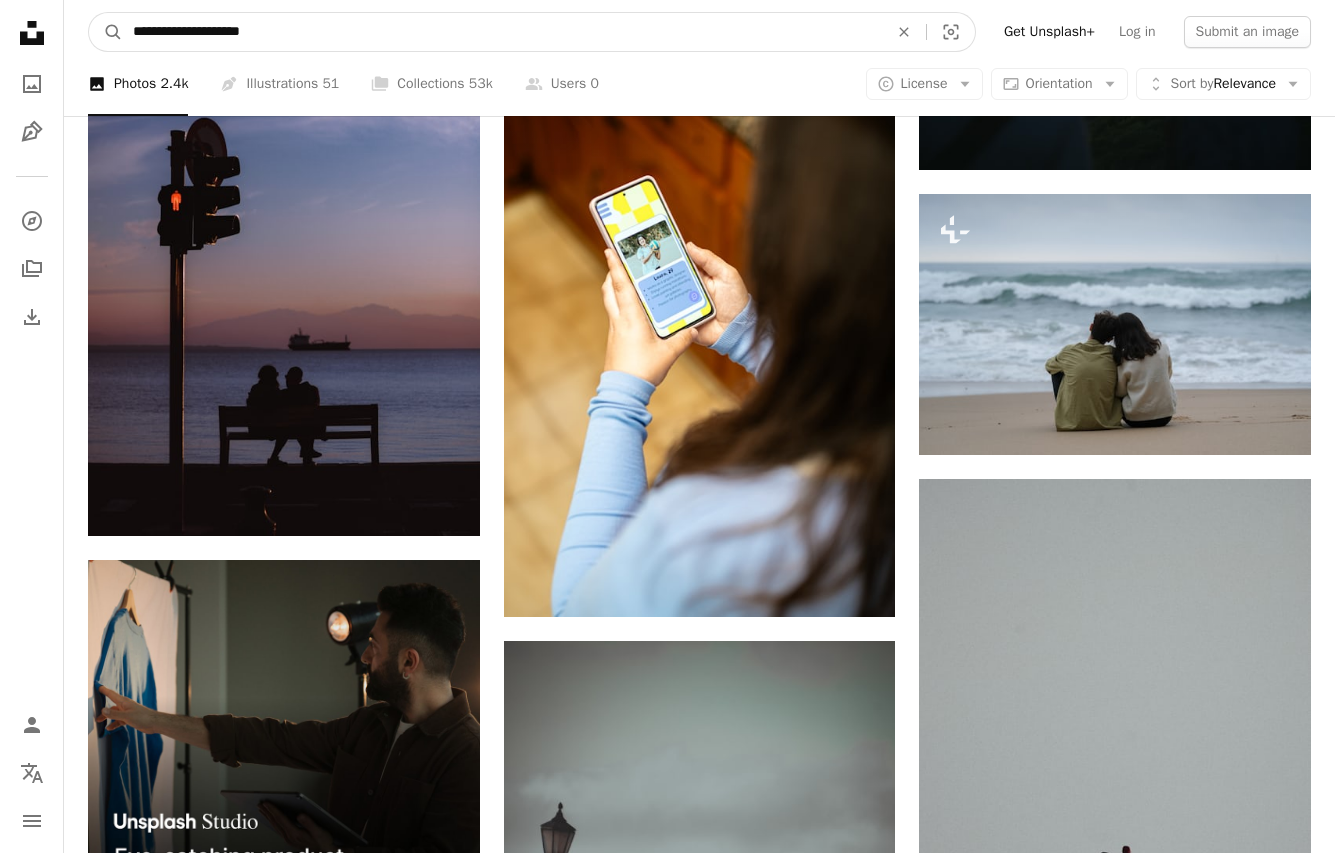 click on "A magnifying glass" at bounding box center [106, 32] 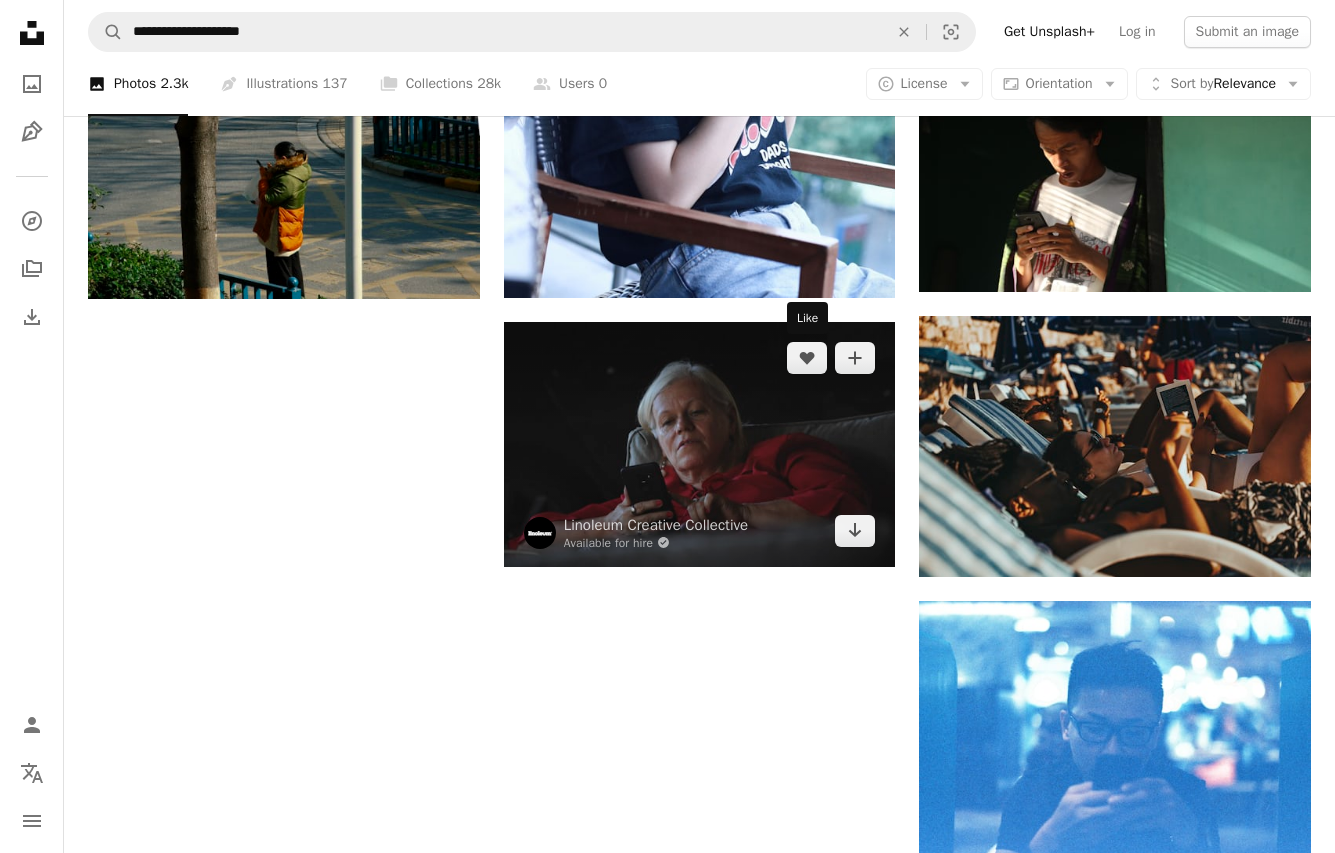 scroll, scrollTop: 2100, scrollLeft: 0, axis: vertical 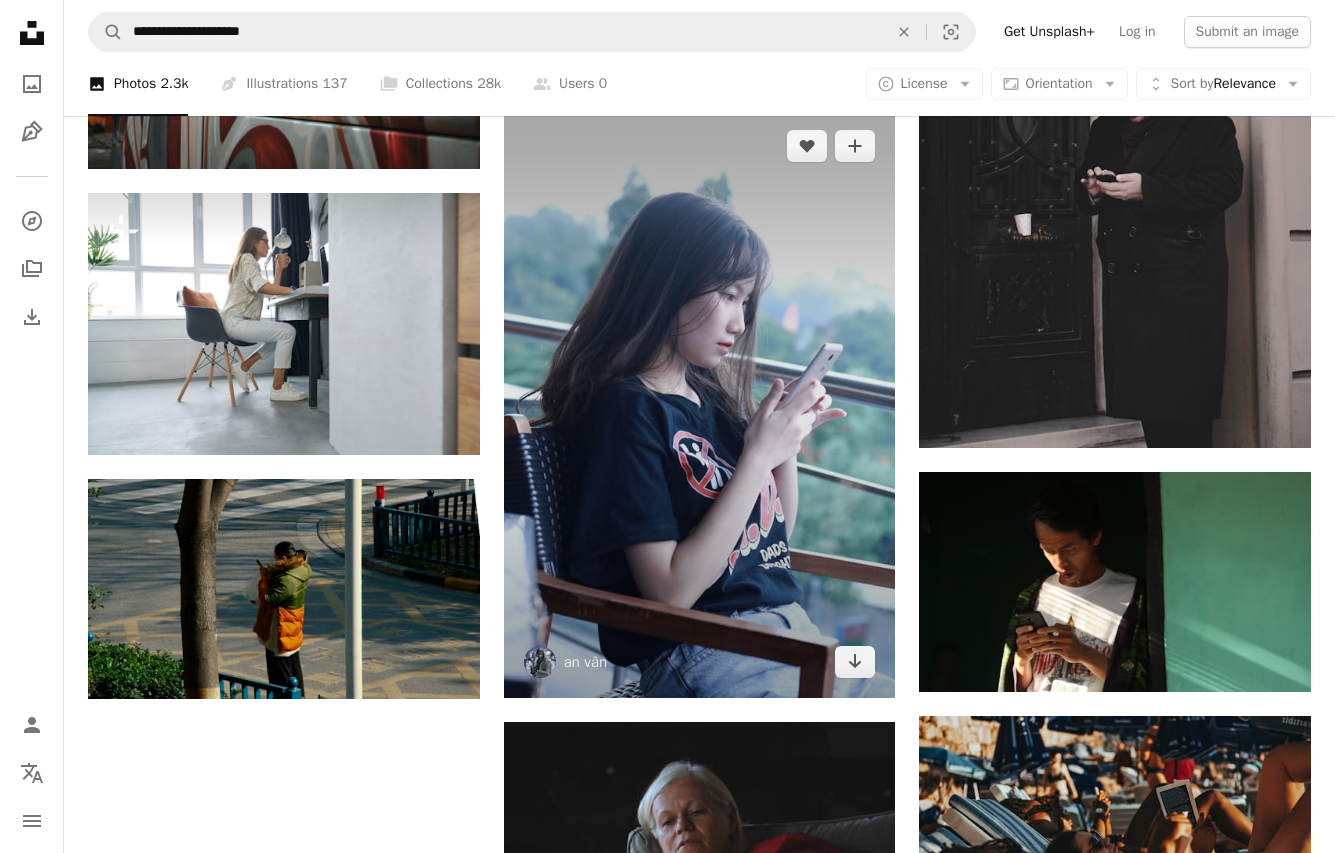 click at bounding box center [700, 404] 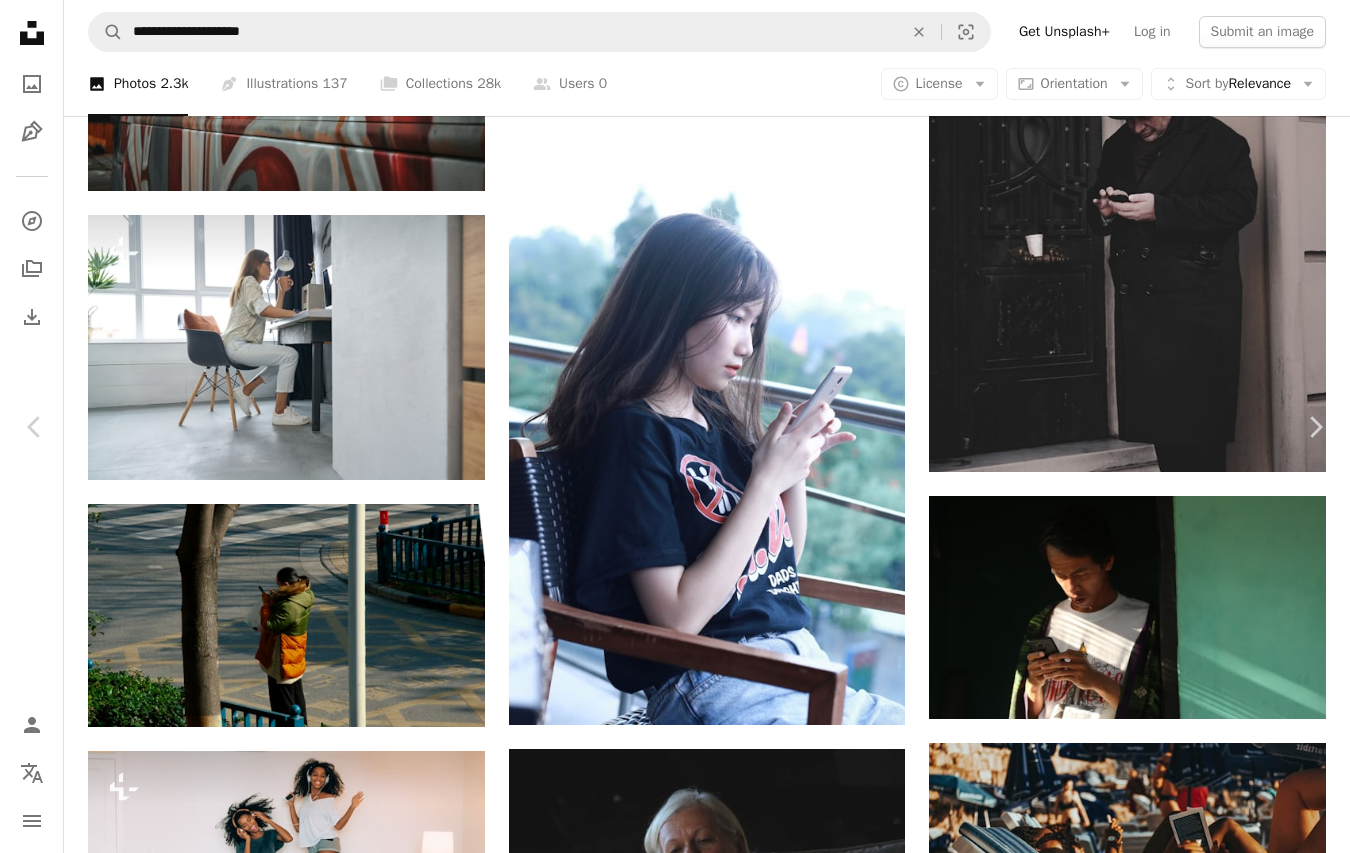 click on "Download free" at bounding box center [1151, 5145] 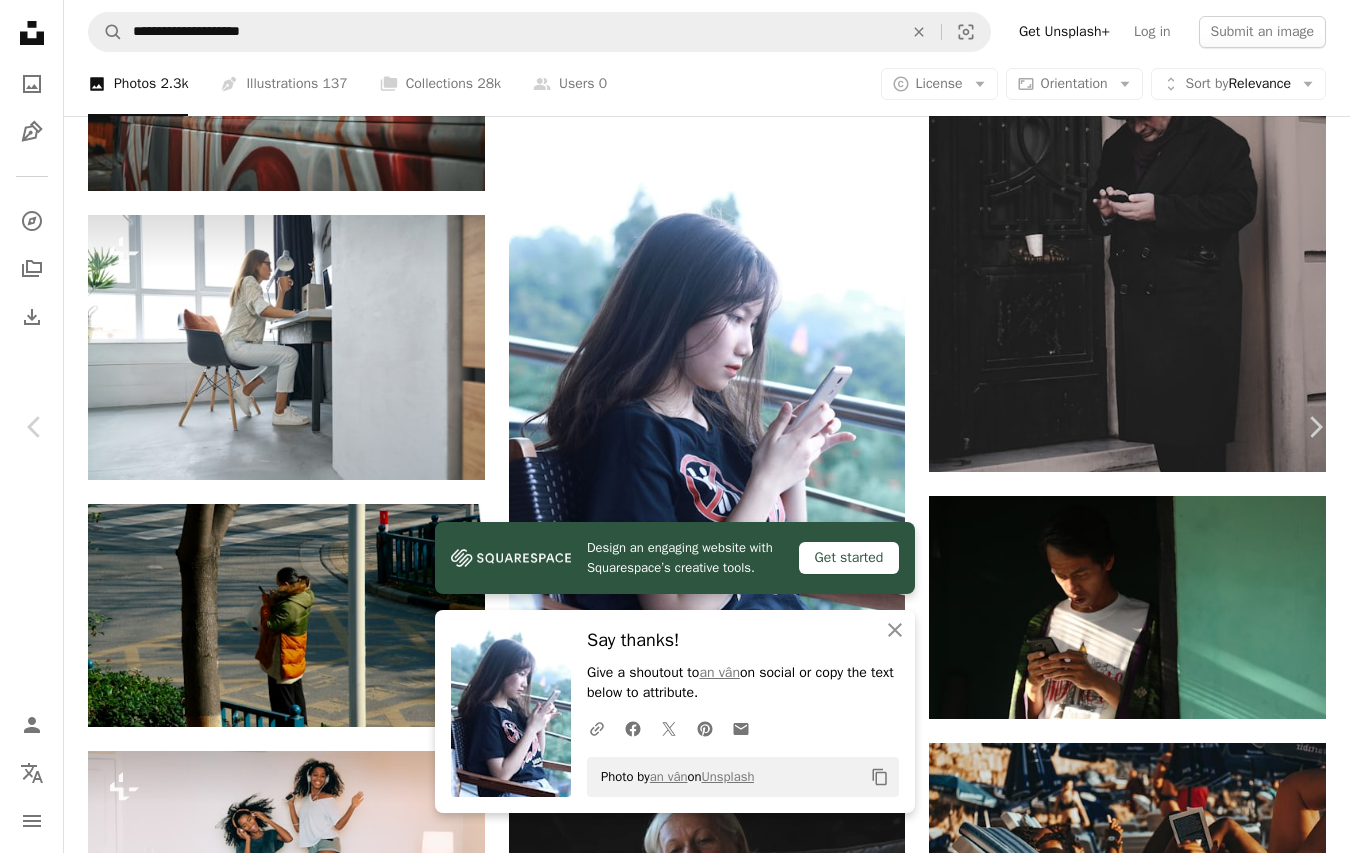 click on "An X shape Chevron left Chevron right Design an engaging website with Squarespace’s creative tools. Get started An X shape Close Say thanks! Give a shoutout to  an vân  on social or copy the text below to attribute. A URL sharing icon (chains) Facebook icon X (formerly Twitter) icon Pinterest icon An envelope Photo by  an vân  on  Unsplash
Copy content an vân vananhg123 A heart A plus sign Download free Chevron down Zoom in Views 62,712 Downloads 317 A forward-right arrow Share Info icon Info More Actions Calendar outlined Published on  [DATE] Camera Canon, EOS 70D Safety Free to use under the  Unsplash License portrait human photo face phone [DEMOGRAPHIC_DATA] photography mobile phone electronics selfie cell phone finger sitting Free images Browse premium related images on iStock  |  Save 20% with code UNSPLASH20 View more on iStock  ↗ Related images A heart A plus sign an vân Arrow pointing down A heart A plus sign [PERSON_NAME] Arrow pointing down A heart A plus sign Yến Yến A heart For" at bounding box center [675, 5524] 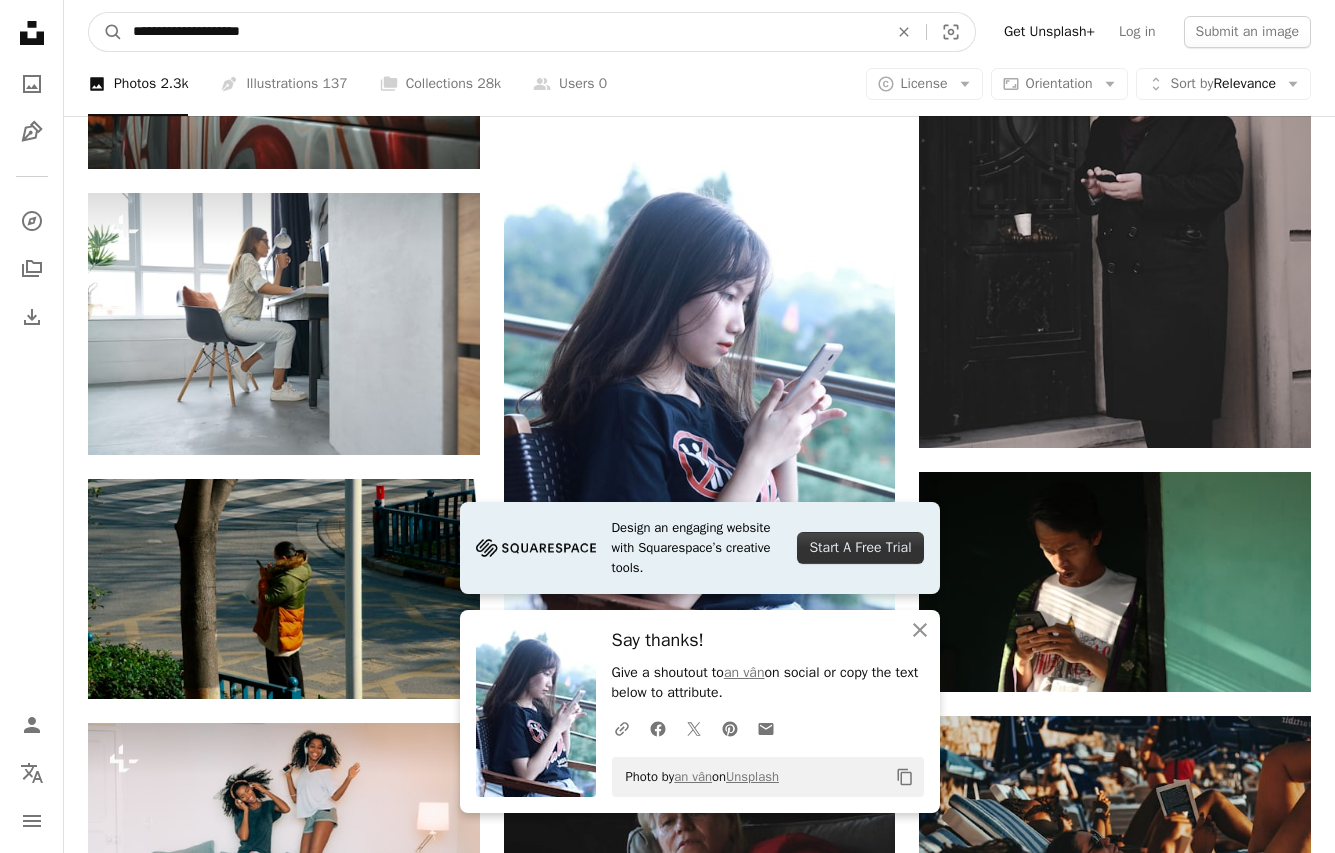 click on "**********" at bounding box center (502, 32) 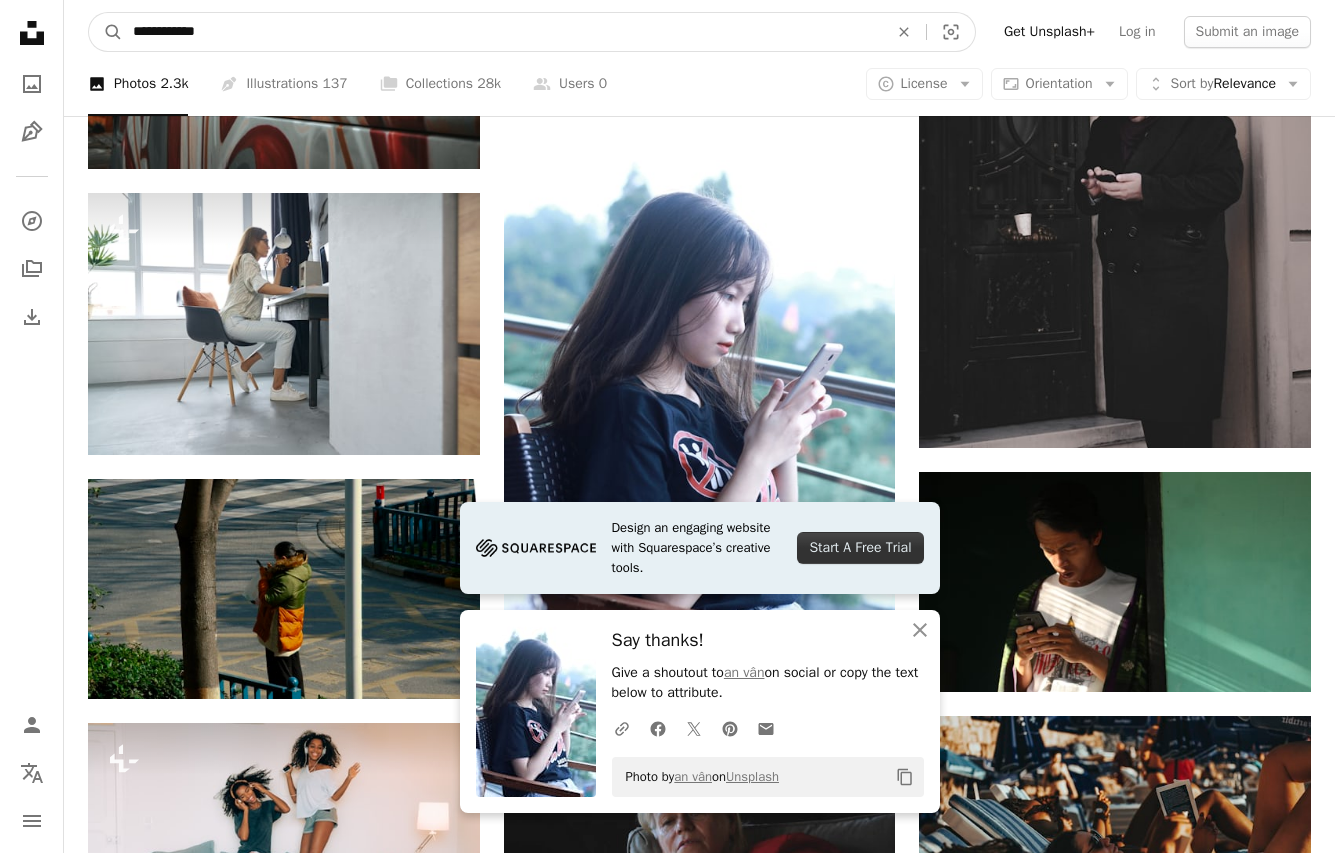 type on "**********" 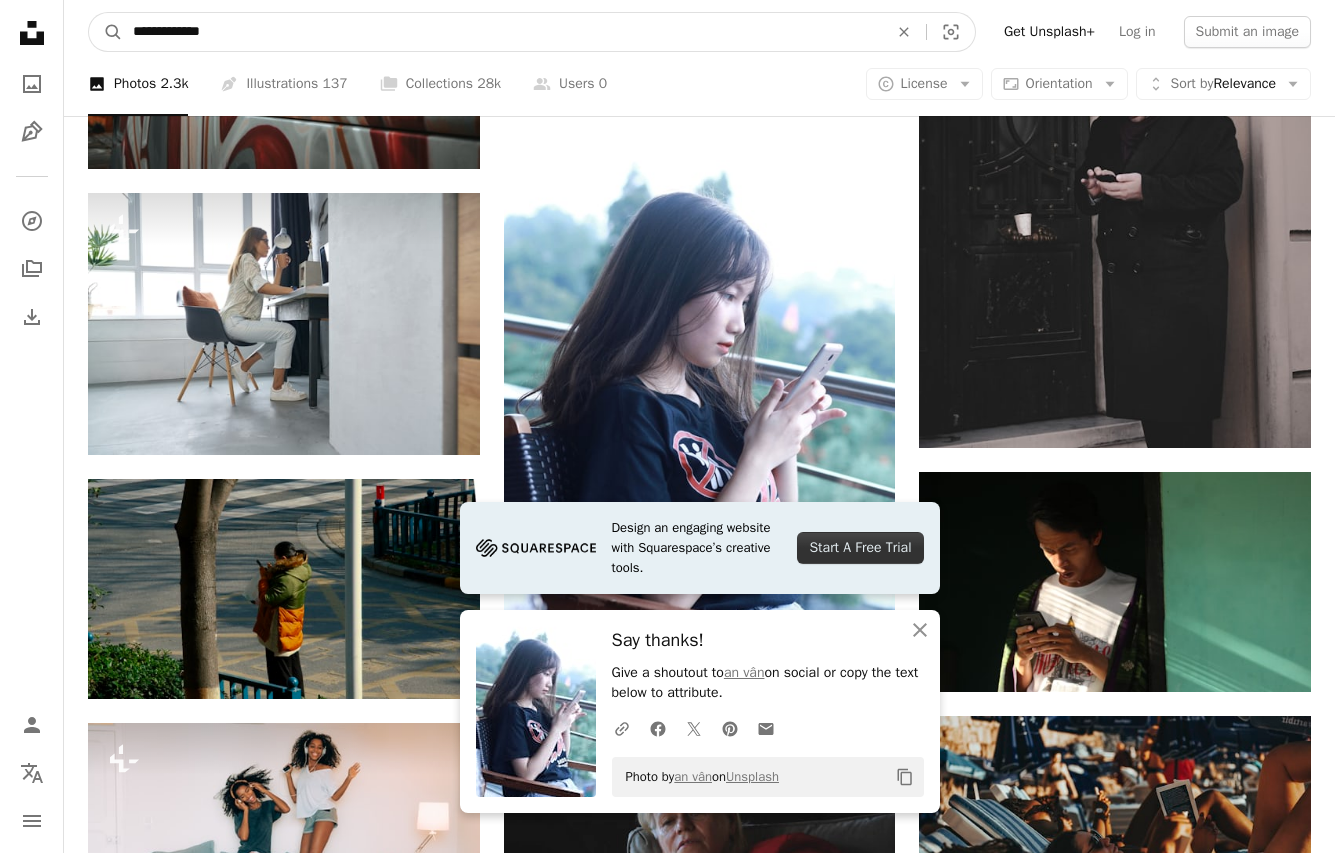 click on "A magnifying glass" at bounding box center [106, 32] 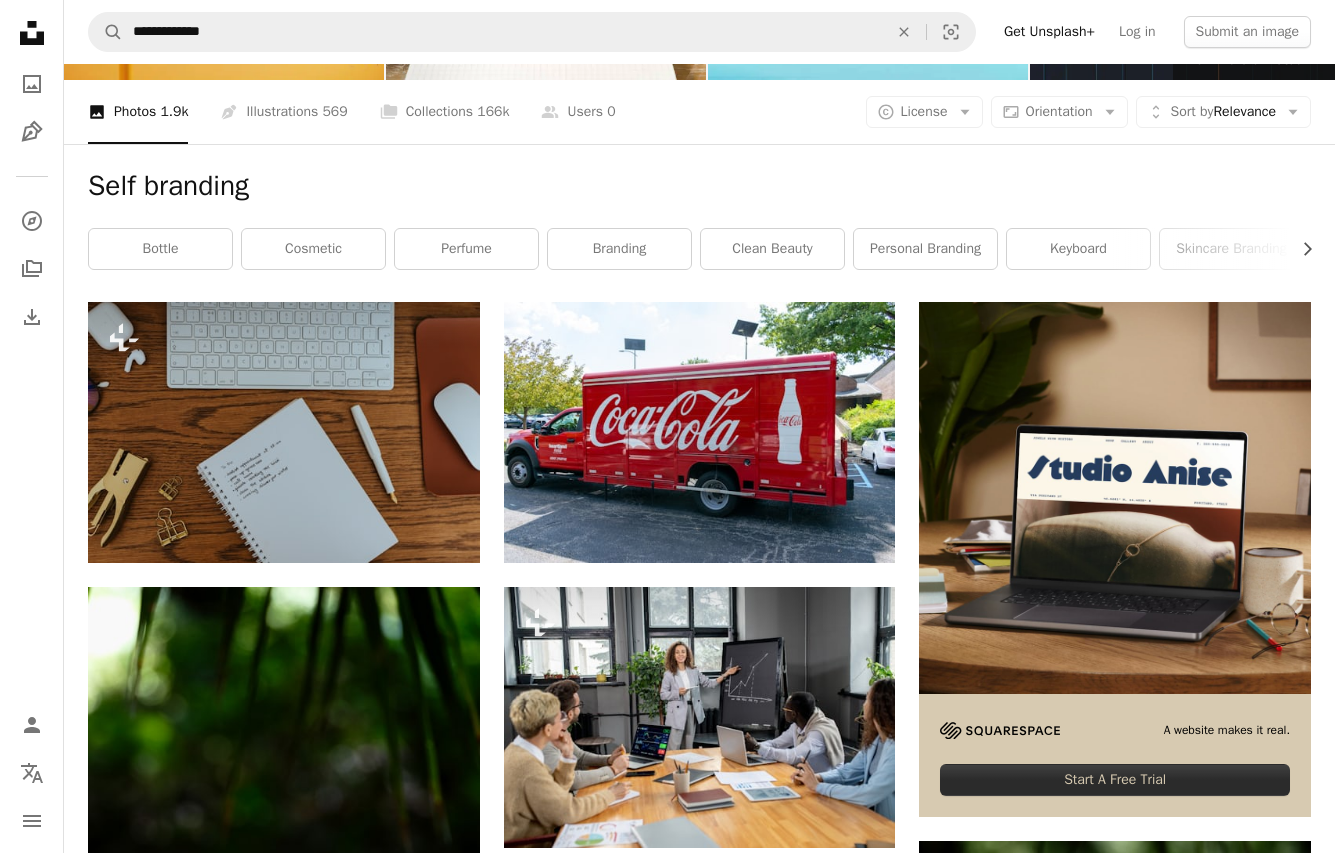 scroll, scrollTop: 0, scrollLeft: 0, axis: both 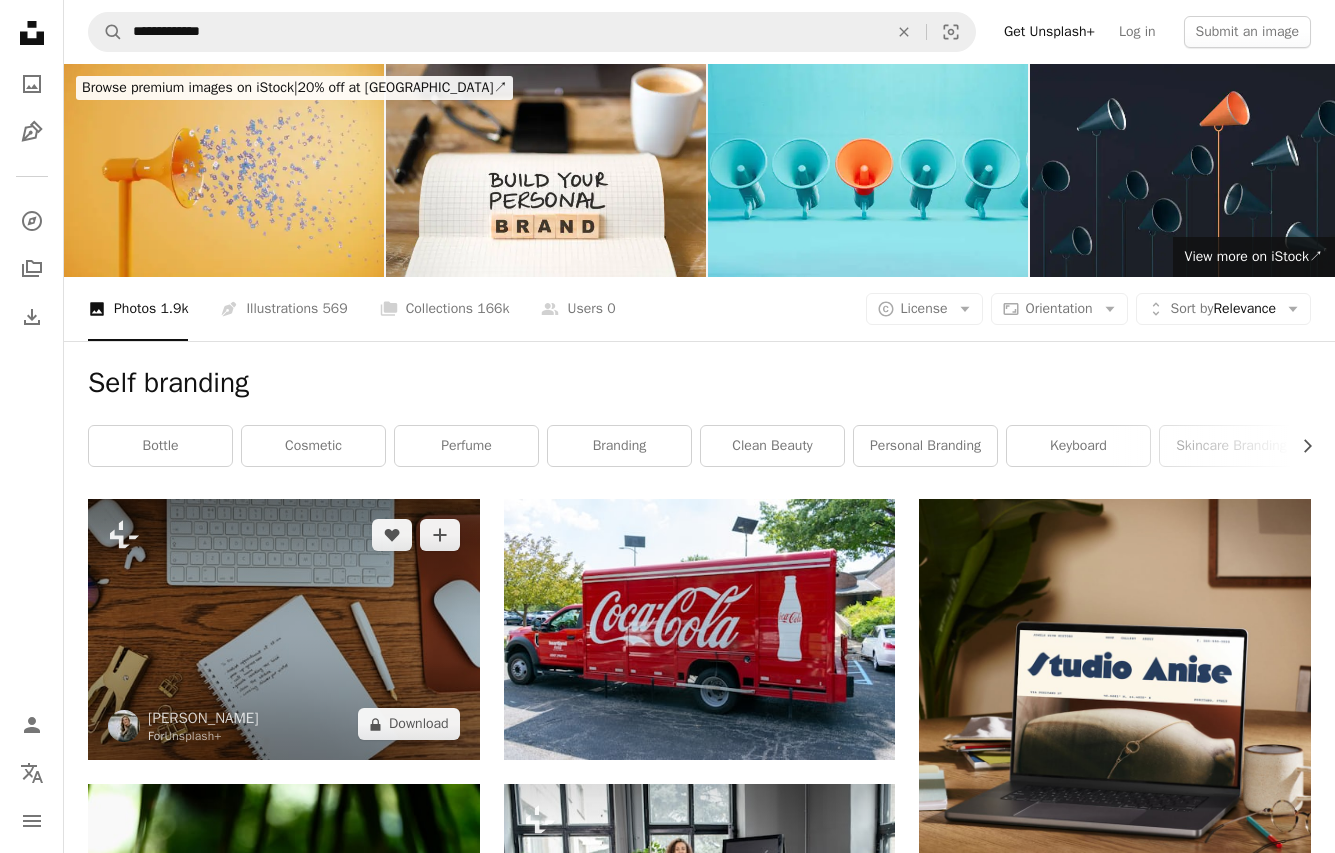 click at bounding box center (284, 629) 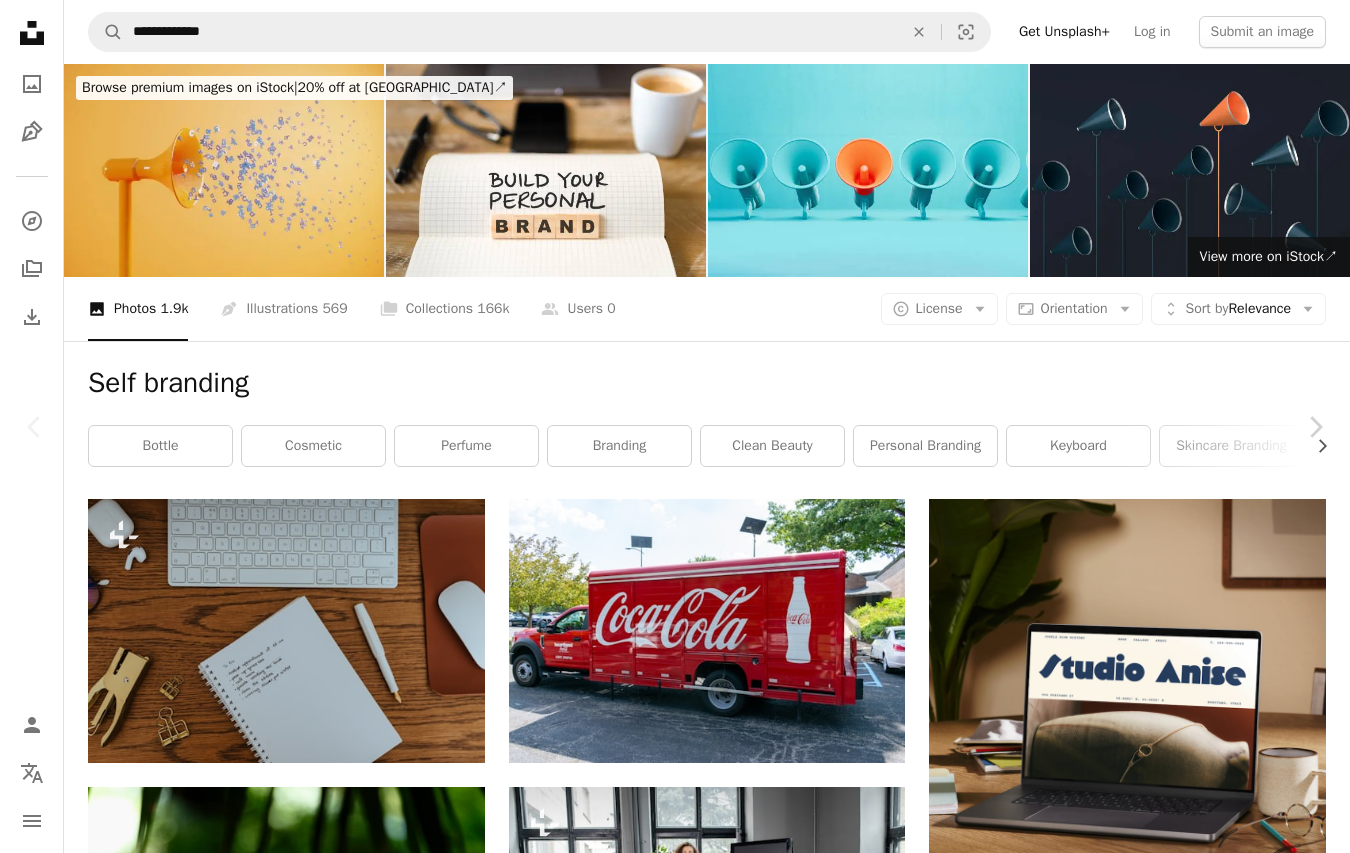 click on "An X shape Chevron left Chevron right [PERSON_NAME] For  Unsplash+ A heart A plus sign A lock Download Zoom in A forward-right arrow Share More Actions Calendar outlined Published on  [DATE] Safety Licensed under the  Unsplash+ License desktop keyboard notebook glasses lamp journal mouse notes diary mug notepad personal branding clip stapler desk essentials clips HD Wallpapers From this series Chevron right Plus sign for Unsplash+ Plus sign for Unsplash+ Plus sign for Unsplash+ Plus sign for Unsplash+ Related images Plus sign for Unsplash+ A heart A plus sign [PERSON_NAME] Light For  Unsplash+ A lock Download Plus sign for Unsplash+ A heart A plus sign [PERSON_NAME] For  Unsplash+ A lock Download Plus sign for Unsplash+ A heart A plus sign Getty Images For  Unsplash+ A lock Download Plus sign for Unsplash+ A heart A plus sign Getty Images For  Unsplash+ A lock Download Plus sign for Unsplash+ A heart A plus sign Curated Lifestyle For  Unsplash+ A lock Download Plus sign for Unsplash+ A heart A plus sign For" at bounding box center (675, 4995) 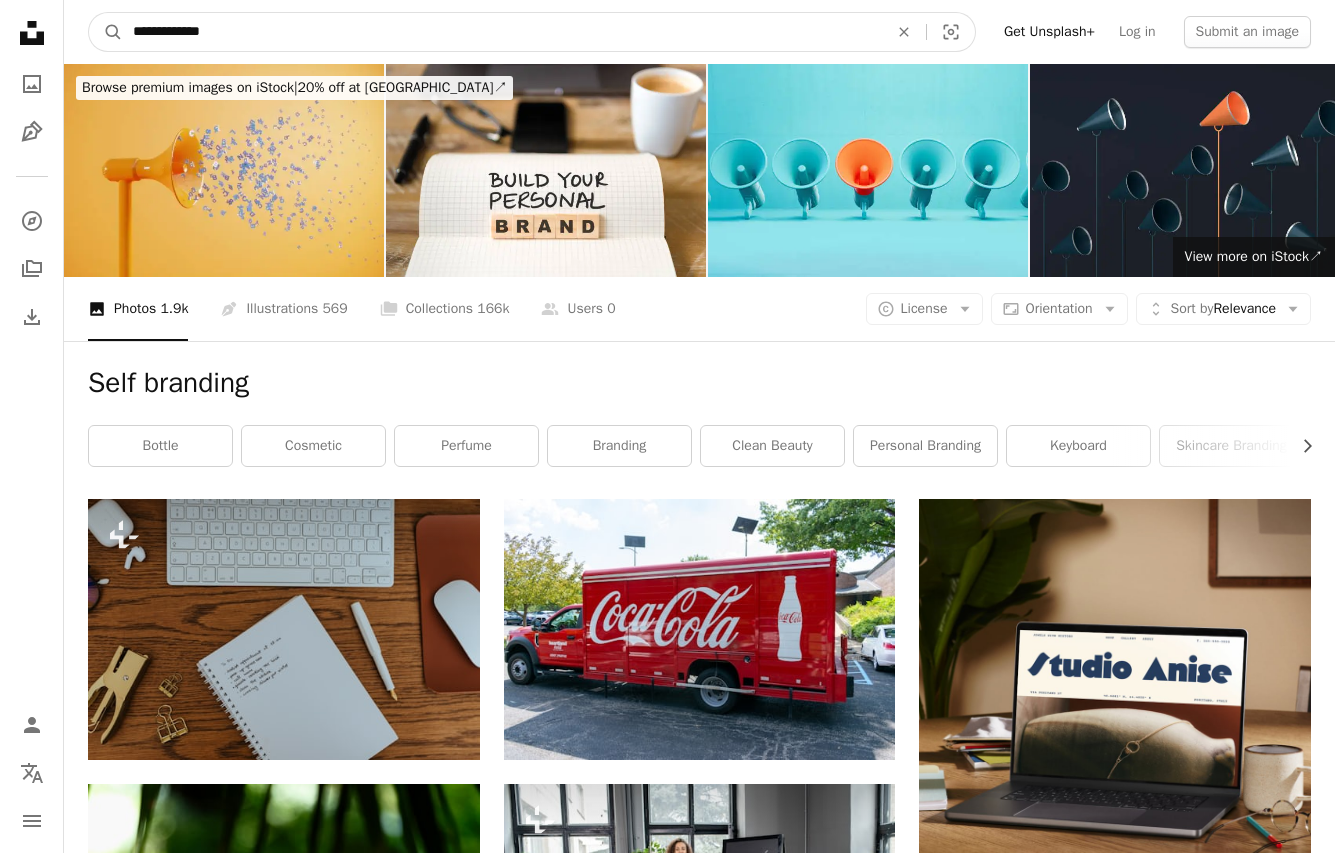 click on "**********" at bounding box center [502, 32] 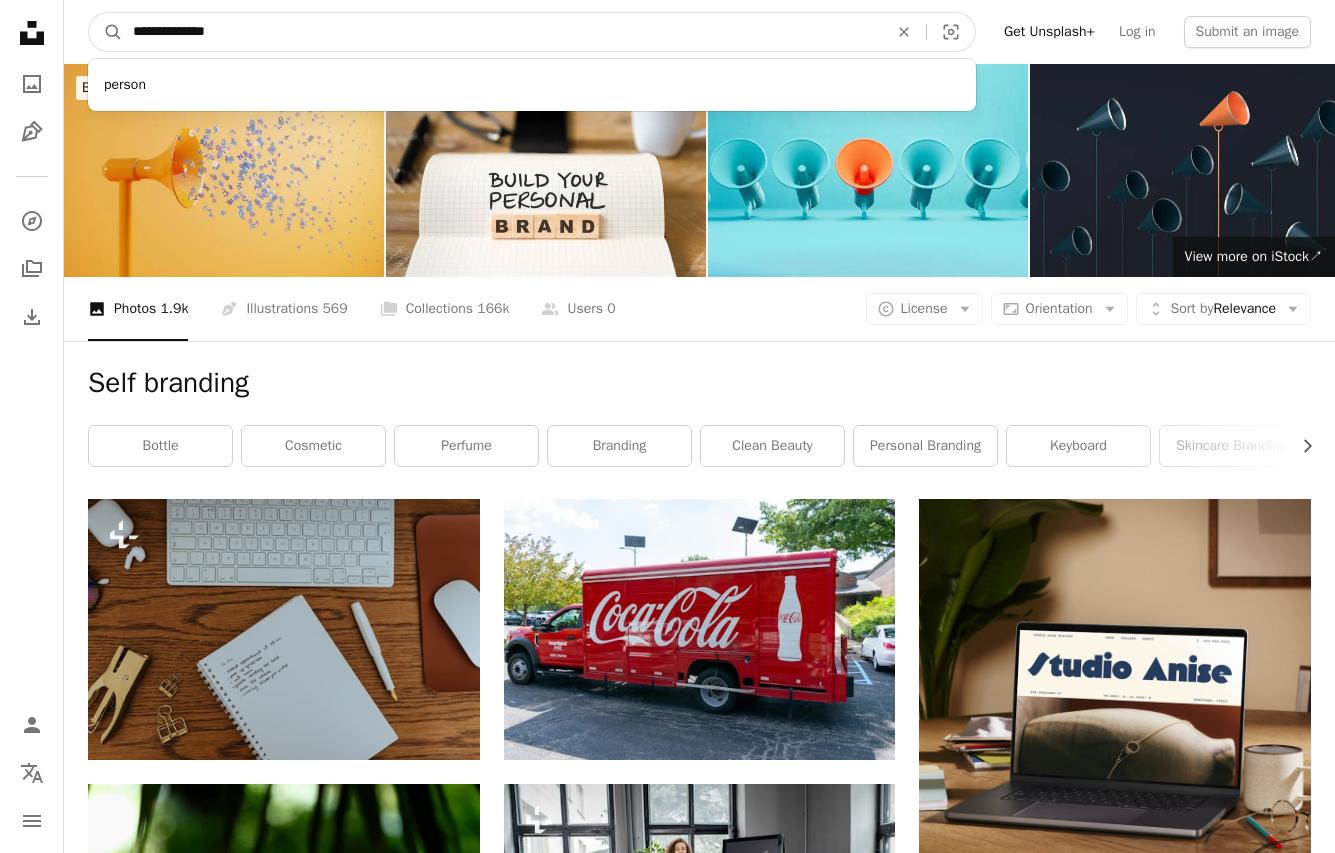 type on "**********" 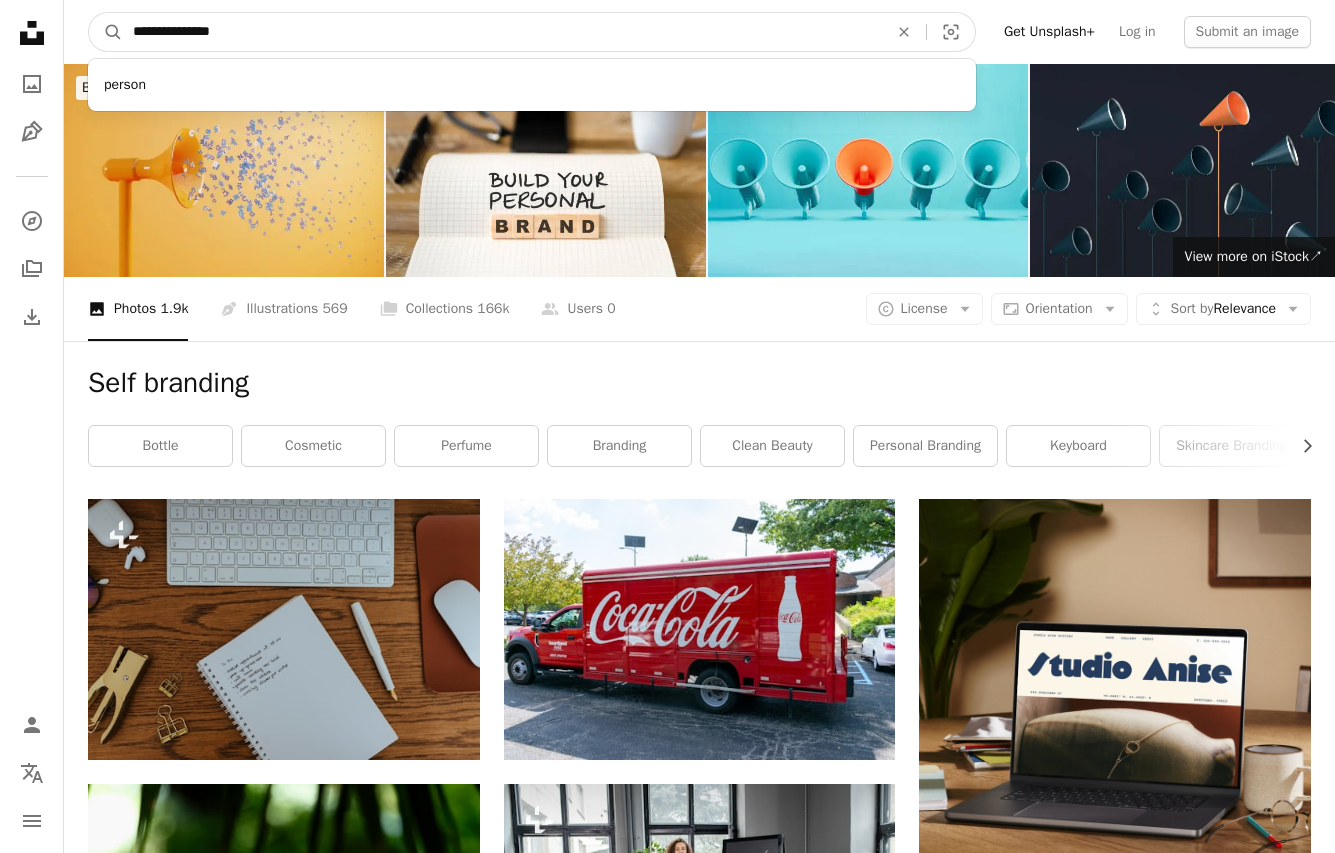 click on "A magnifying glass" at bounding box center [106, 32] 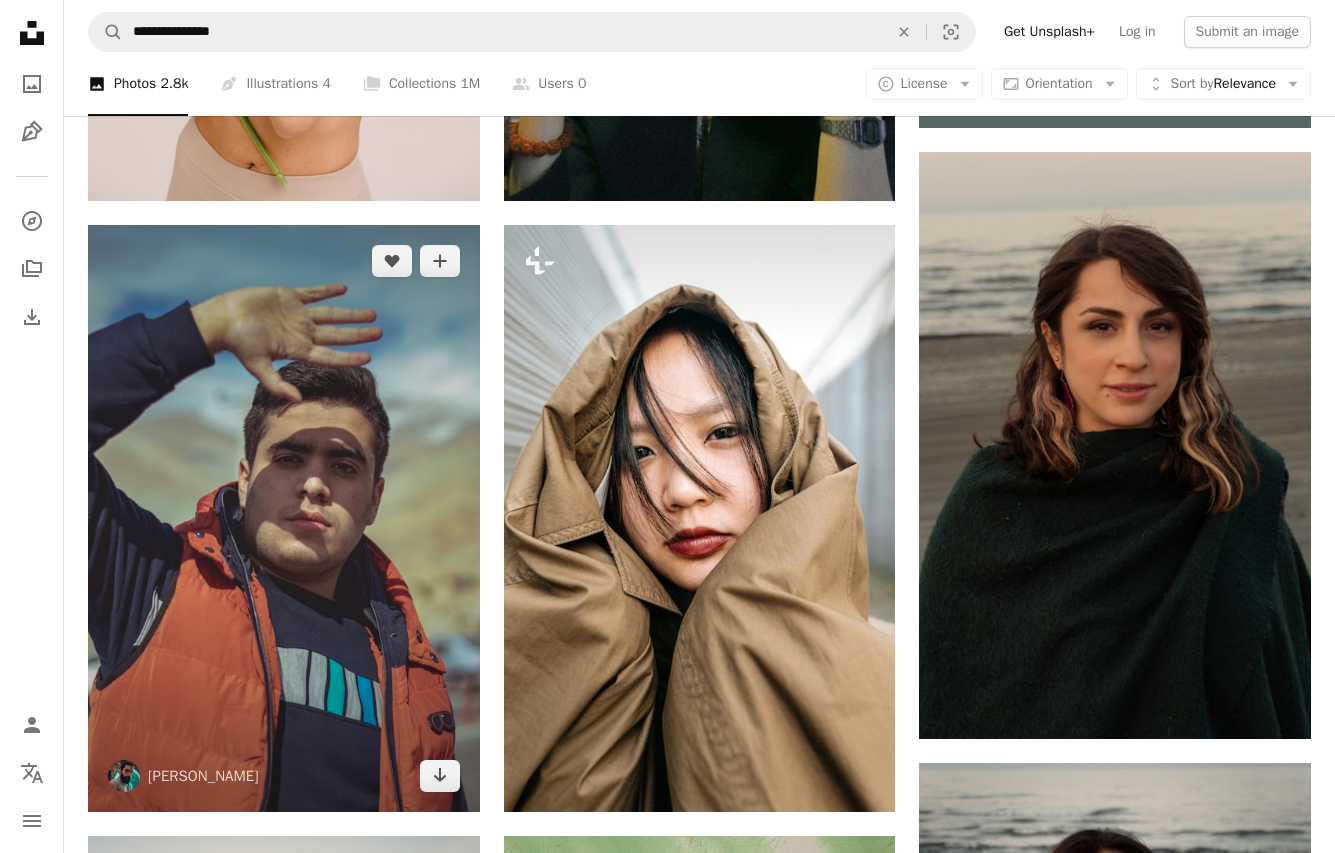 scroll, scrollTop: 1000, scrollLeft: 0, axis: vertical 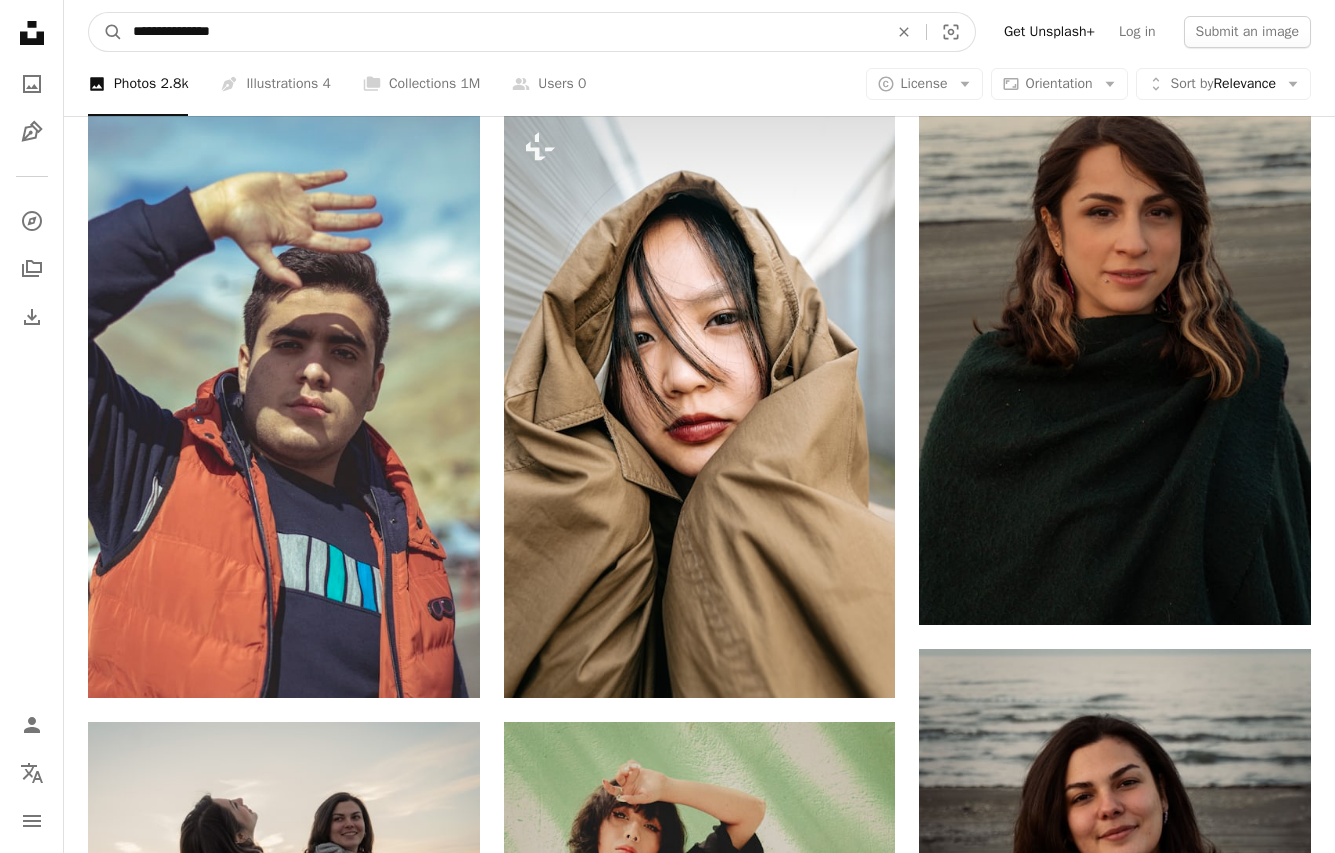 click on "**********" at bounding box center [502, 32] 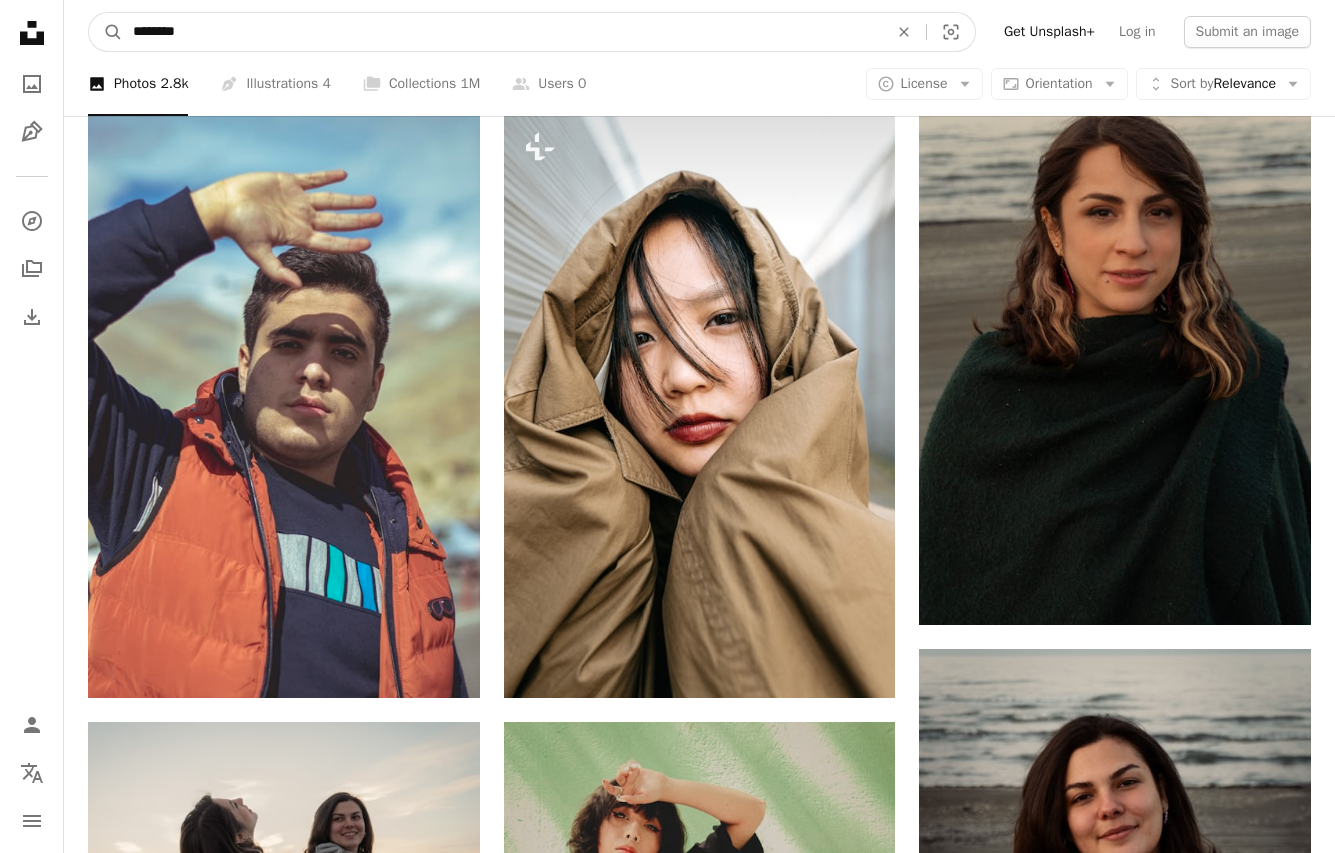 click on "********" at bounding box center (502, 32) 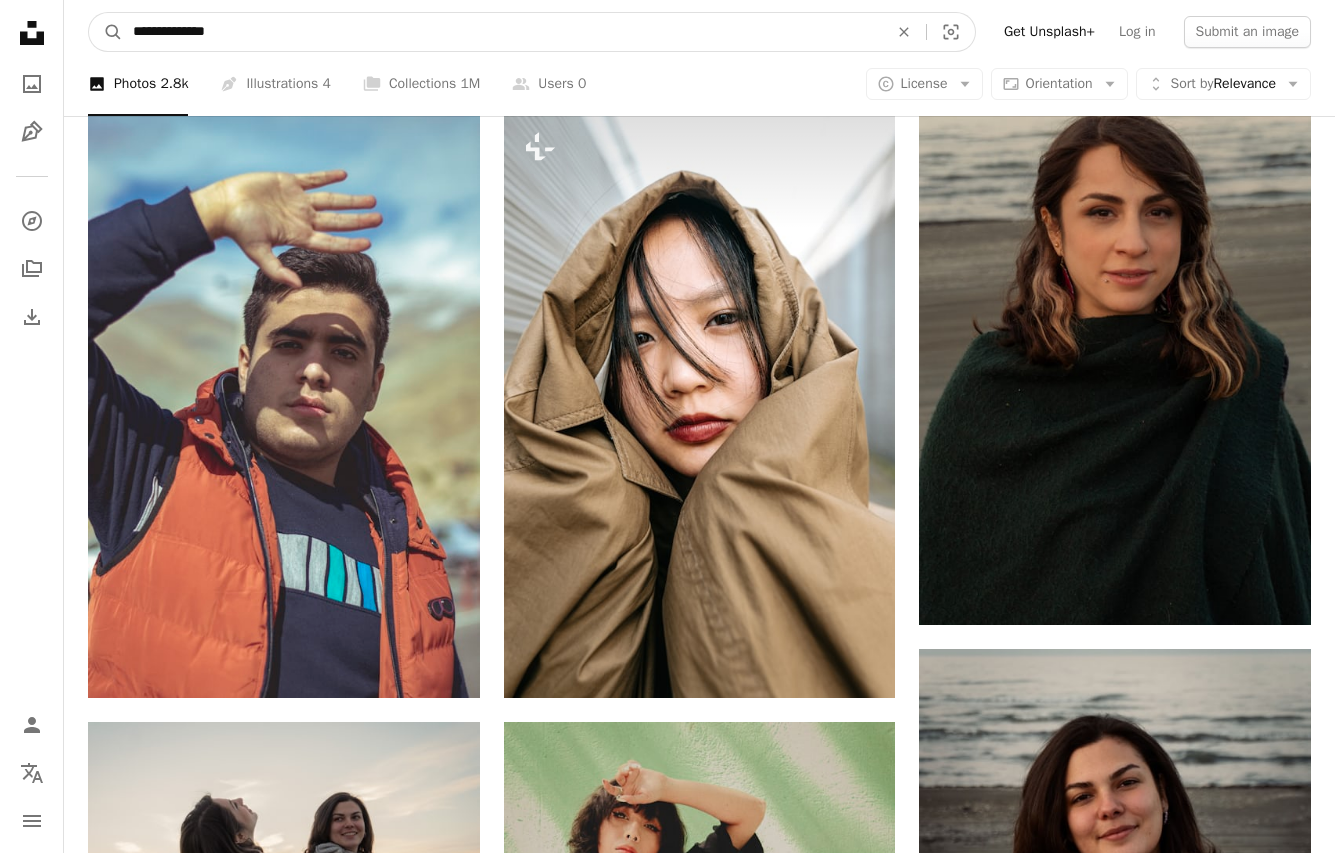 type on "**********" 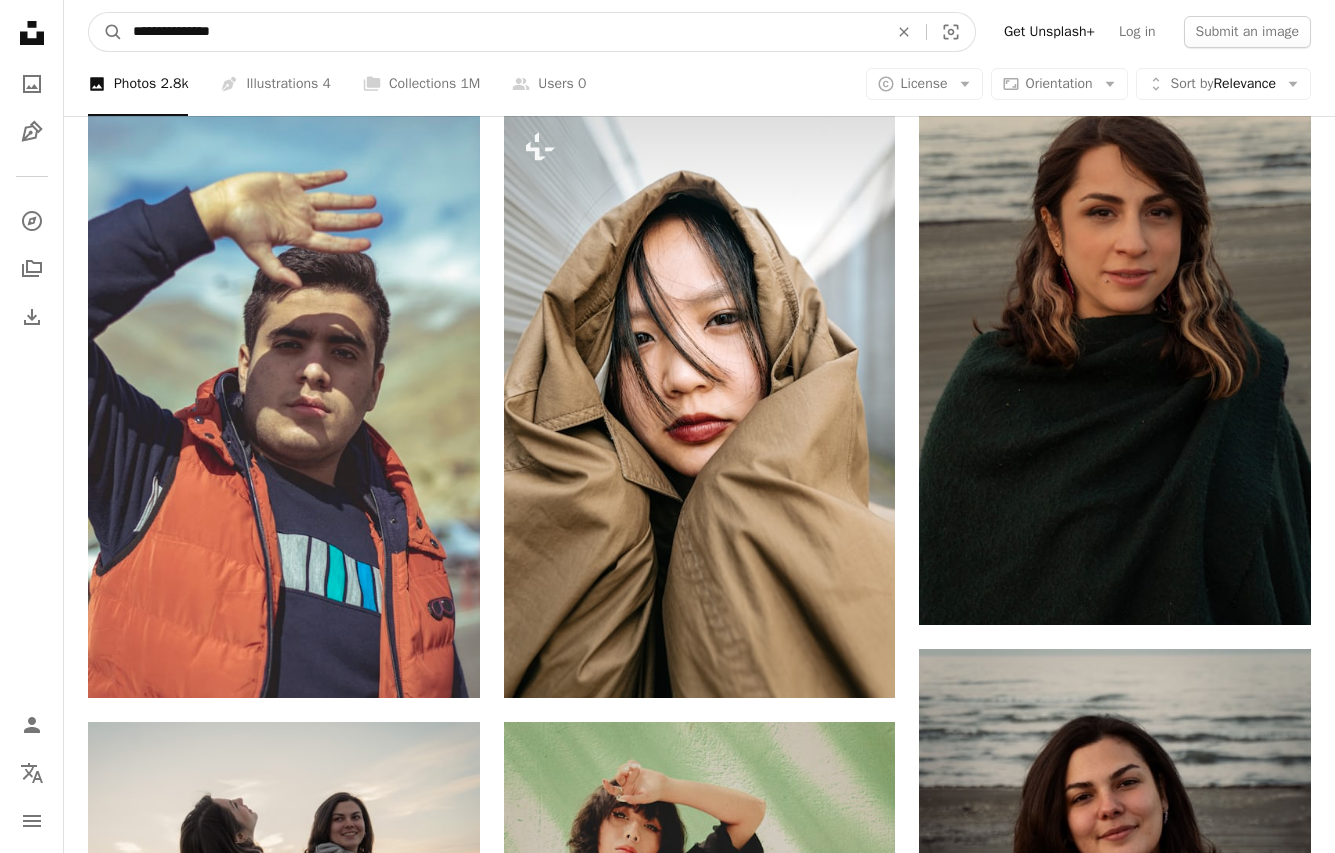 click on "A magnifying glass" at bounding box center (106, 32) 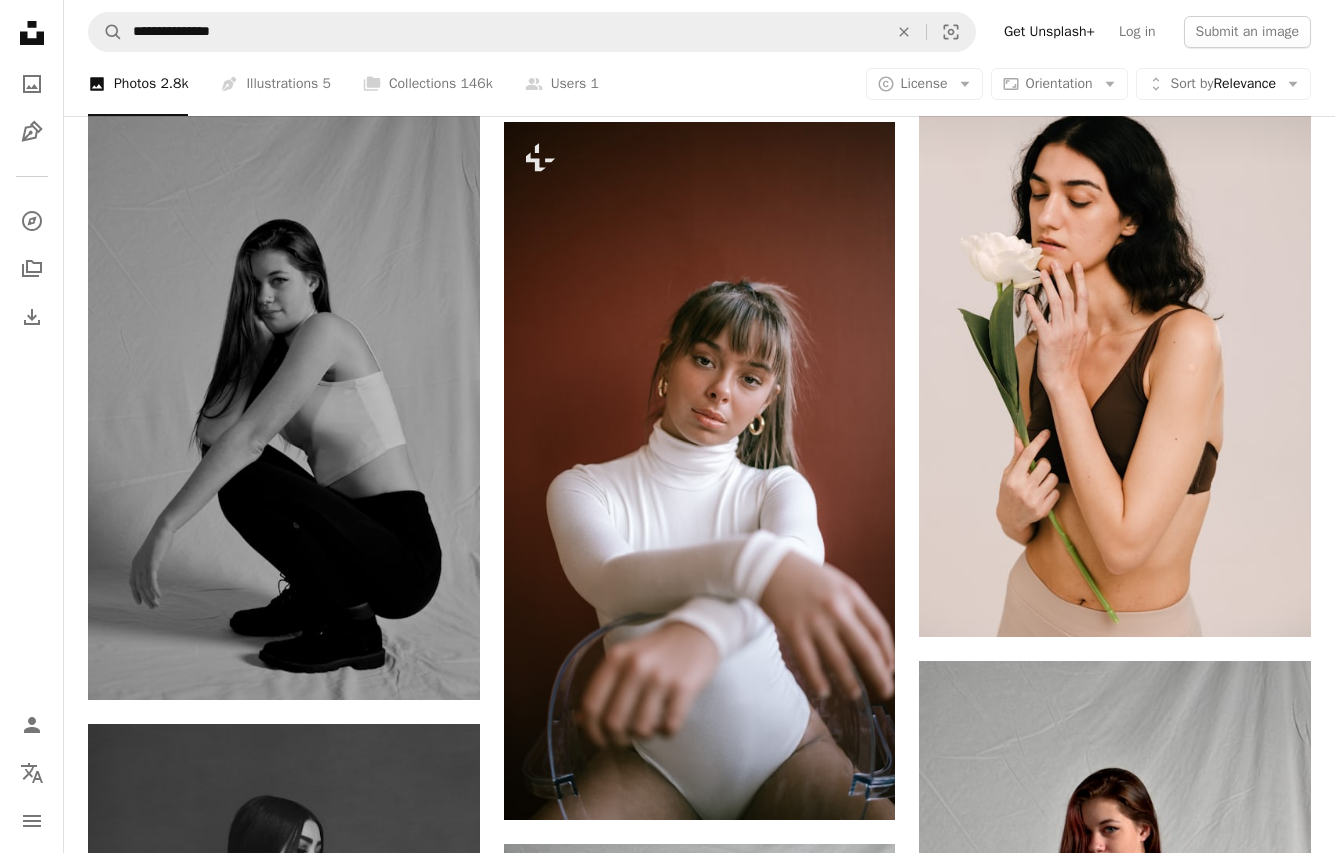 scroll, scrollTop: 1300, scrollLeft: 0, axis: vertical 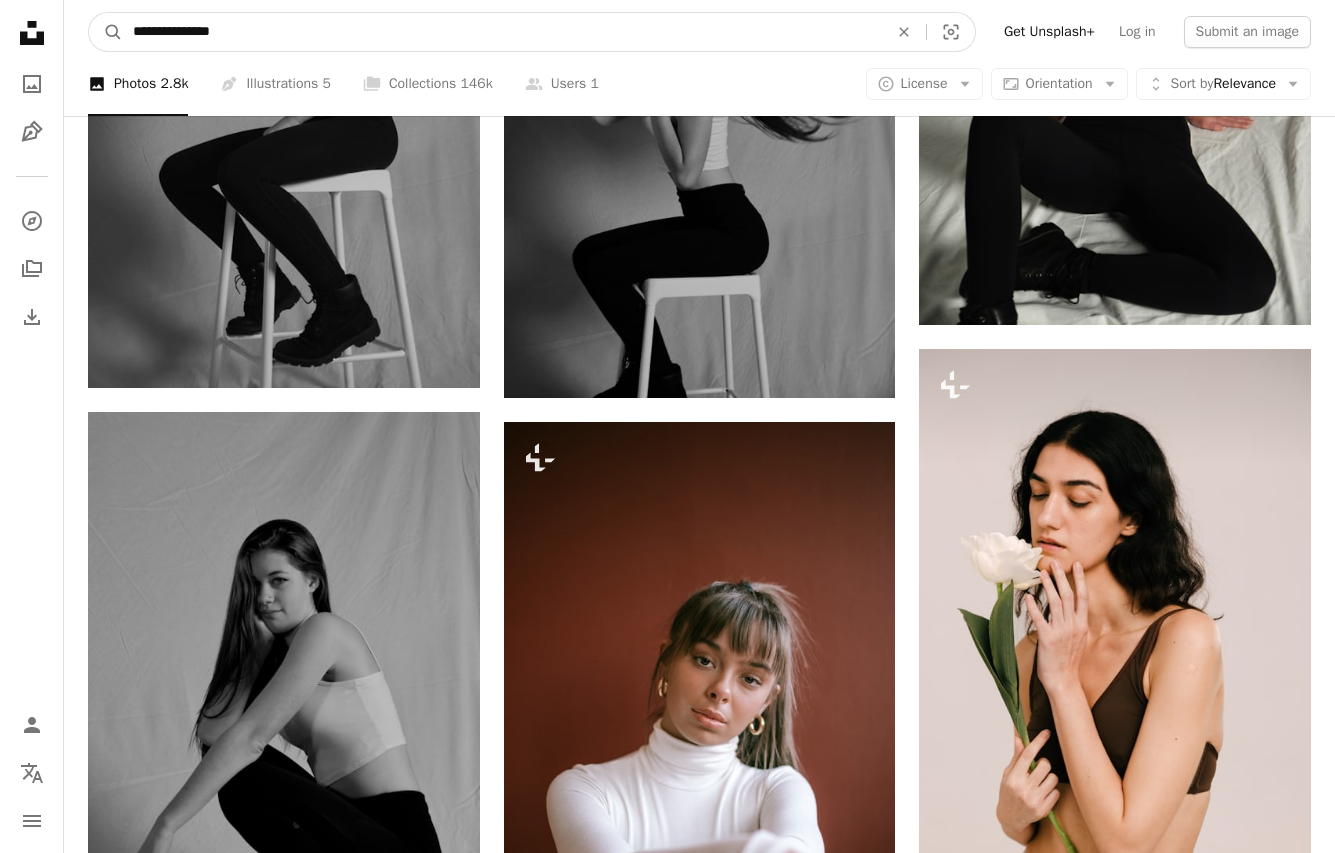 click on "**********" at bounding box center (502, 32) 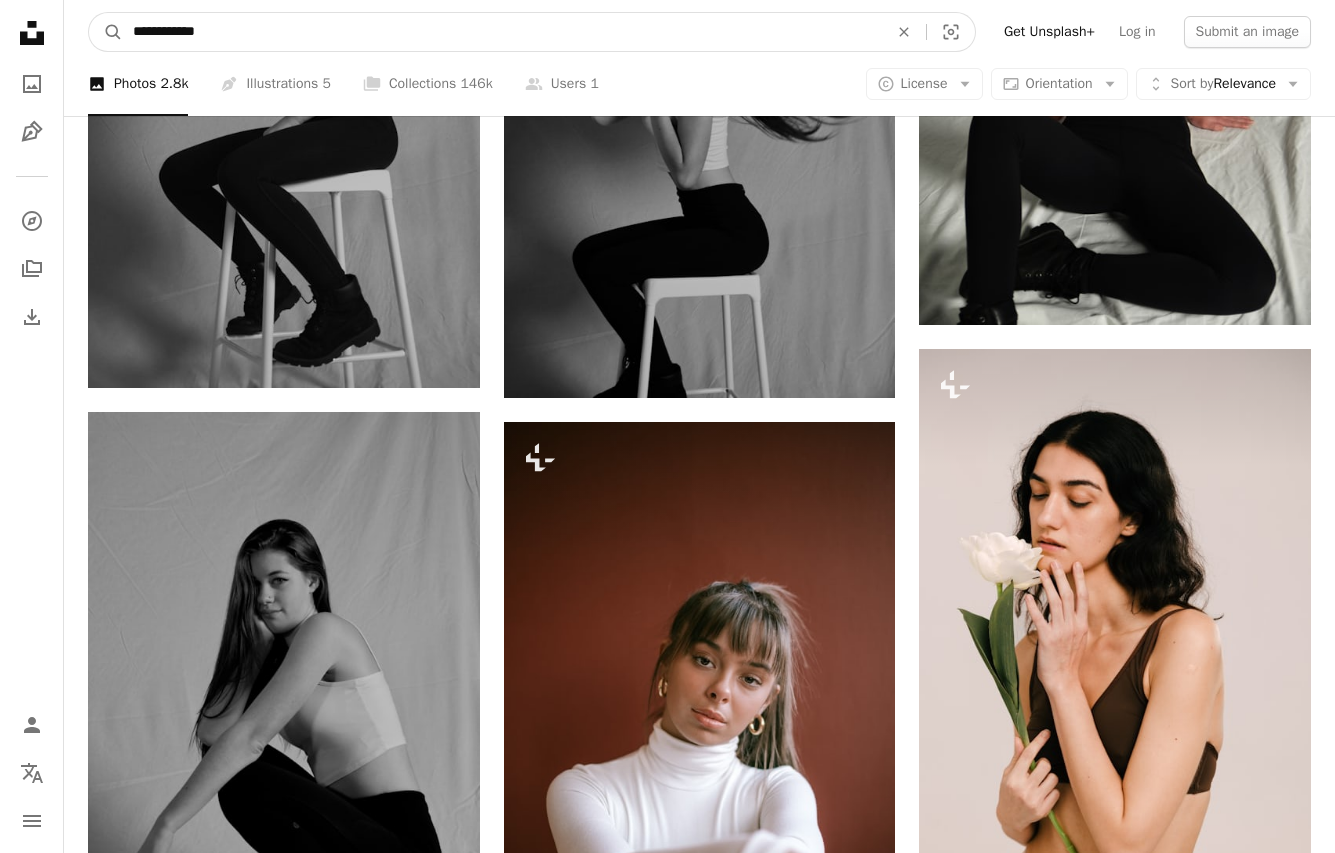 type on "**********" 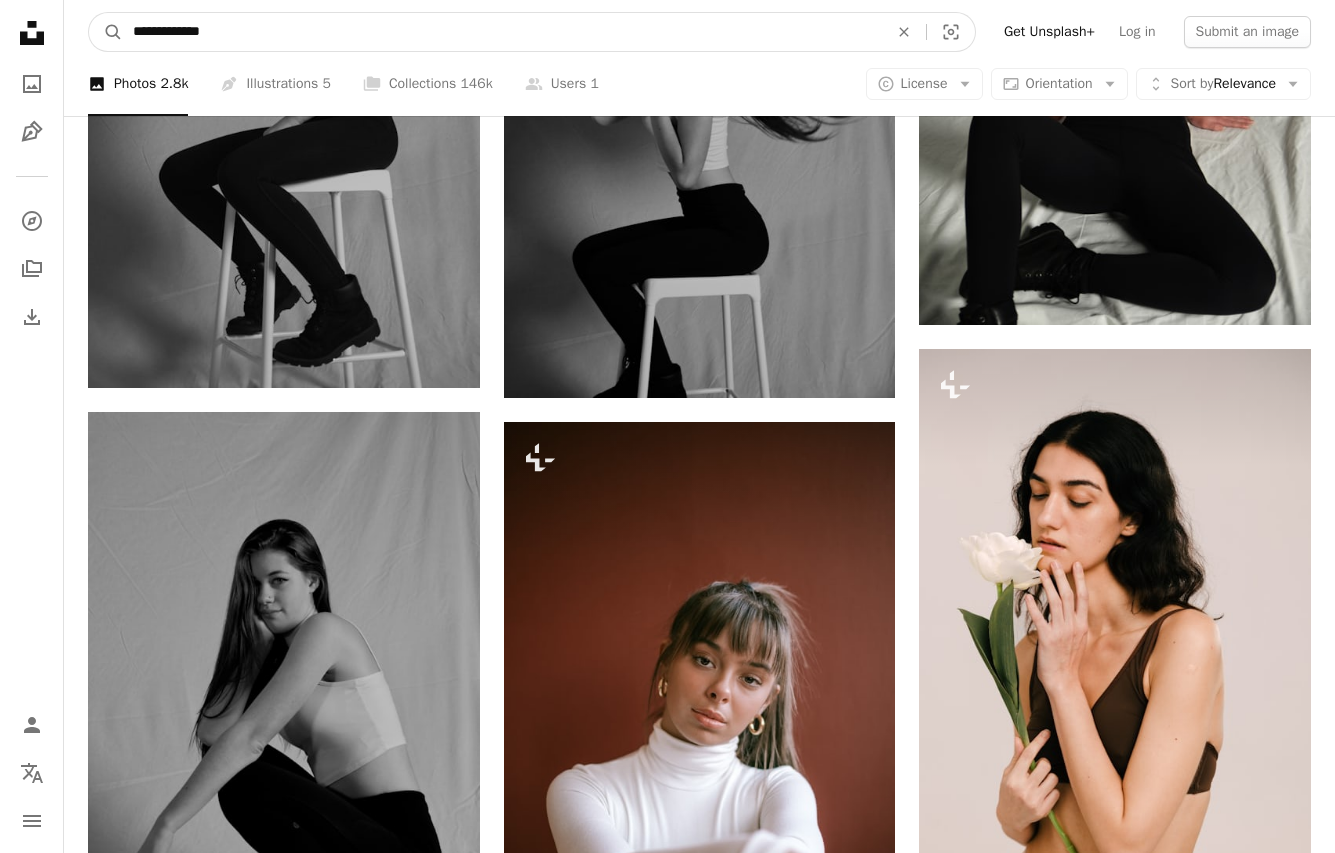 click on "A magnifying glass" at bounding box center [106, 32] 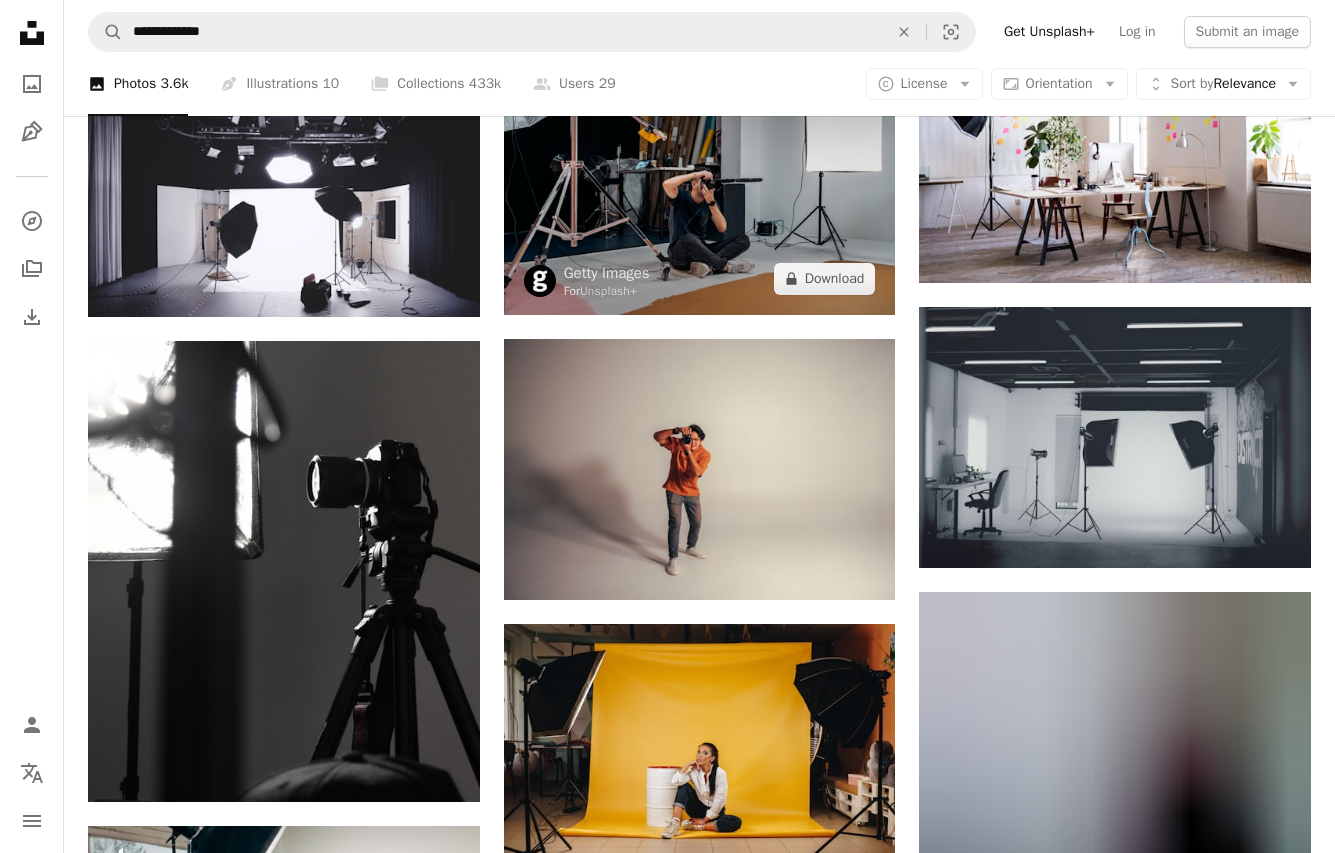 scroll, scrollTop: 1500, scrollLeft: 0, axis: vertical 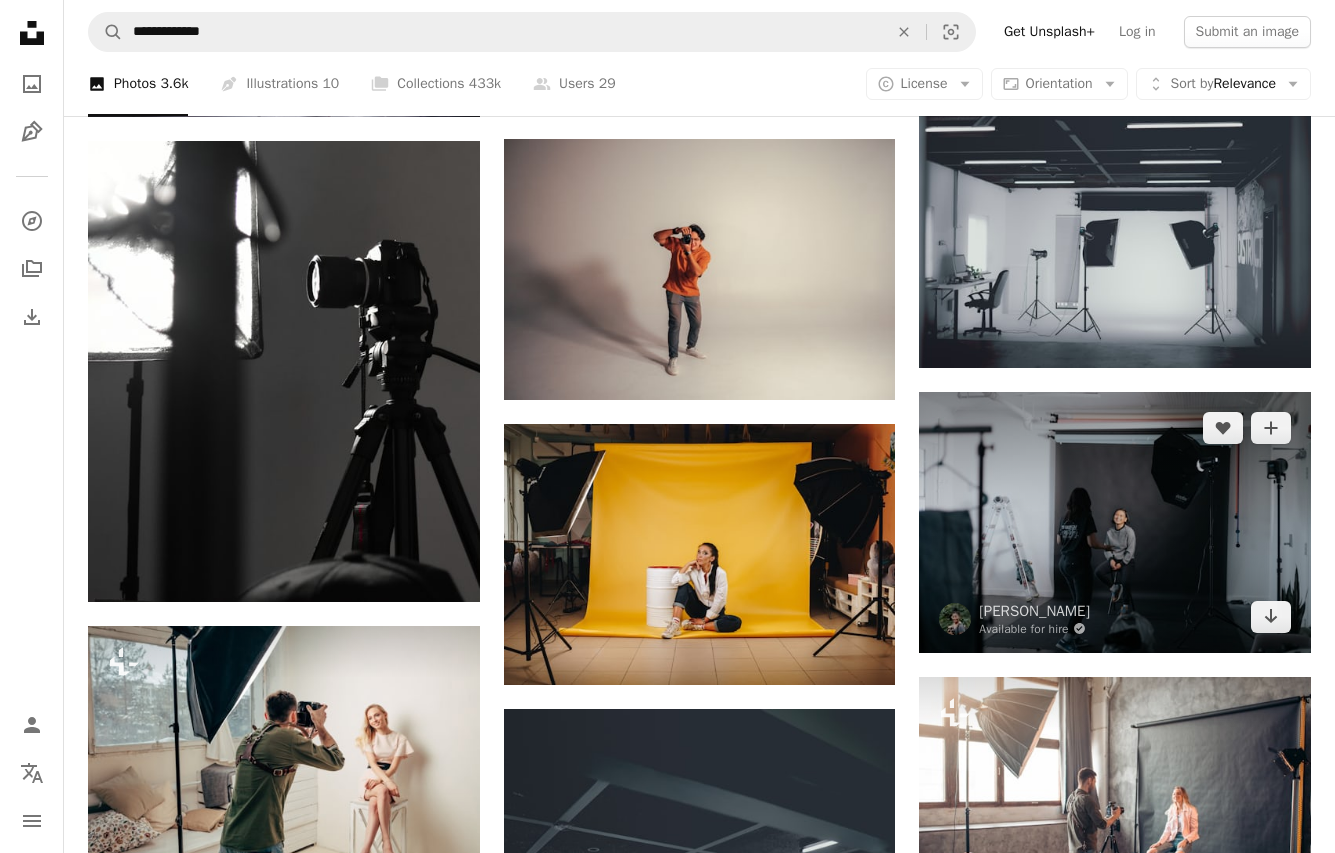 click at bounding box center [1115, 522] 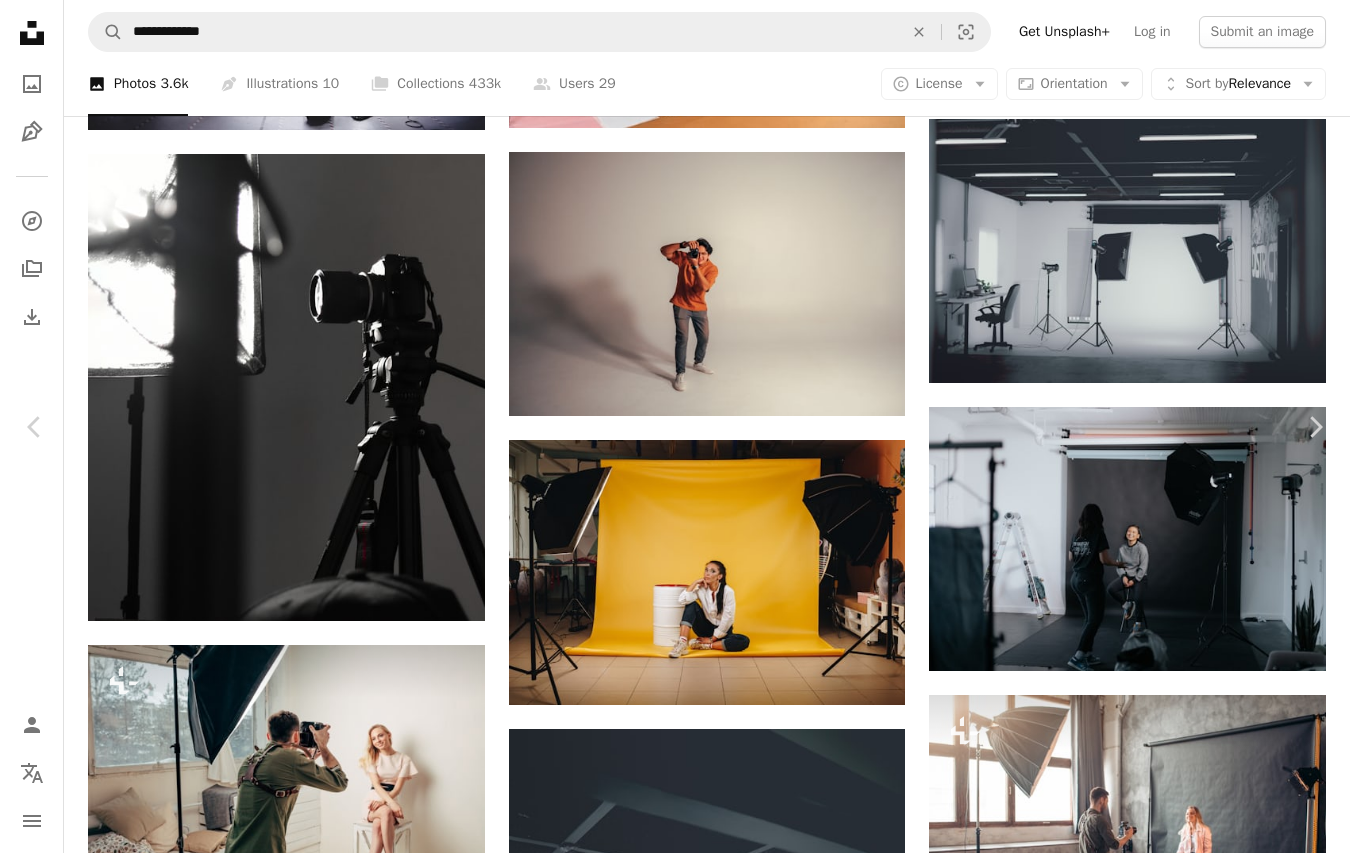 click on "An X shape Chevron left Chevron right [PERSON_NAME] Available for hire A checkmark inside of a circle A heart A plus sign Download free Chevron down Zoom in Views 2,276,939 Downloads 12,361 Featured in Photos ,  Business & Work ,  New Skills A forward-right arrow Share Info icon Info More Actions Calendar outlined Published on  [DATE] Camera Canon, EOS 5D [PERSON_NAME] Safety Free to use under the  Unsplash License business studio models photo studio studio photography phtography human grey tripod Public domain images Browse premium related images on iStock  |  Save 20% with code UNSPLASH20 View more on iStock  ↗ Related images A heart A plus sign [PERSON_NAME] Available for hire A checkmark inside of a circle Arrow pointing down A heart A plus sign [PERSON_NAME] Available for hire A checkmark inside of a circle Arrow pointing down A heart A plus sign [PERSON_NAME] Available for hire A checkmark inside of a circle Arrow pointing down A heart A plus sign [PERSON_NAME] Available for hire A heart A heart" at bounding box center (675, 2882) 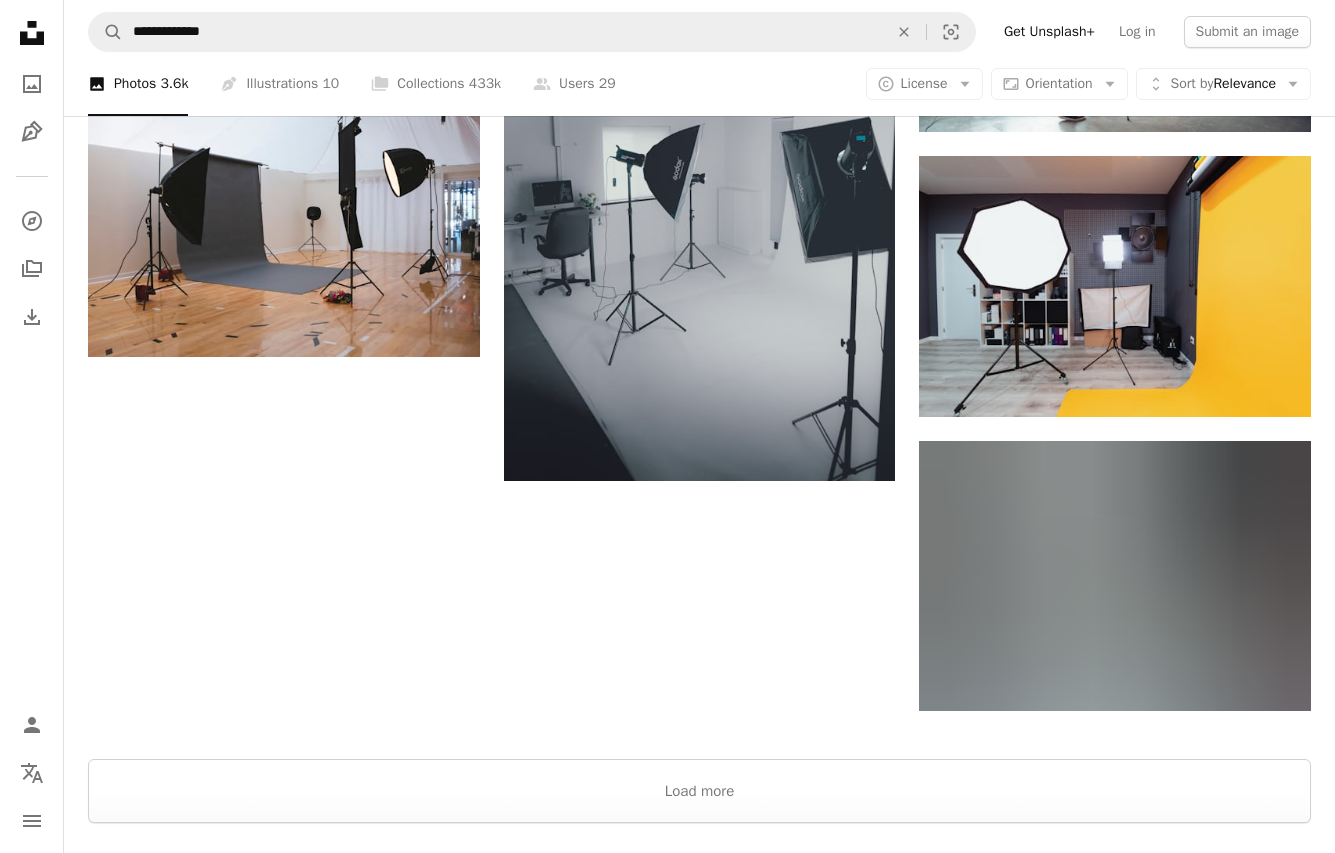 scroll, scrollTop: 2600, scrollLeft: 0, axis: vertical 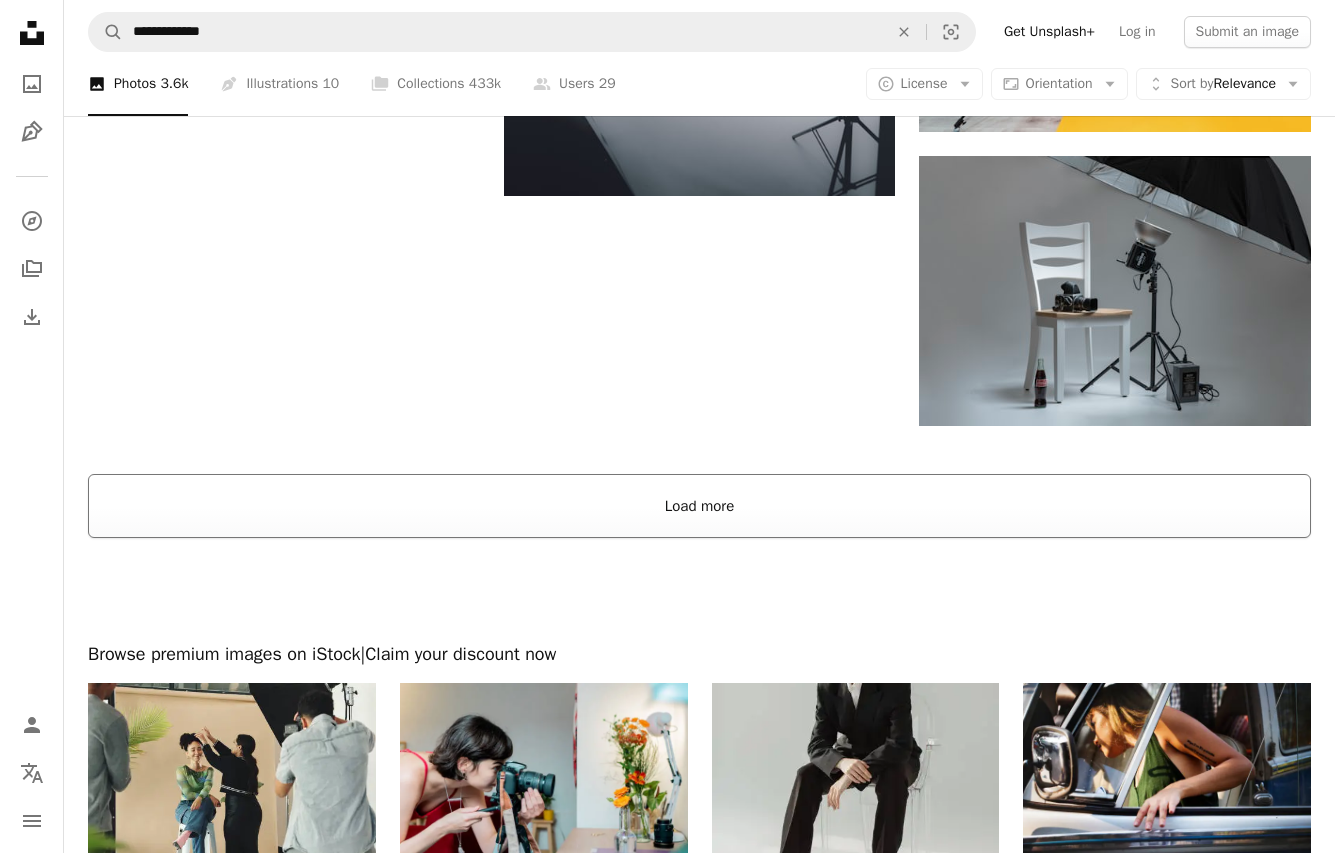 click on "Load more" at bounding box center [699, 506] 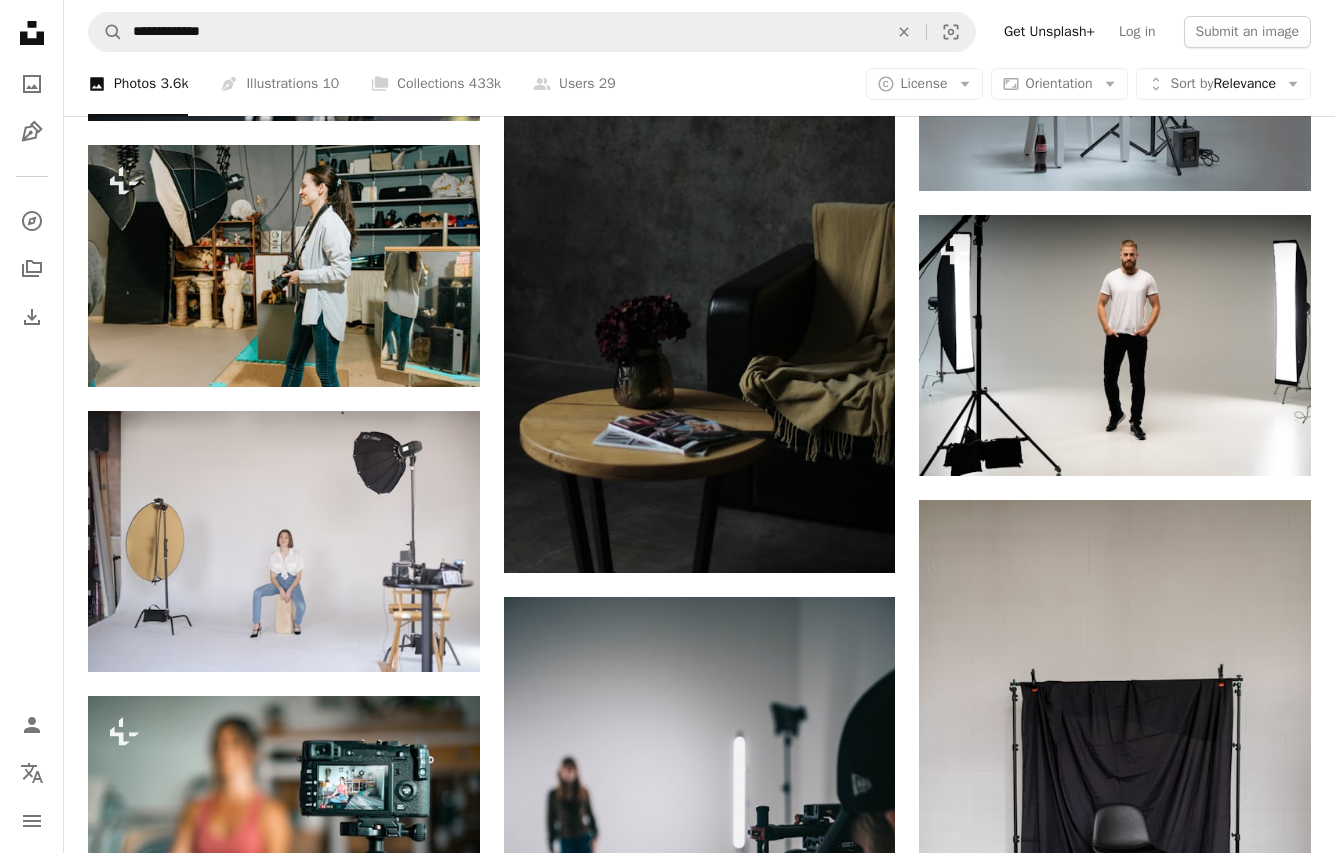 scroll, scrollTop: 2800, scrollLeft: 0, axis: vertical 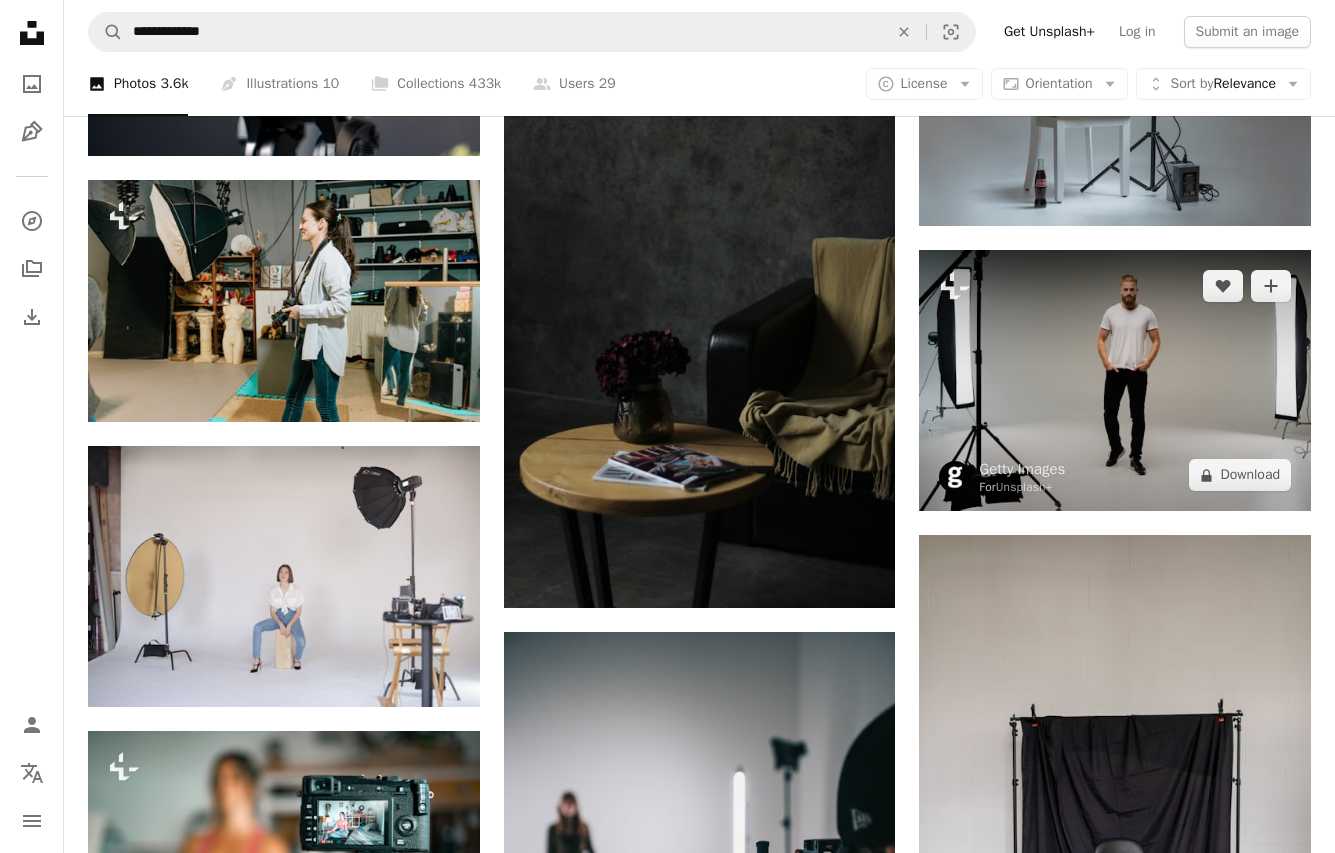 click at bounding box center (1115, 380) 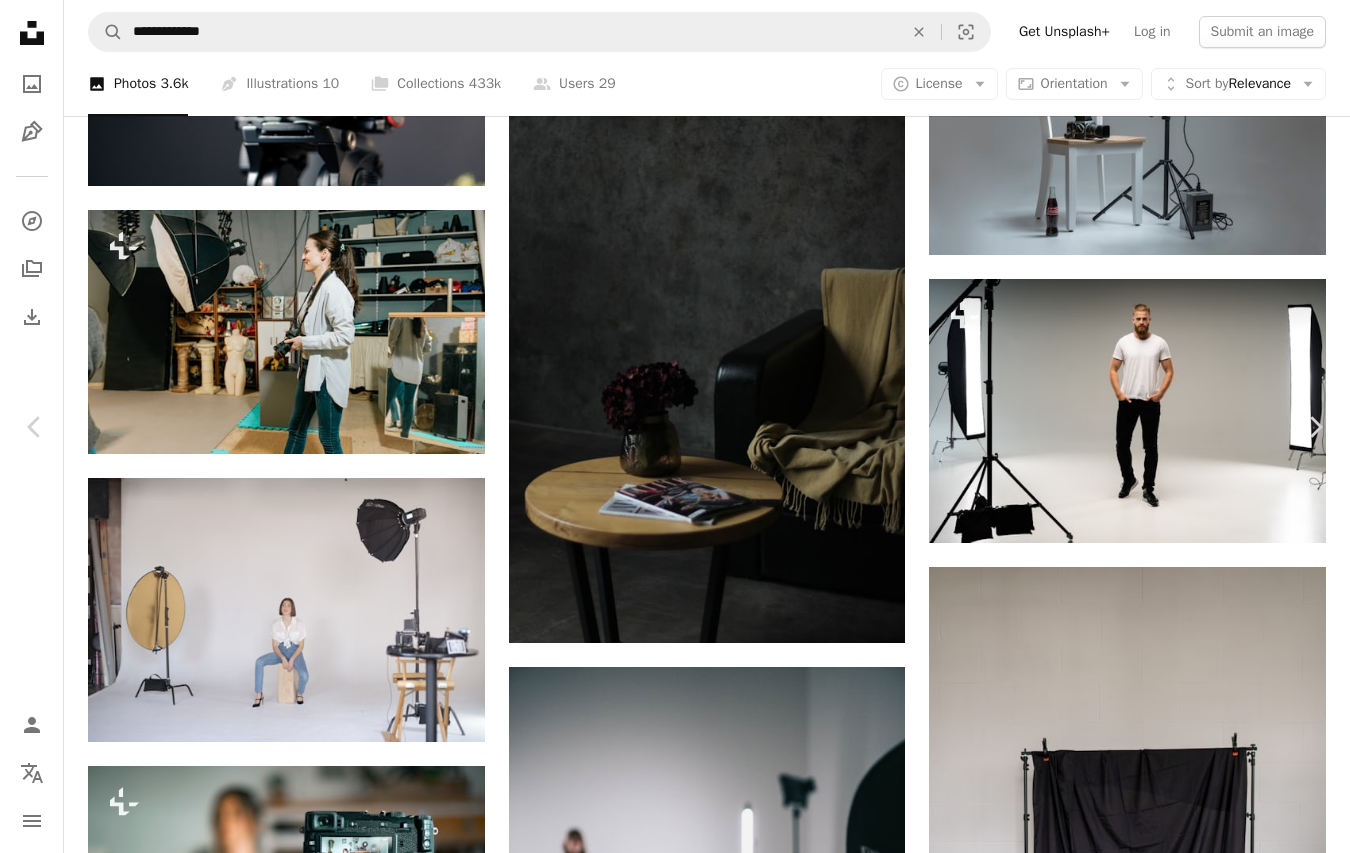 click on "A lock Download" at bounding box center (1189, 3105) 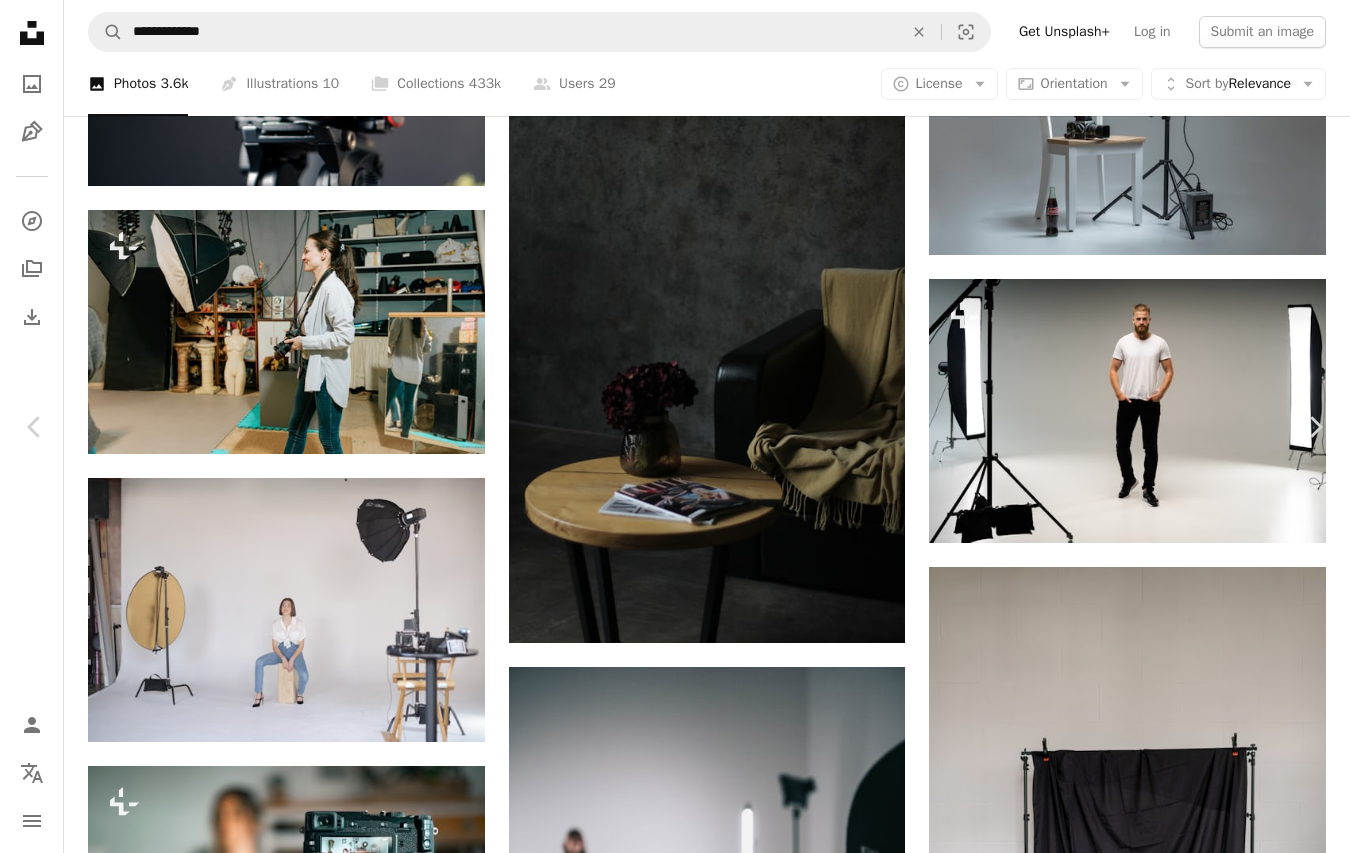 click on "Premium, ready to use images. Get unlimited access. A plus sign Members-only content added monthly A plus sign Unlimited royalty-free downloads A plus sign Illustrations  New A plus sign Enhanced legal protections yearly 65%  off monthly $20   $7 USD per month * Get  Unsplash+ * When paid annually, billed upfront  $84 Taxes where applicable. Renews automatically. Cancel anytime." at bounding box center [853, 3466] 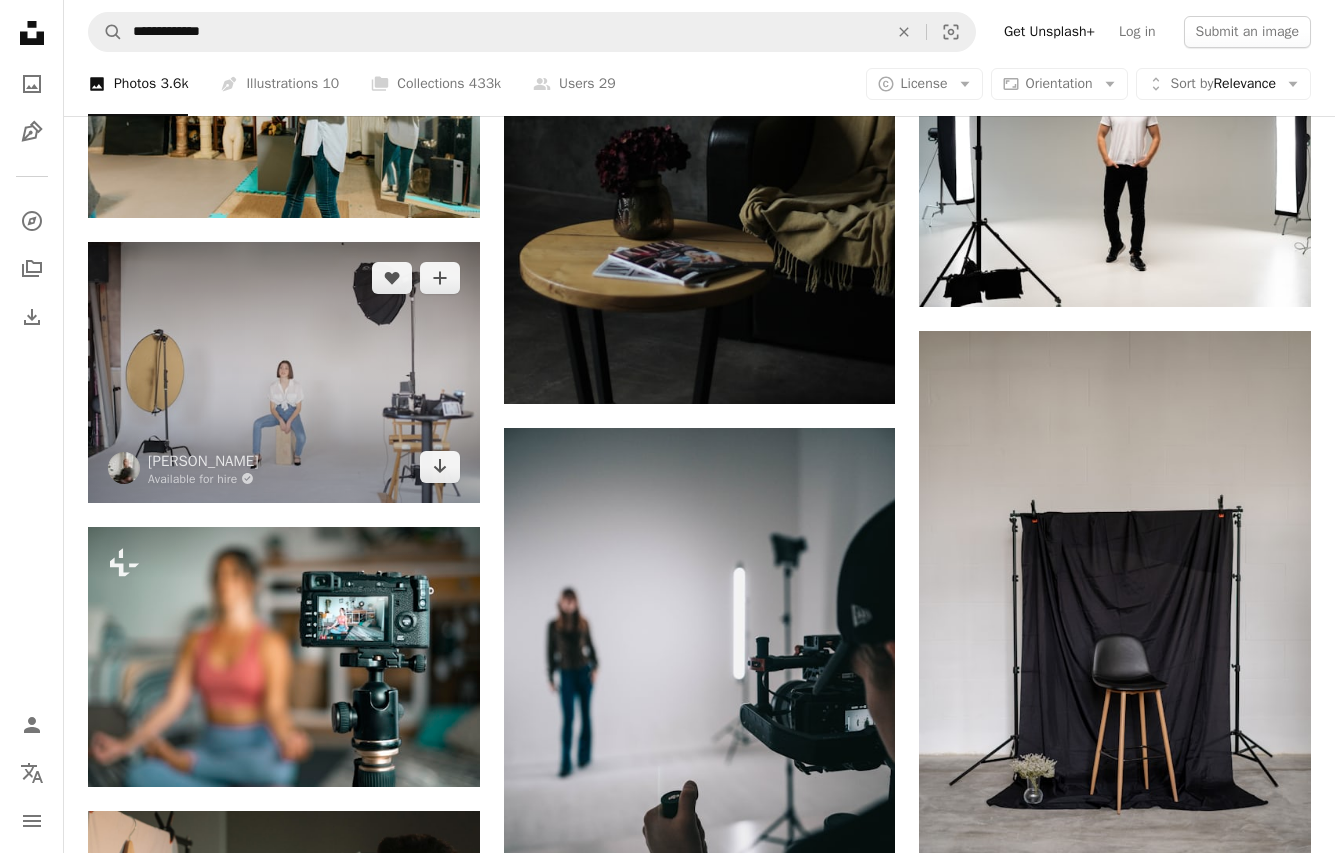 scroll, scrollTop: 2900, scrollLeft: 0, axis: vertical 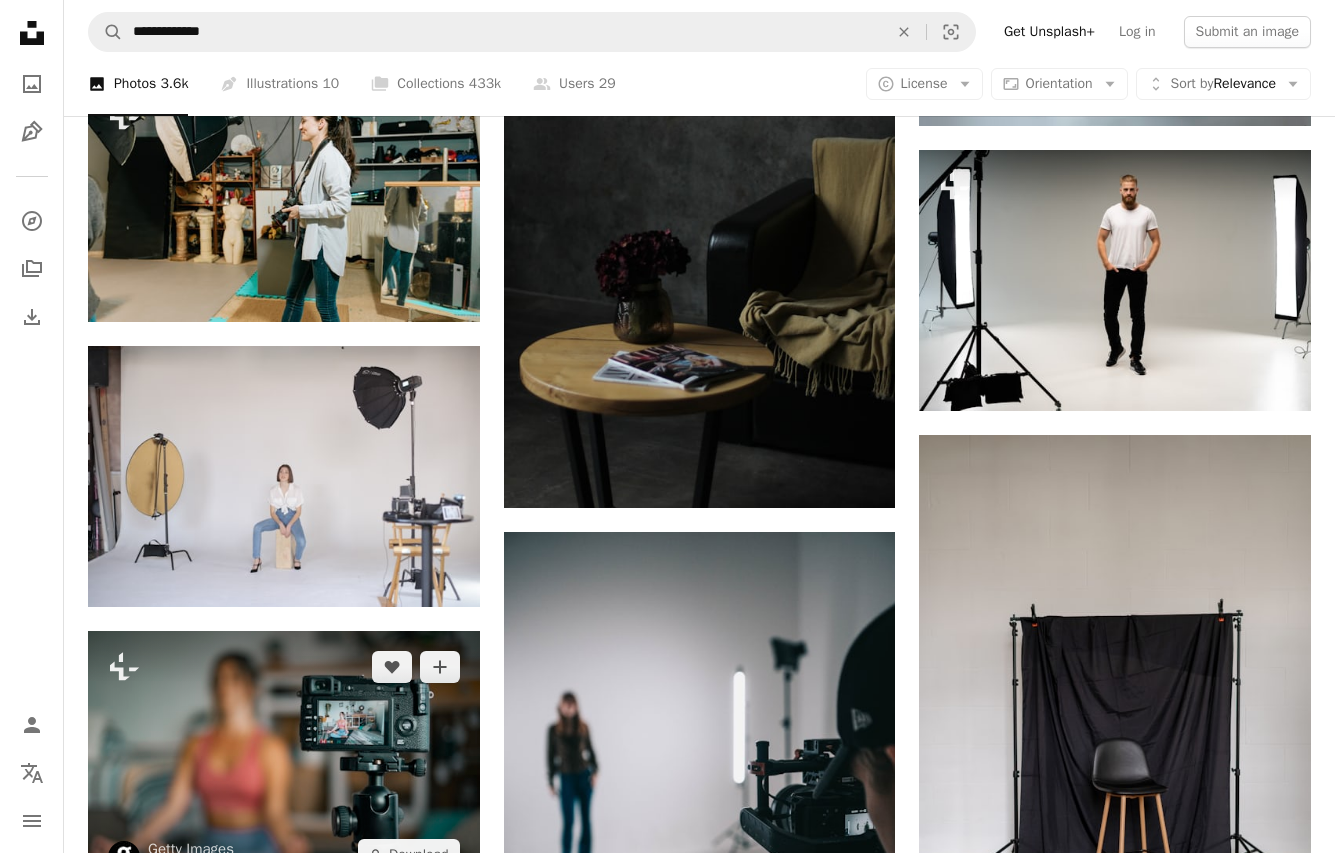 click at bounding box center [284, 761] 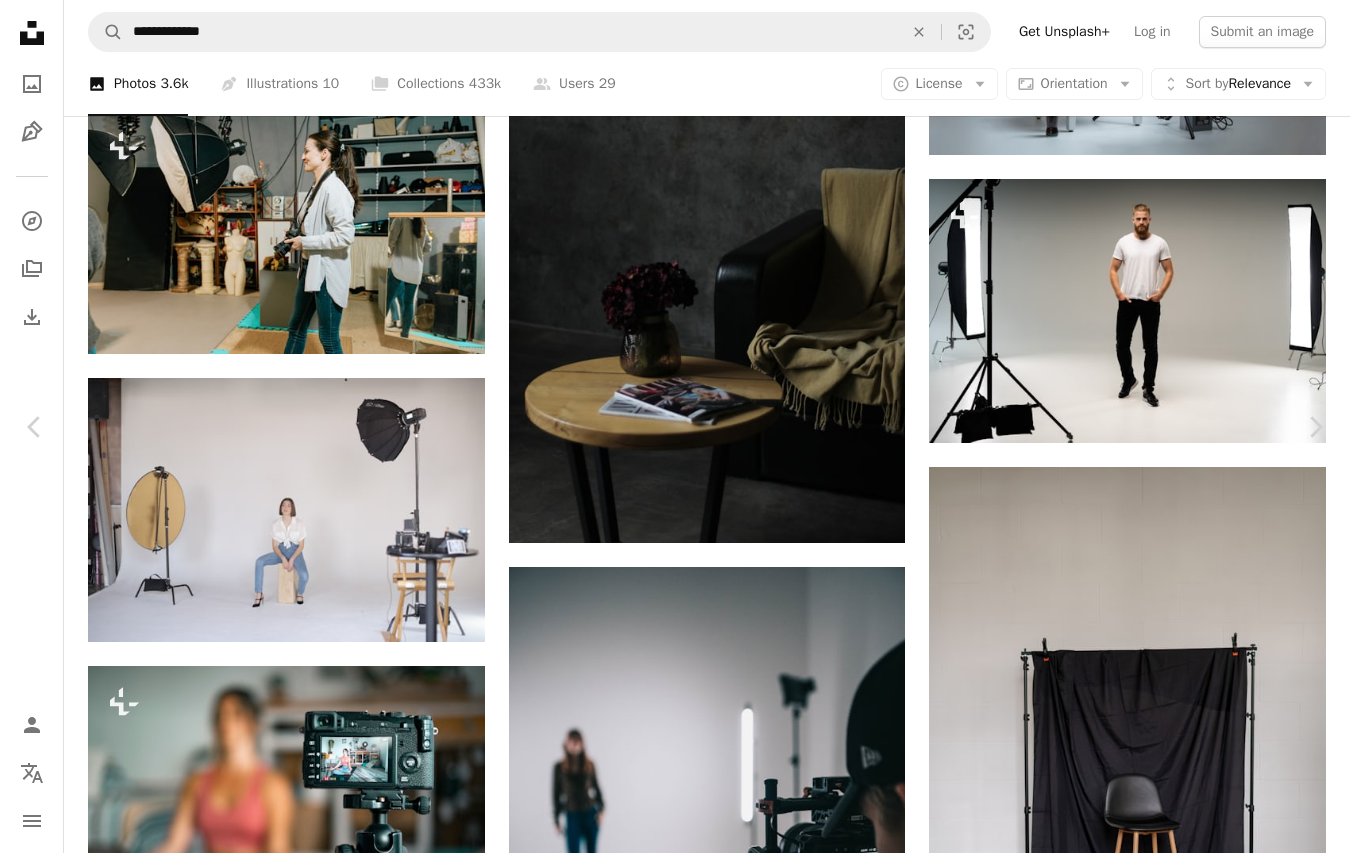 click on "A lock Download" at bounding box center [1189, 6224] 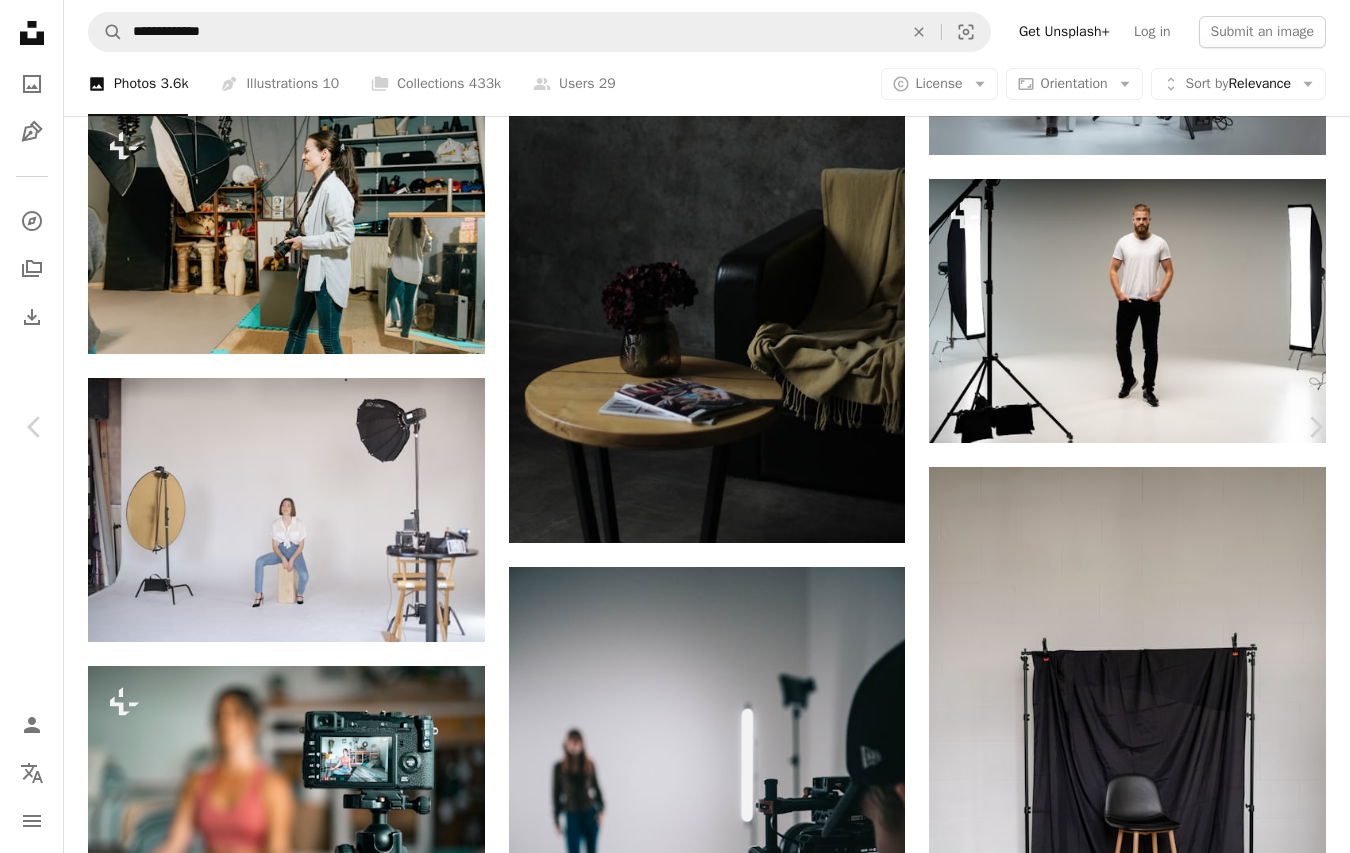 click on "An X shape Premium, ready to use images. Get unlimited access. A plus sign Members-only content added monthly A plus sign Unlimited royalty-free downloads A plus sign Illustrations  New A plus sign Enhanced legal protections yearly 65%  off monthly $20   $7 USD per month * Get  Unsplash+ * When paid annually, billed upfront  $84 Taxes where applicable. Renews automatically. Cancel anytime." at bounding box center [675, 6603] 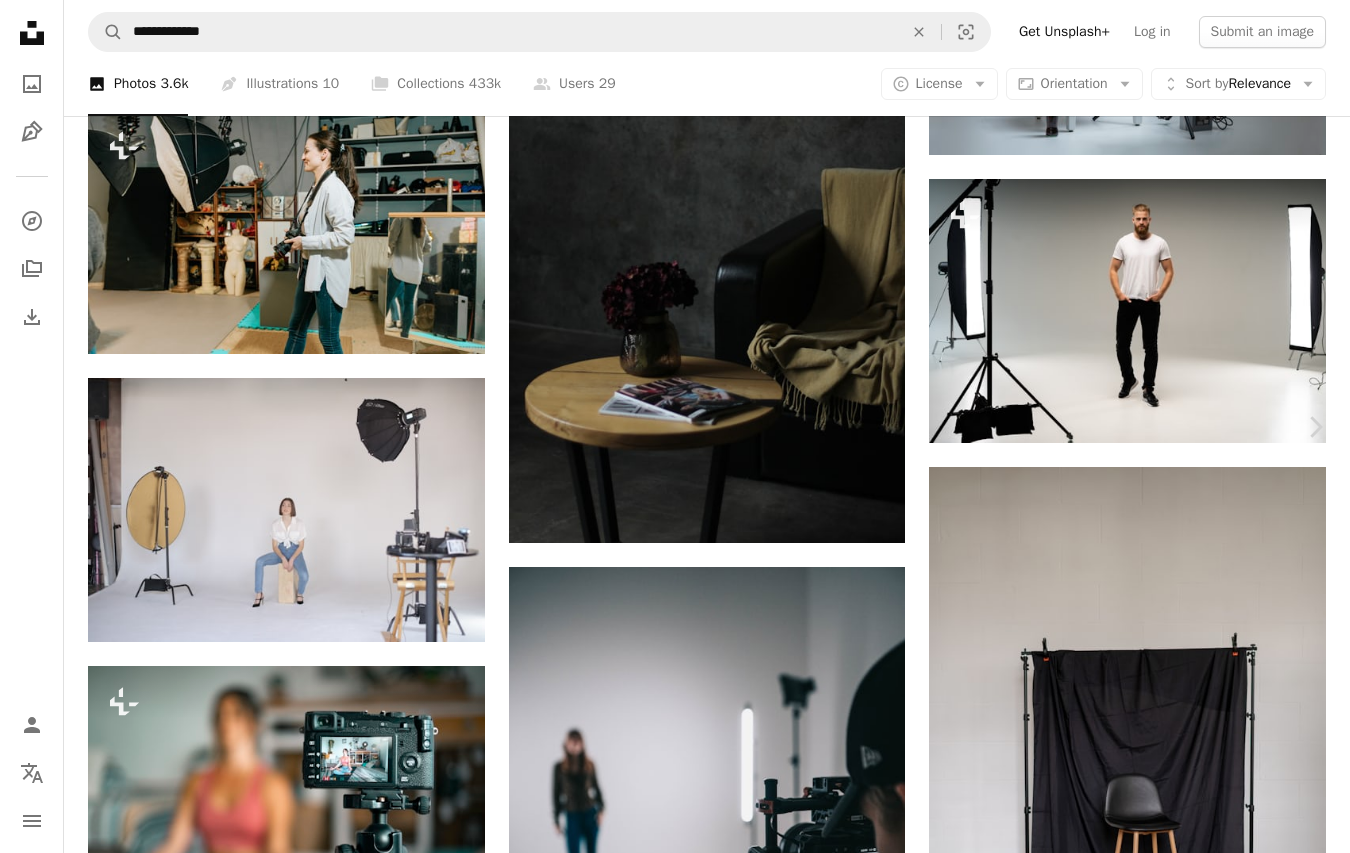 click on "Chevron left" at bounding box center [35, 427] 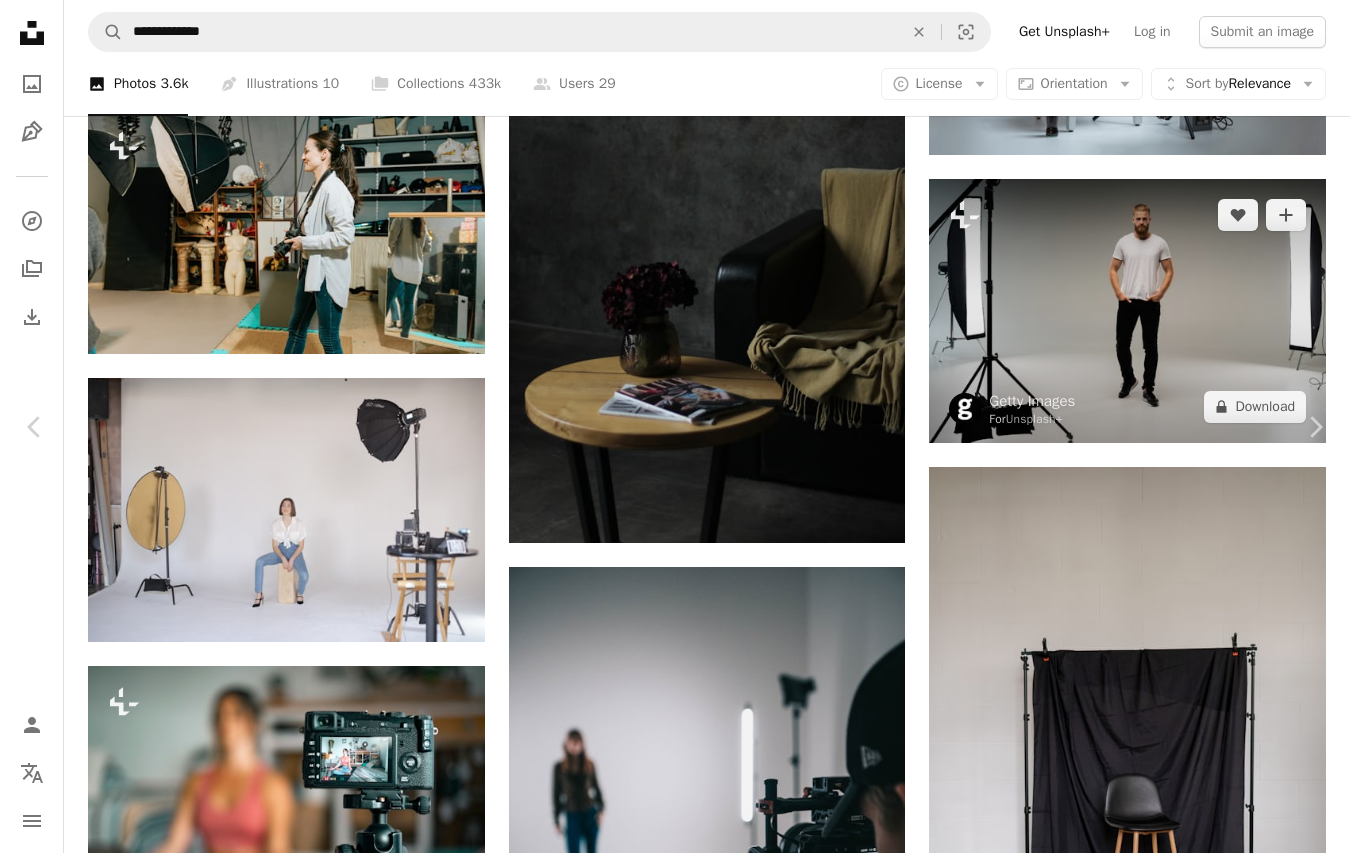 click on "An X shape Chevron left Chevron right [PERSON_NAME] Available for hire A checkmark inside of a circle A heart A plus sign Download free Chevron down Zoom in Views 1,307,812 Downloads 12,170 Featured in Photos ,  Business & Work A forward-right arrow Share Info icon Info More Actions Music video production in a studio. A map marker [GEOGRAPHIC_DATA], [GEOGRAPHIC_DATA] Calendar outlined Published on  [DATE] Camera SONY, ILCE-6500 Safety Free to use under the  Unsplash License business studio cameras behind the scenes music video shoot set photostudio ronin television studio videoproduction human photo grey photography camera amsterdam electronics finger sitting HD Wallpapers Browse premium related images on iStock  |  Save 20% with code UNSPLASH20 View more on iStock  ↗ Related images A heart A plus sign [PERSON_NAME] Arrow pointing down Plus sign for Unsplash+ A heart A plus sign Curated Lifestyle For  Unsplash+ A lock Download A heart A plus sign 2H Media Available for hire A checkmark inside of a circle A heart" at bounding box center (675, 6603) 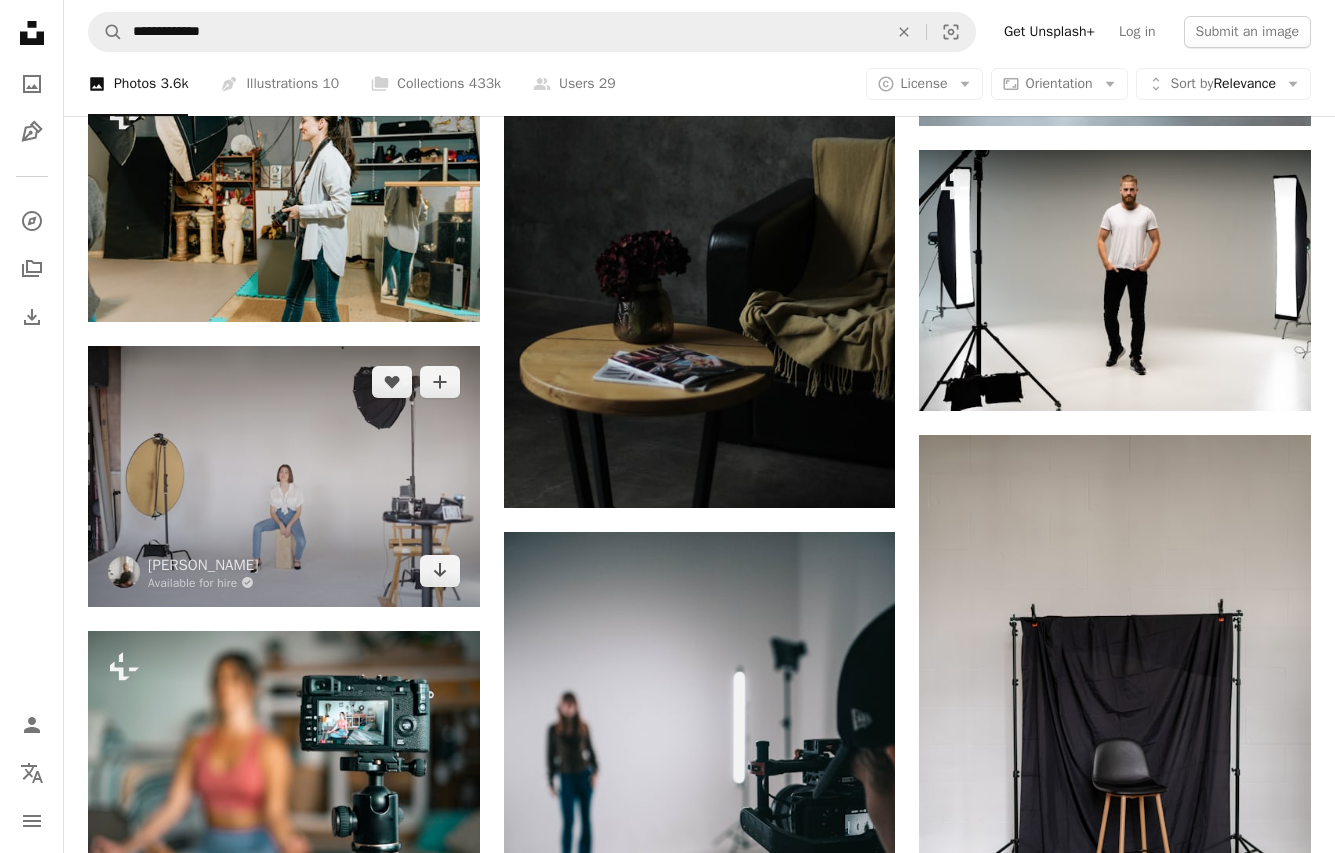 click at bounding box center (284, 476) 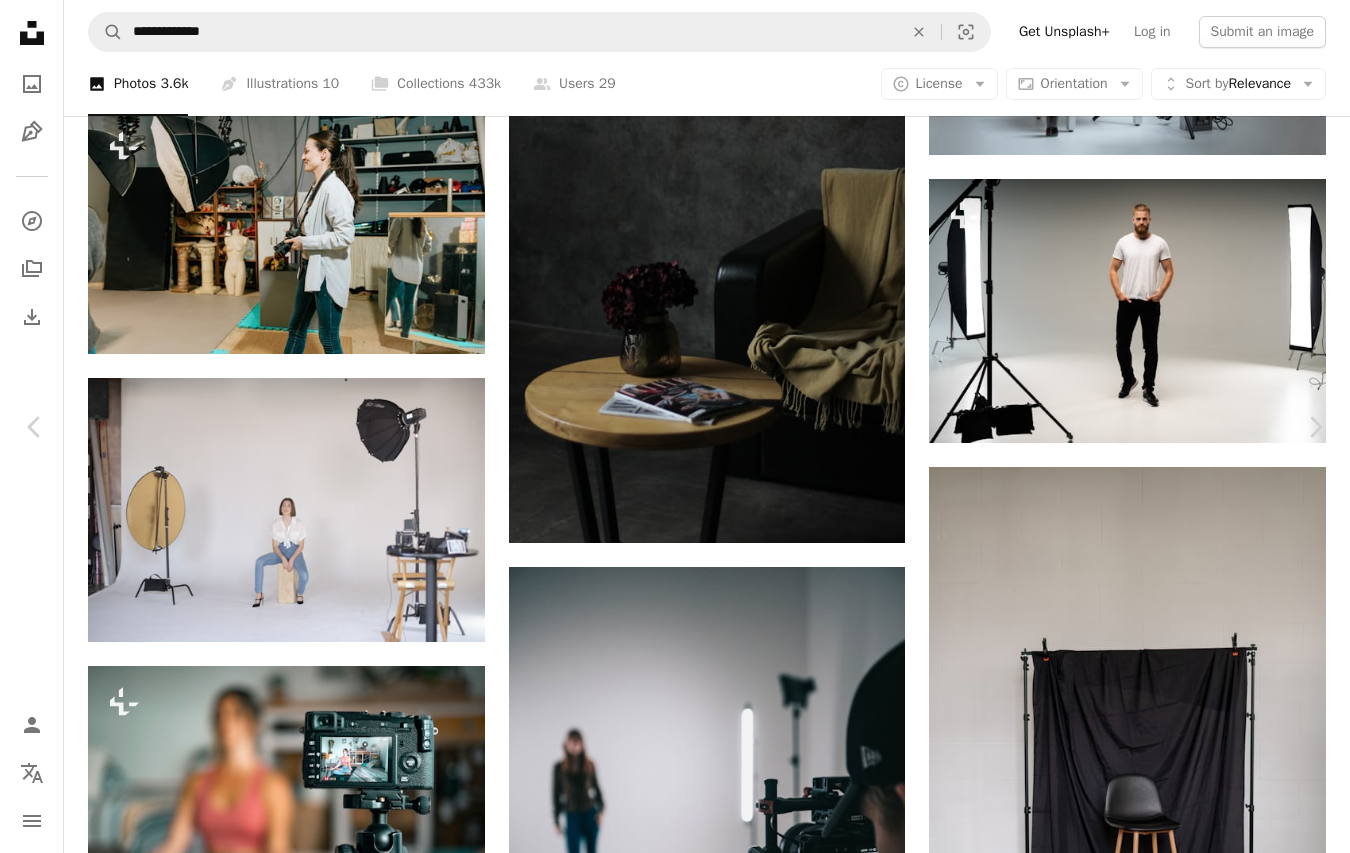 click on "Download free" at bounding box center (1151, 6224) 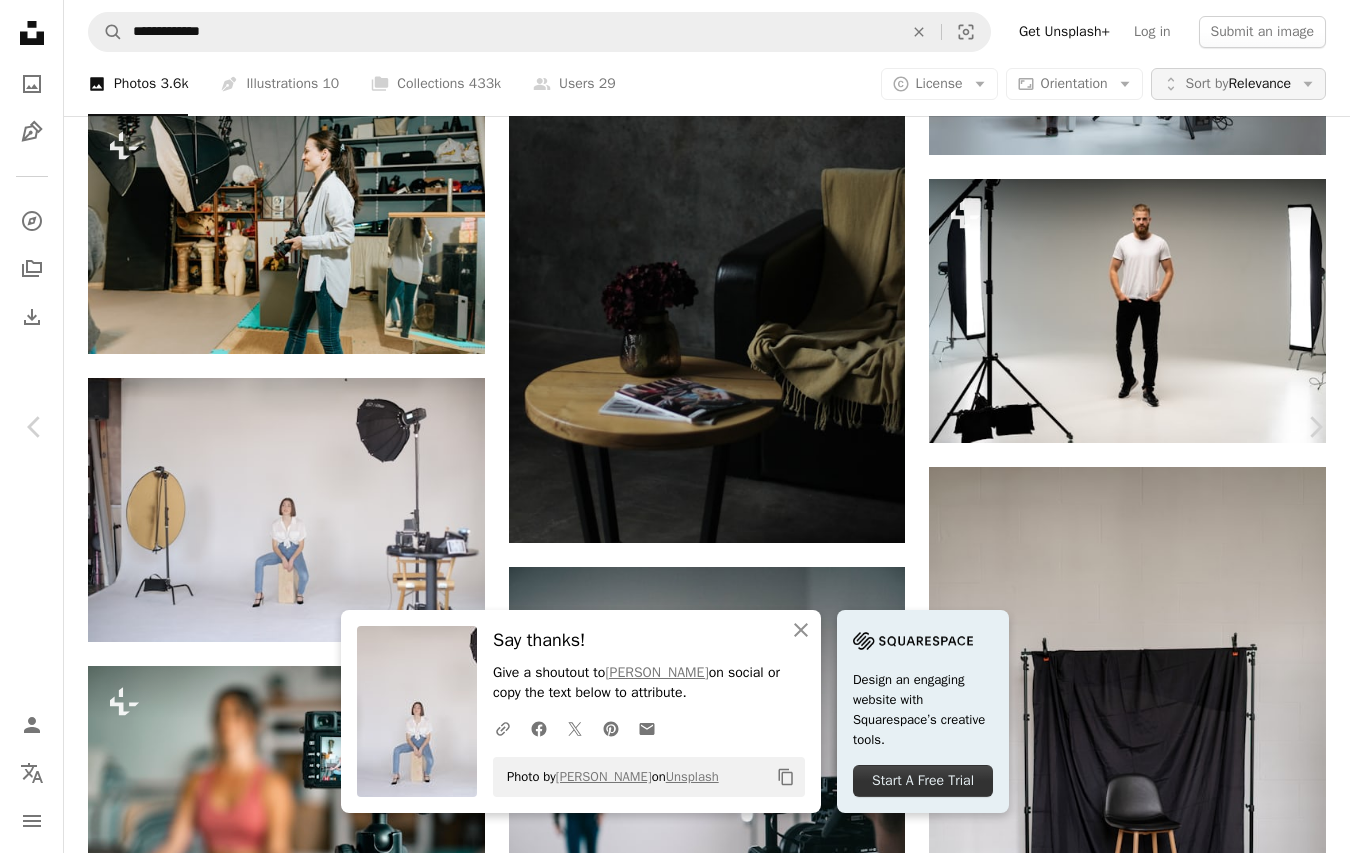 click on "An X shape Chevron left Chevron right An X shape Close Say thanks! Give a shoutout to  [PERSON_NAME]  on social or copy the text below to attribute. A URL sharing icon (chains) Facebook icon X (formerly Twitter) icon Pinterest icon An envelope Photo by  [PERSON_NAME]  on  Unsplash
Copy content Design an engaging website with Squarespace’s creative tools. Start A Free Trial [PERSON_NAME] Available for hire A checkmark inside of a circle A heart A plus sign Download free Chevron down Zoom in Views 1,279,811 Downloads 23,511 Featured in Photos ,  Business & Work ,  Original by design A forward-right arrow Share Info icon Info More Actions Calendar outlined Published on  [DATE] Camera Canon, EOS-1D X [PERSON_NAME] Safety Free to use under the  Unsplash License business portrait human photo face grey [DEMOGRAPHIC_DATA] photography clothing studio shoe lamp apparel sitting footwear standing tripod Free images Browse premium related images on iStock  |  Save 20% with code UNSPLASH20 View more on iStock  ↗ Related images" at bounding box center [675, 6603] 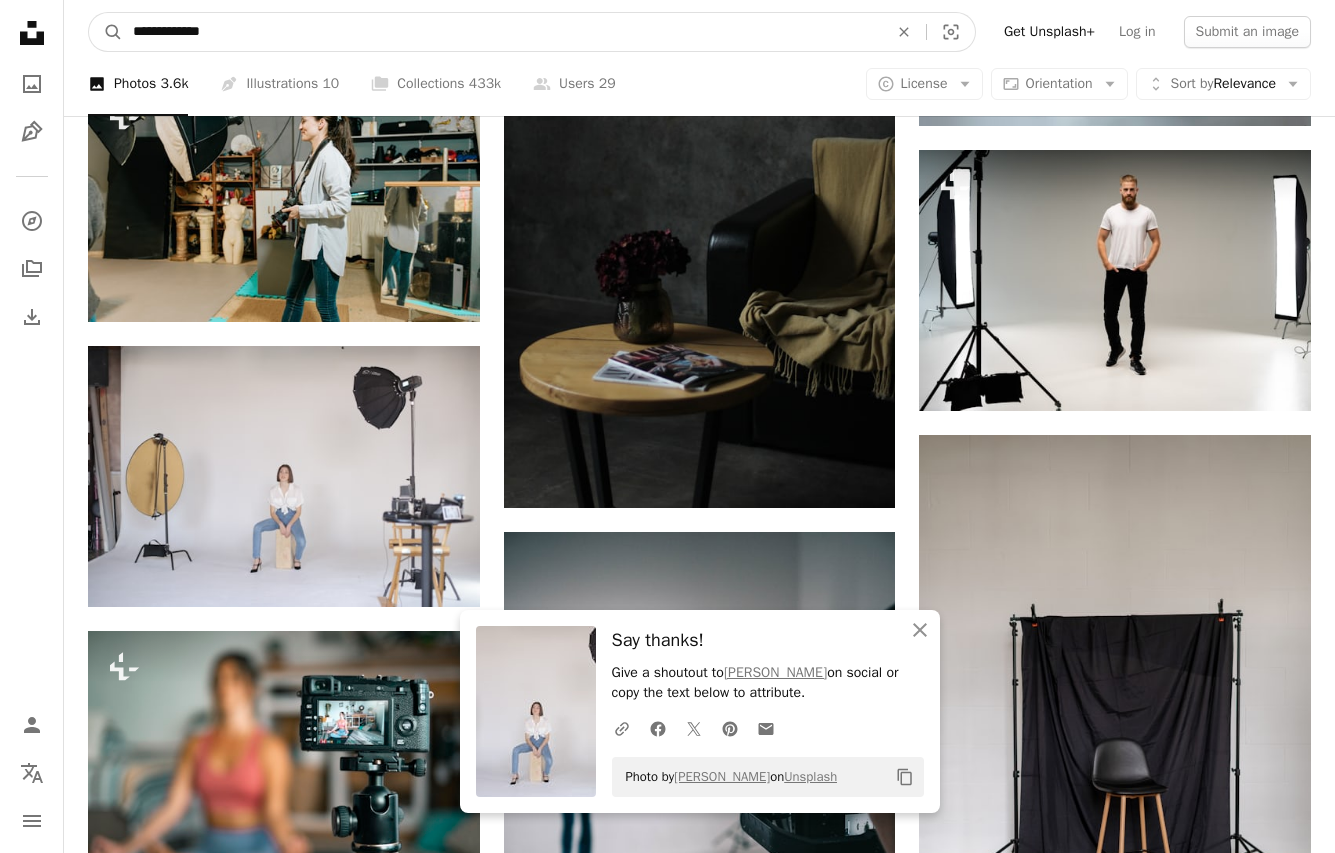 click on "**********" at bounding box center [502, 32] 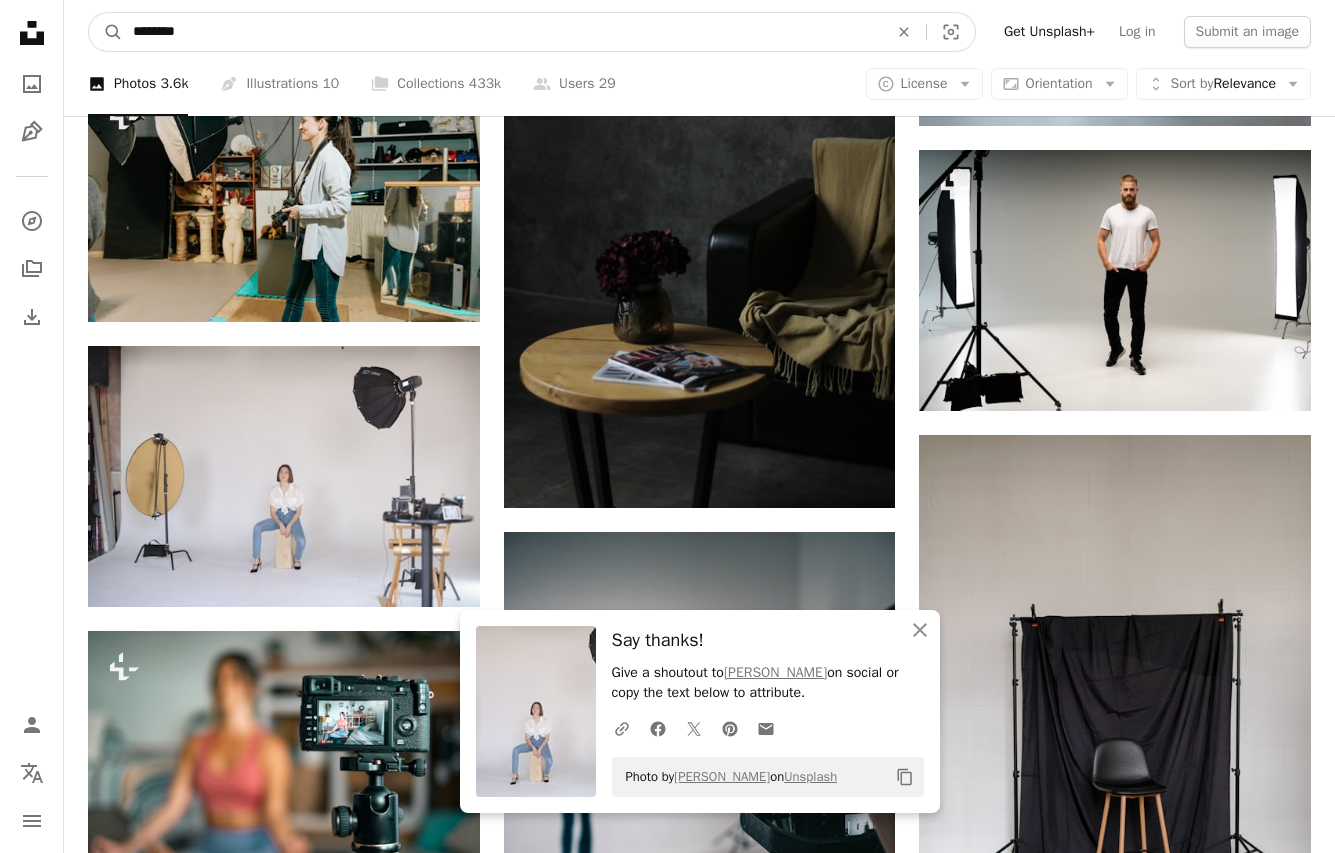 type on "*********" 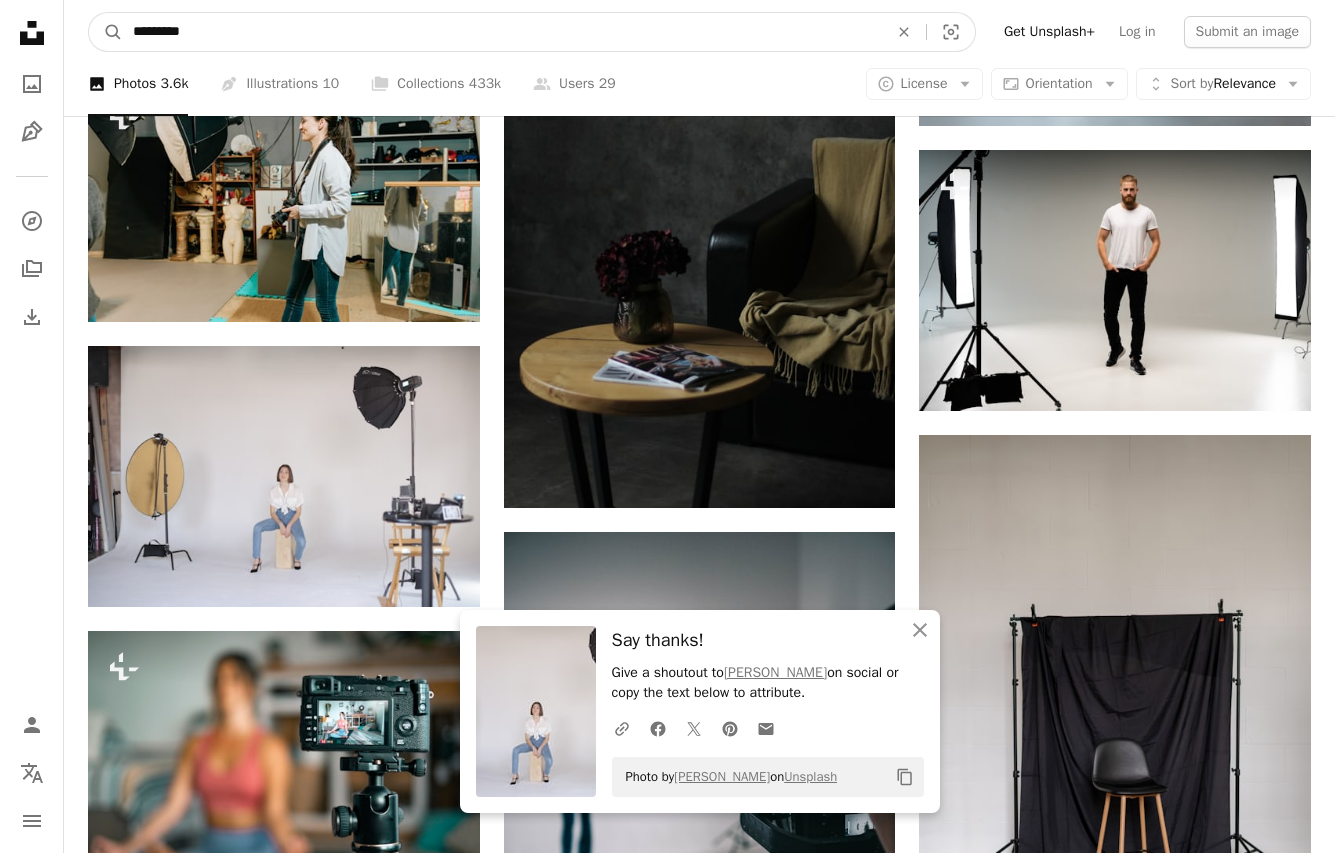 click on "A magnifying glass" at bounding box center [106, 32] 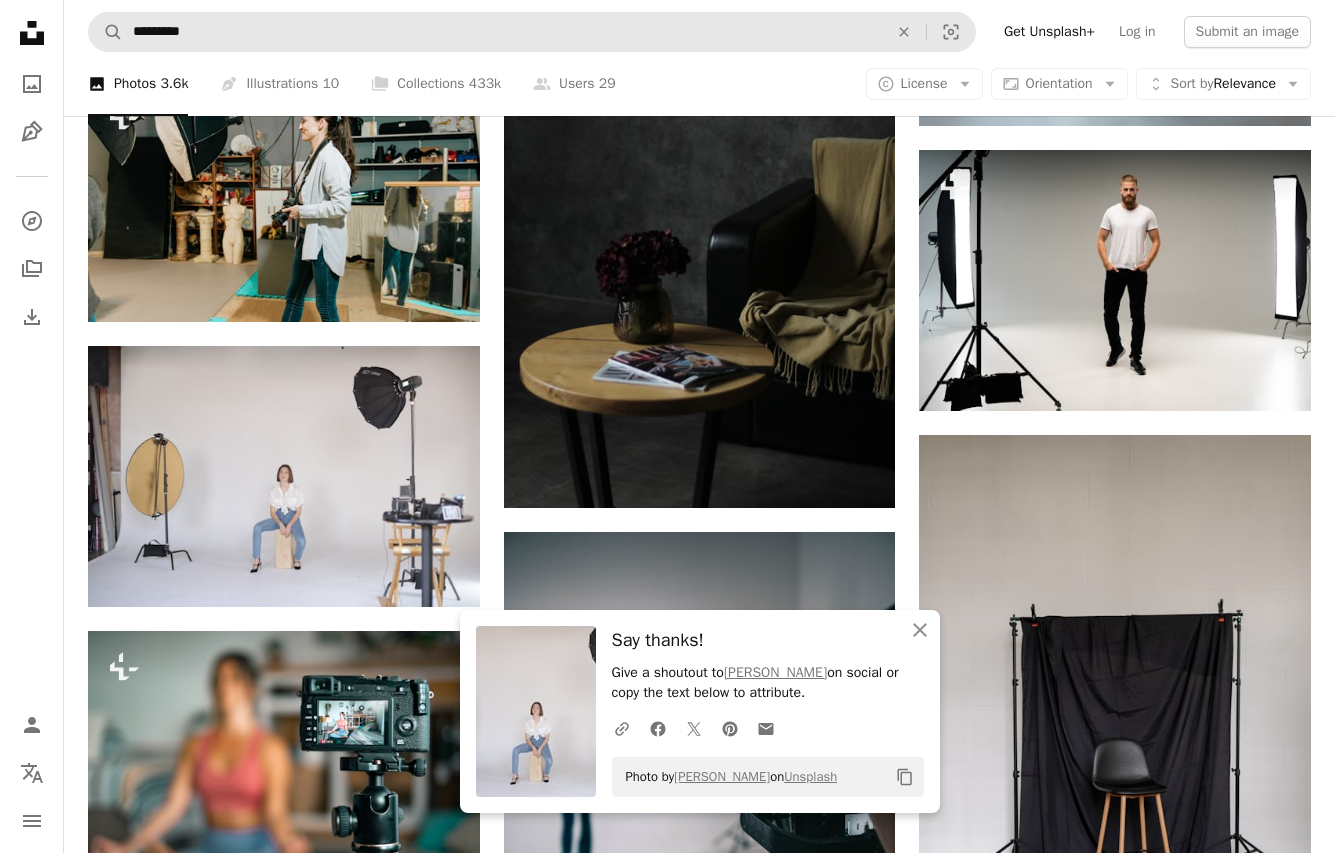scroll, scrollTop: 0, scrollLeft: 0, axis: both 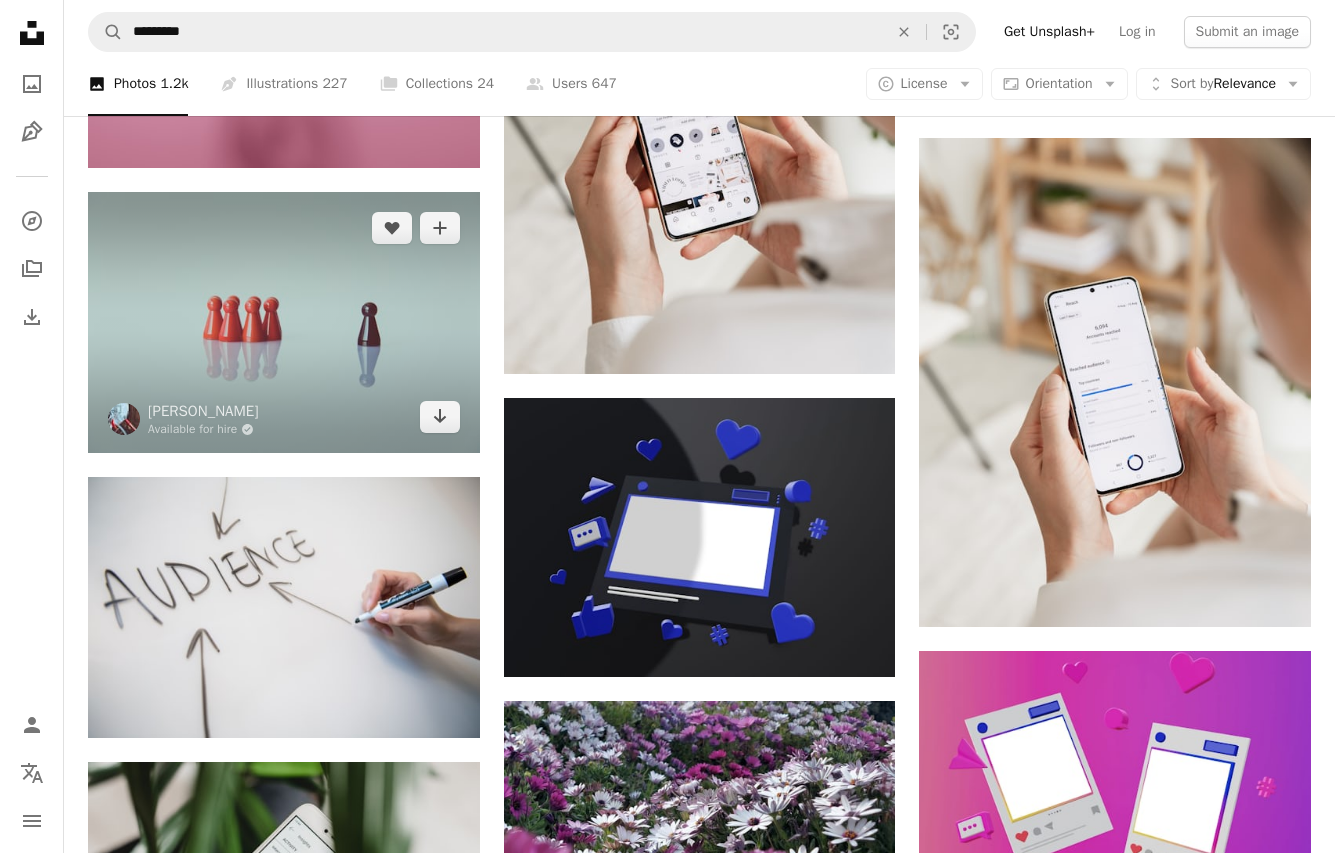 click at bounding box center [284, 322] 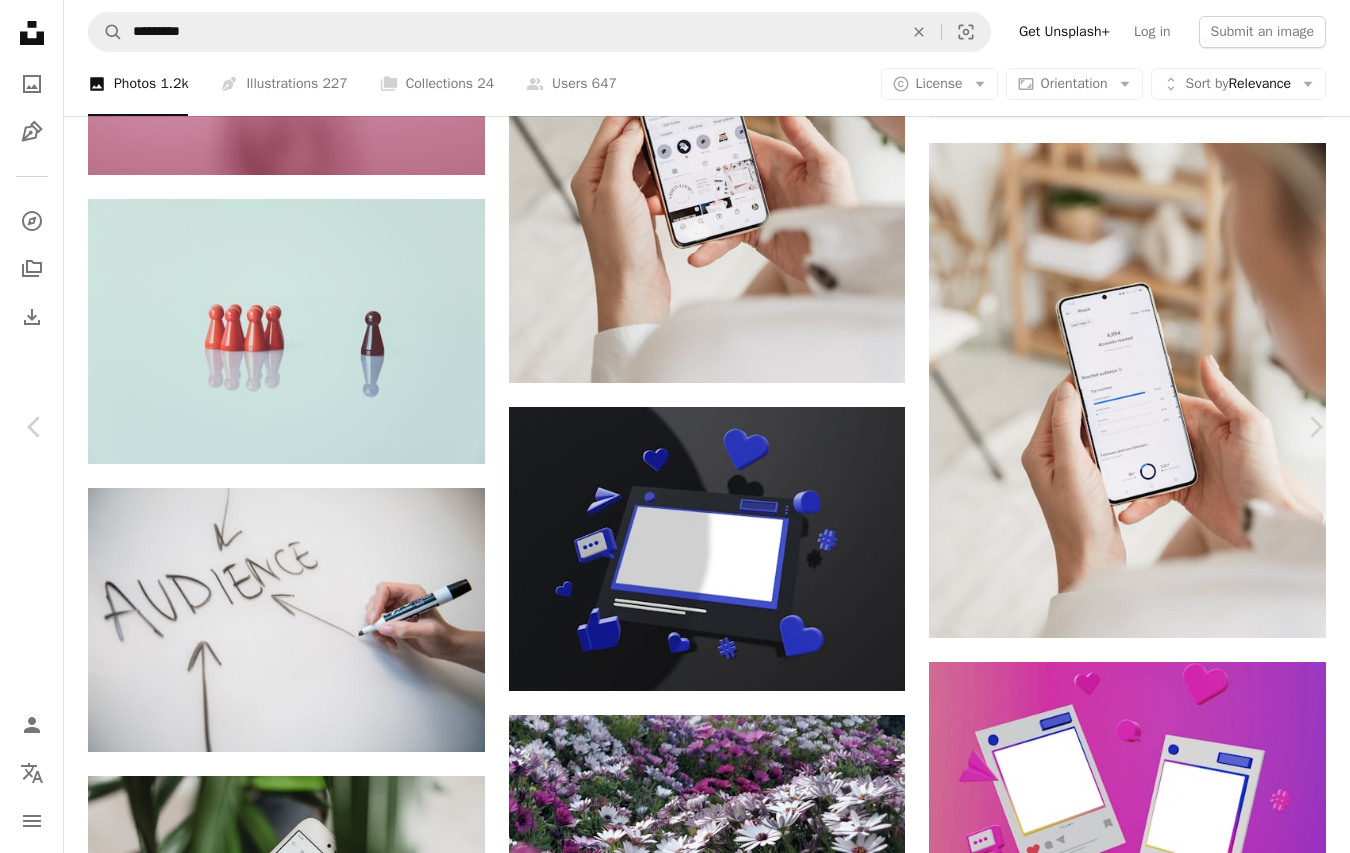 click on "Download free" at bounding box center [1151, 3312] 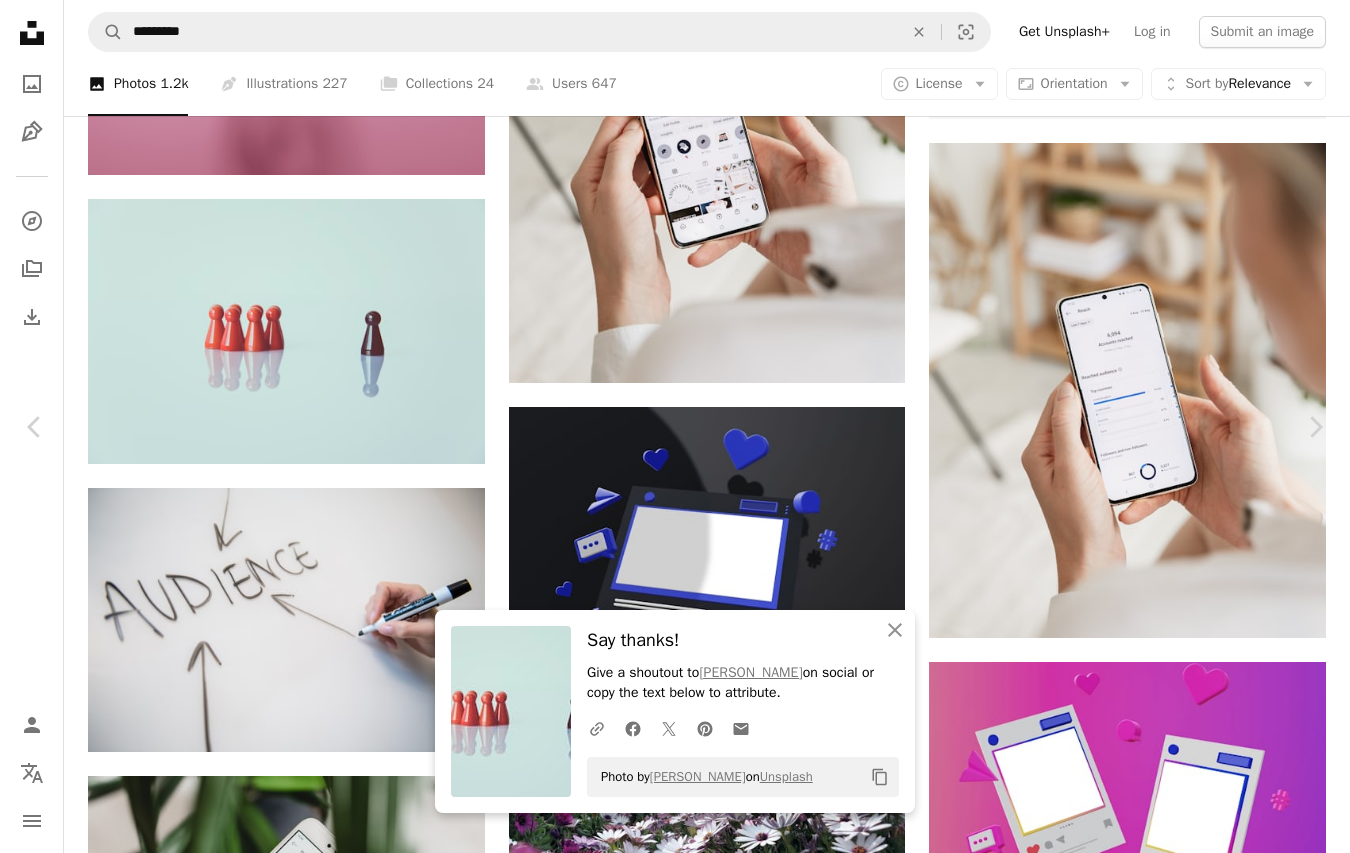 click on "An X shape Chevron left Chevron right An X shape Close Say thanks! Give a shoutout to  [PERSON_NAME]  on social or copy the text below to attribute. A URL sharing icon (chains) Facebook icon X (formerly Twitter) icon Pinterest icon An envelope Photo by  [PERSON_NAME]  on  Unsplash
Copy content [PERSON_NAME] Available for hire A checkmark inside of a circle A heart A plus sign Download free Chevron down Zoom in Views 24,880,656 Downloads 250,129 A forward-right arrow Share Info icon Info More Actions Boss and employee or exclusion of a person because of their appearance or ethnicity? A map marker [GEOGRAPHIC_DATA], [GEOGRAPHIC_DATA] Calendar outlined Published on  [DATE] Camera Canon, EOS 5D Safety Free to use under the  Unsplash License background abstract black design white game group icon leader circle symbol clean detail counter follower element exclusion foreclosure cliche business Free stock photos Browse premium related images on iStock  |  Save 20% with code UNSPLASH20 View more on iStock  ↗ For" at bounding box center [675, 3691] 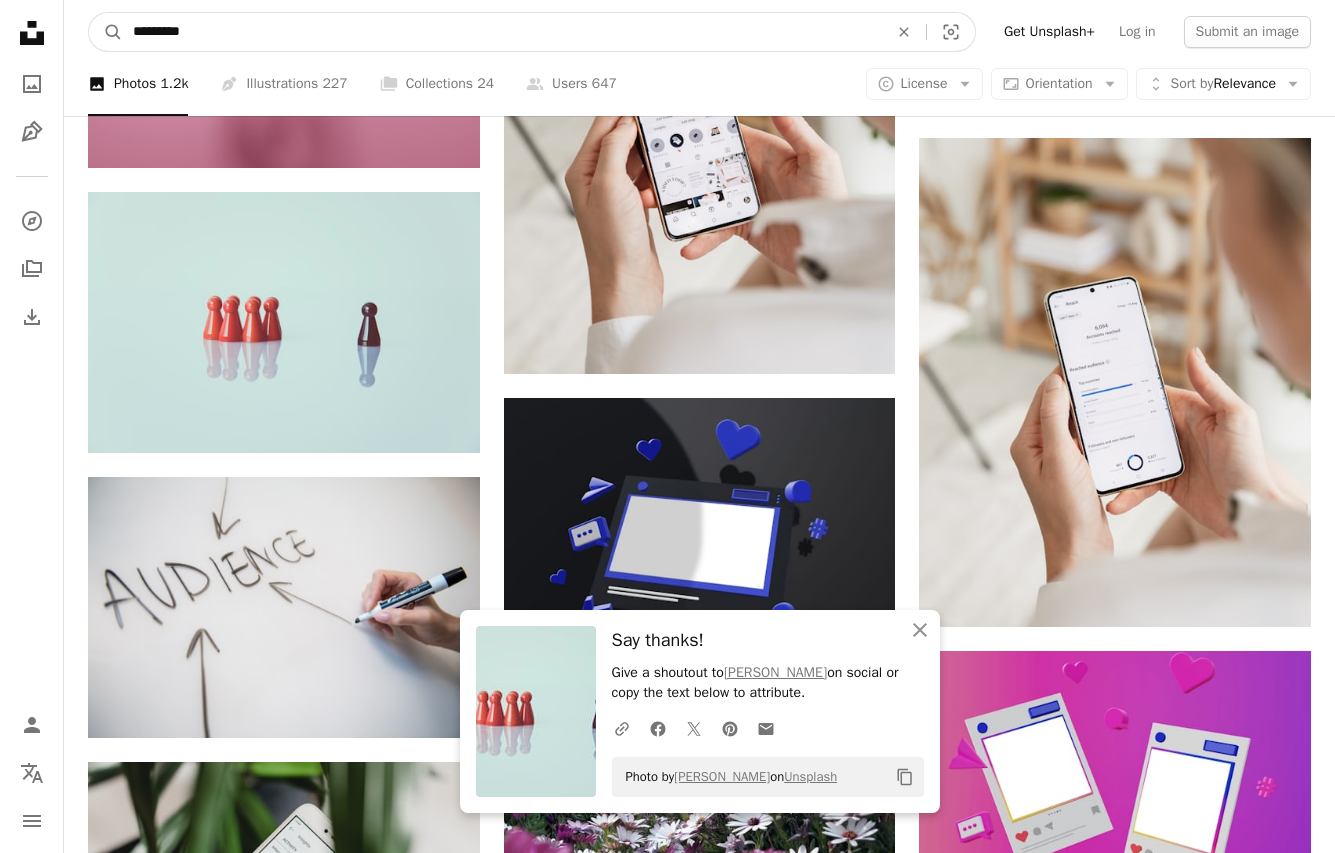 click on "*********" at bounding box center (502, 32) 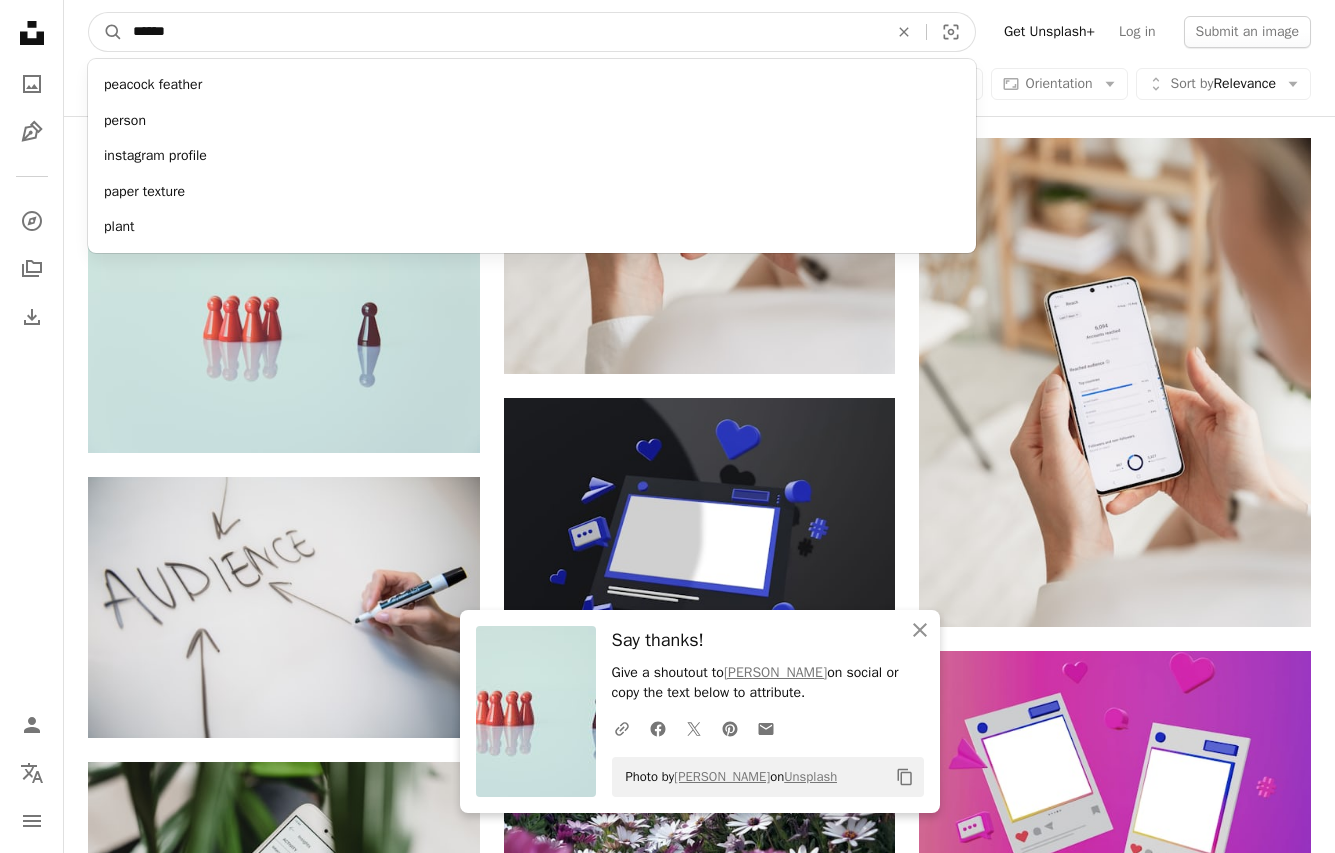 type on "******" 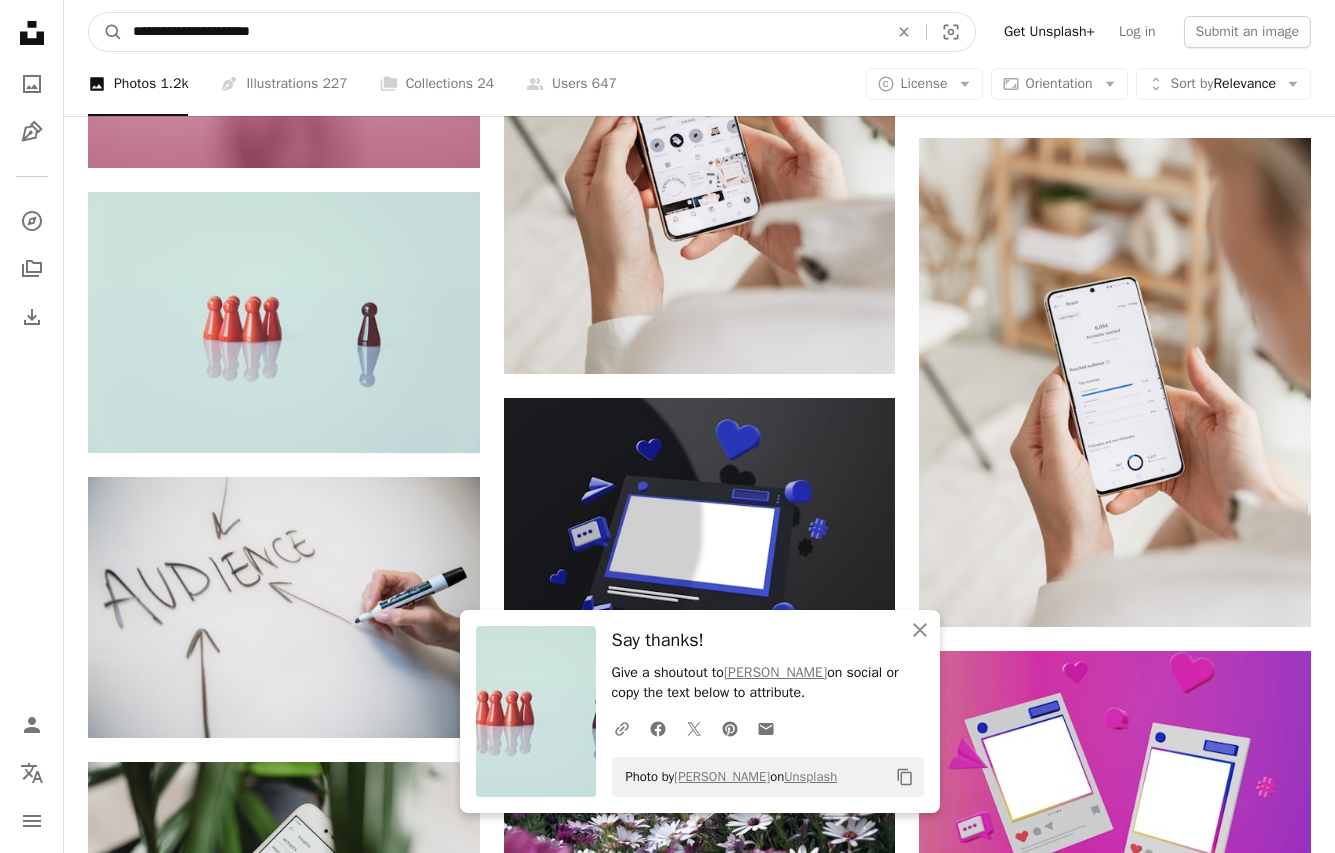 type on "**********" 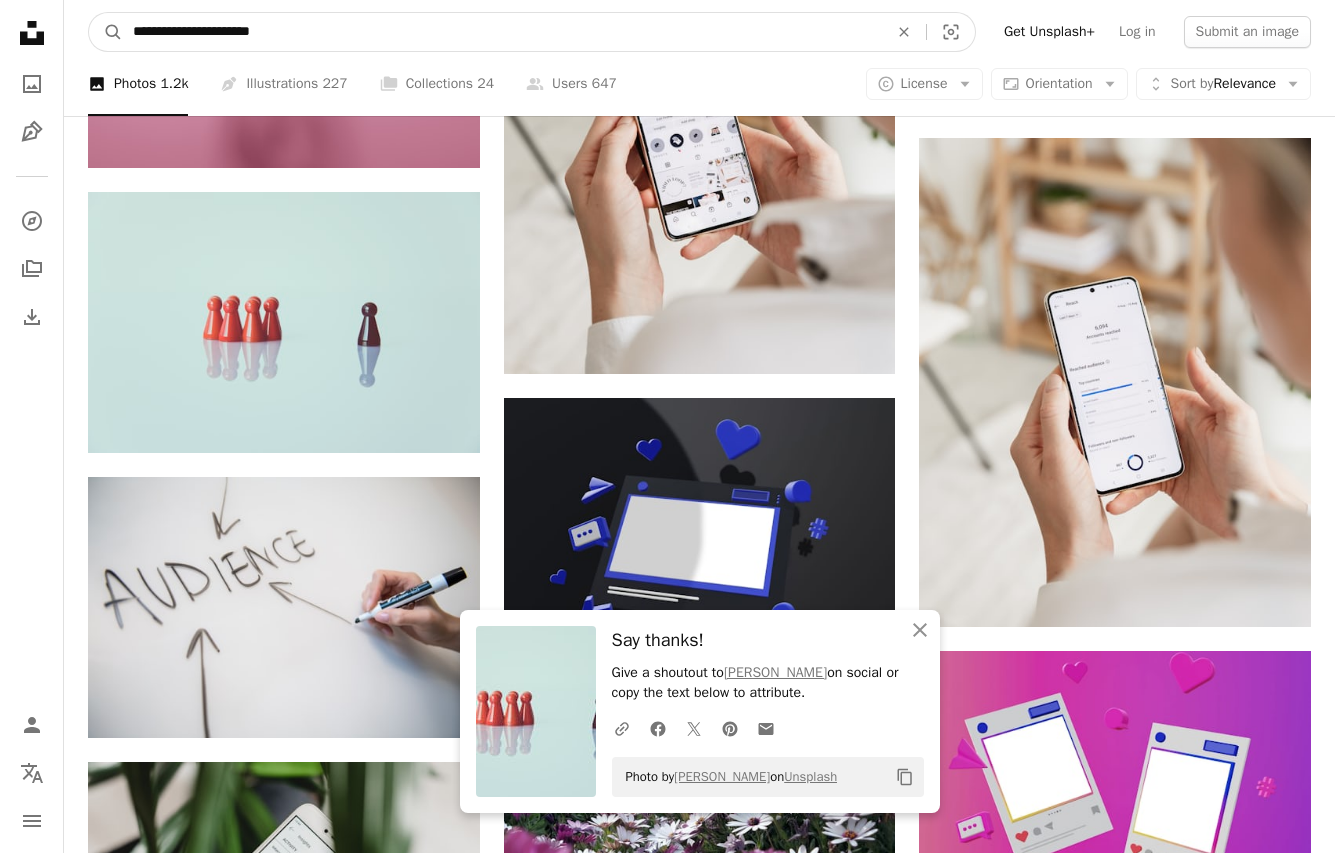 click on "A magnifying glass" at bounding box center [106, 32] 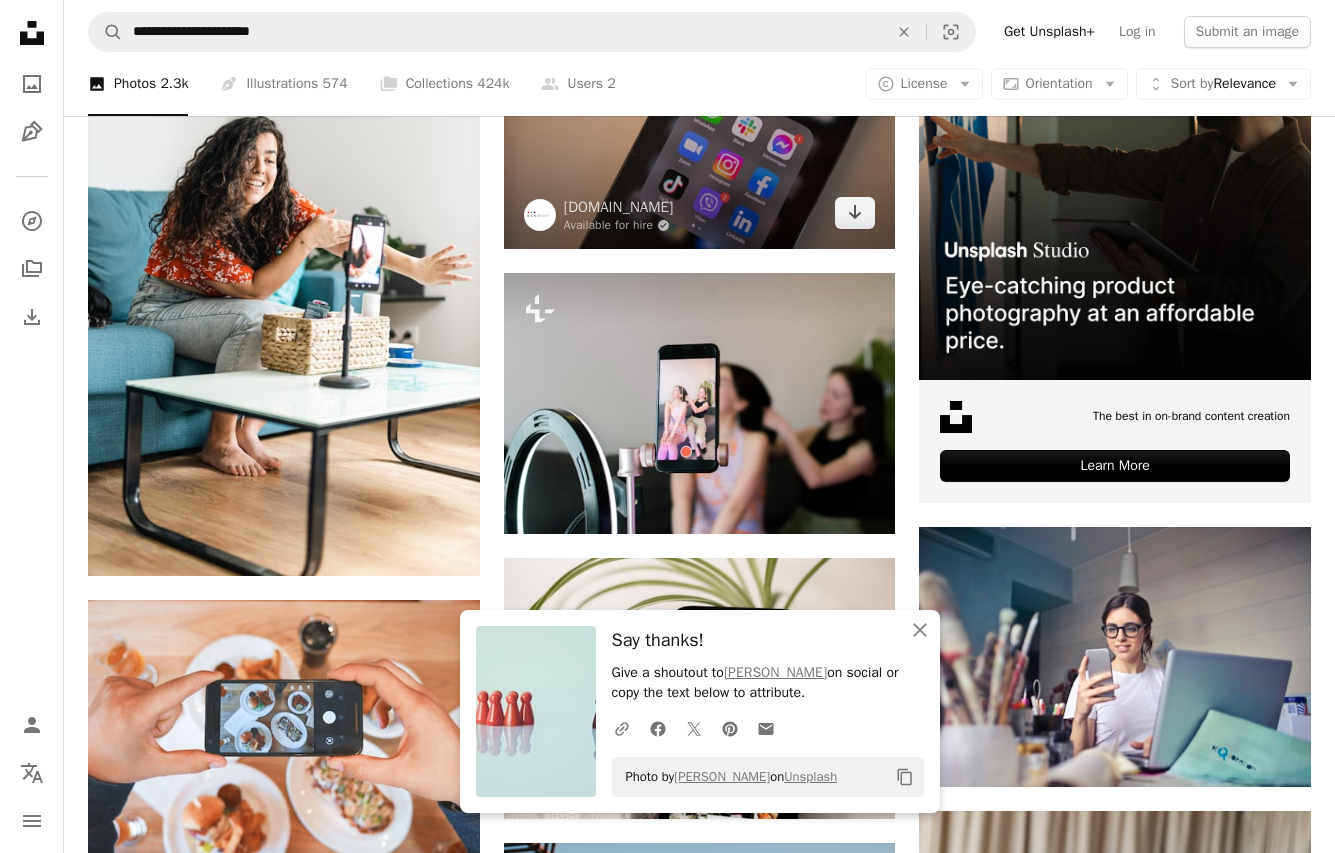 scroll, scrollTop: 600, scrollLeft: 0, axis: vertical 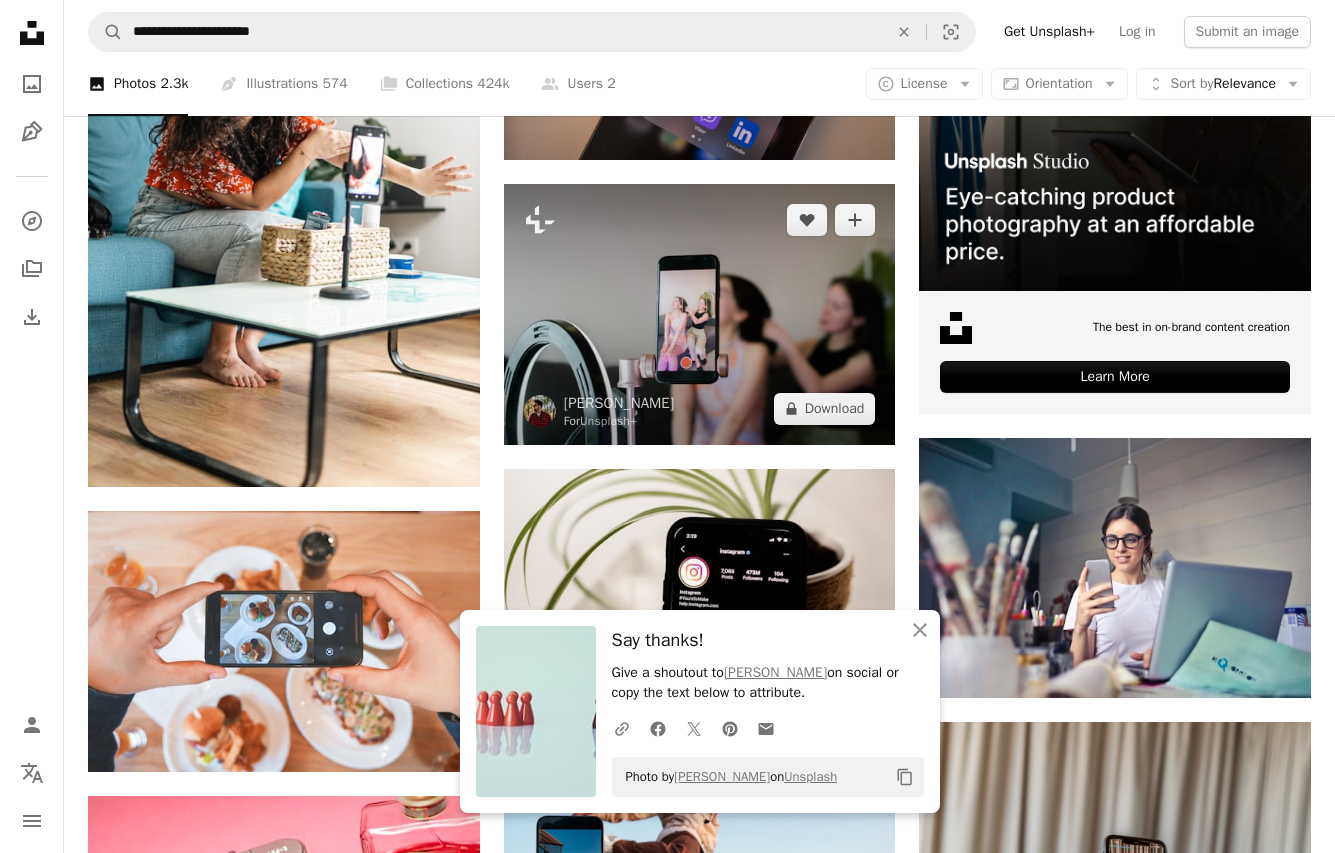 click at bounding box center (700, 314) 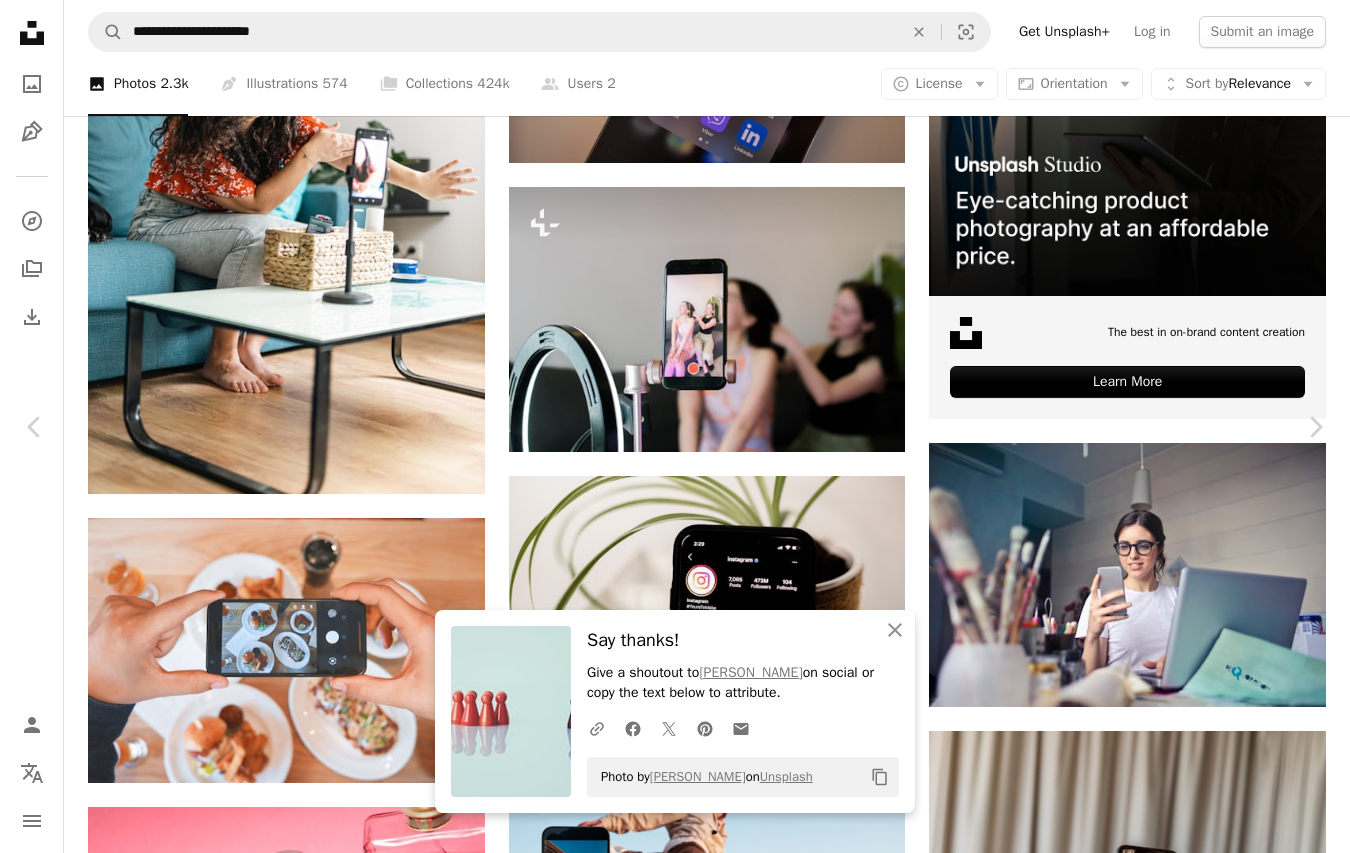click on "A lock Download" at bounding box center (1189, 4149) 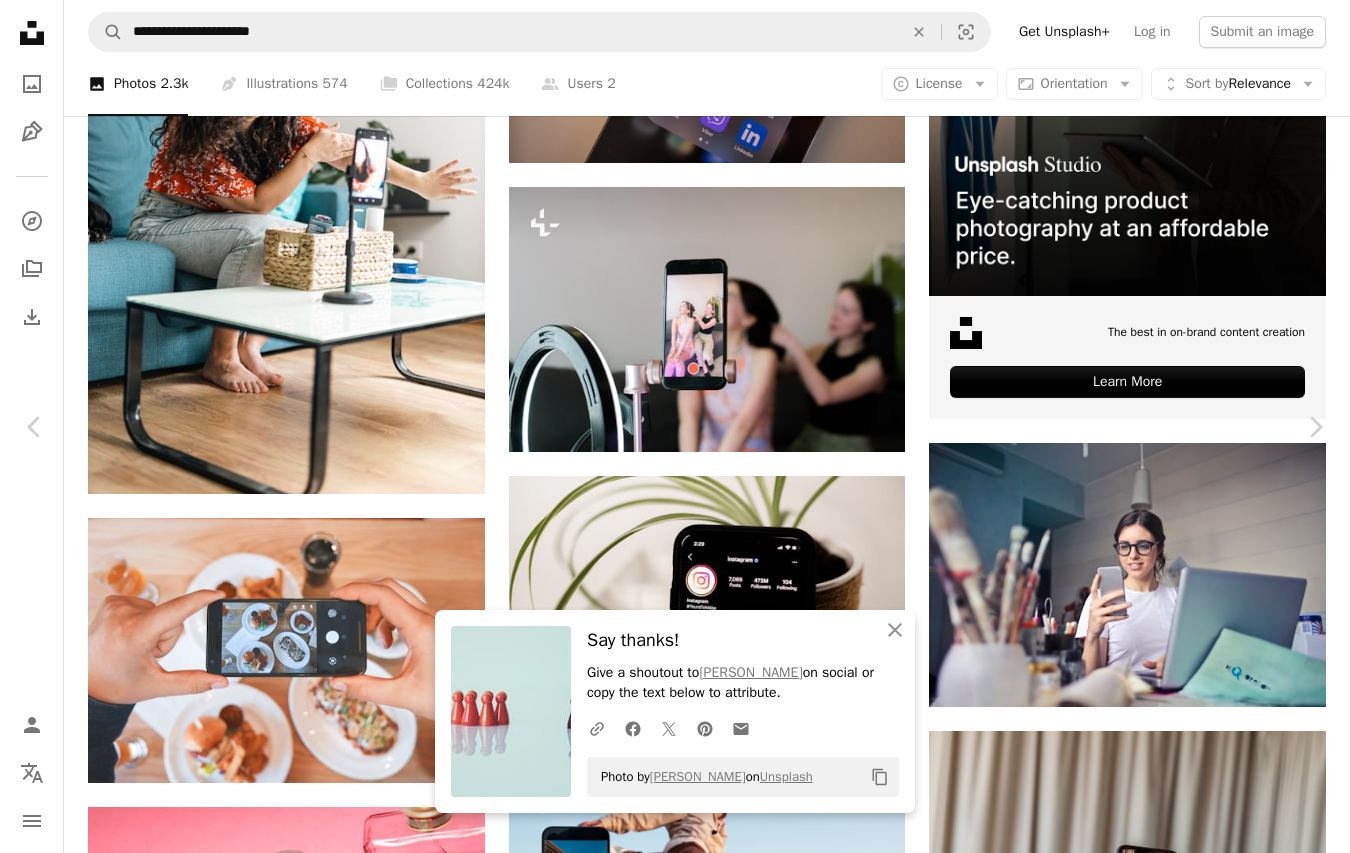 click on "An X shape An X shape Close Say thanks! Give a shoutout to  [PERSON_NAME]  on social or copy the text below to attribute. A URL sharing icon (chains) Facebook icon X (formerly Twitter) icon Pinterest icon An envelope Photo by  [PERSON_NAME]  on  Unsplash
Copy content Premium, ready to use images. Get unlimited access. A plus sign Members-only content added monthly A plus sign Unlimited royalty-free downloads A plus sign Illustrations  New A plus sign Enhanced legal protections yearly 65%  off monthly $20   $7 USD per month * Get  Unsplash+ * When paid annually, billed upfront  $84 Taxes where applicable. Renews automatically. Cancel anytime." at bounding box center [675, 4528] 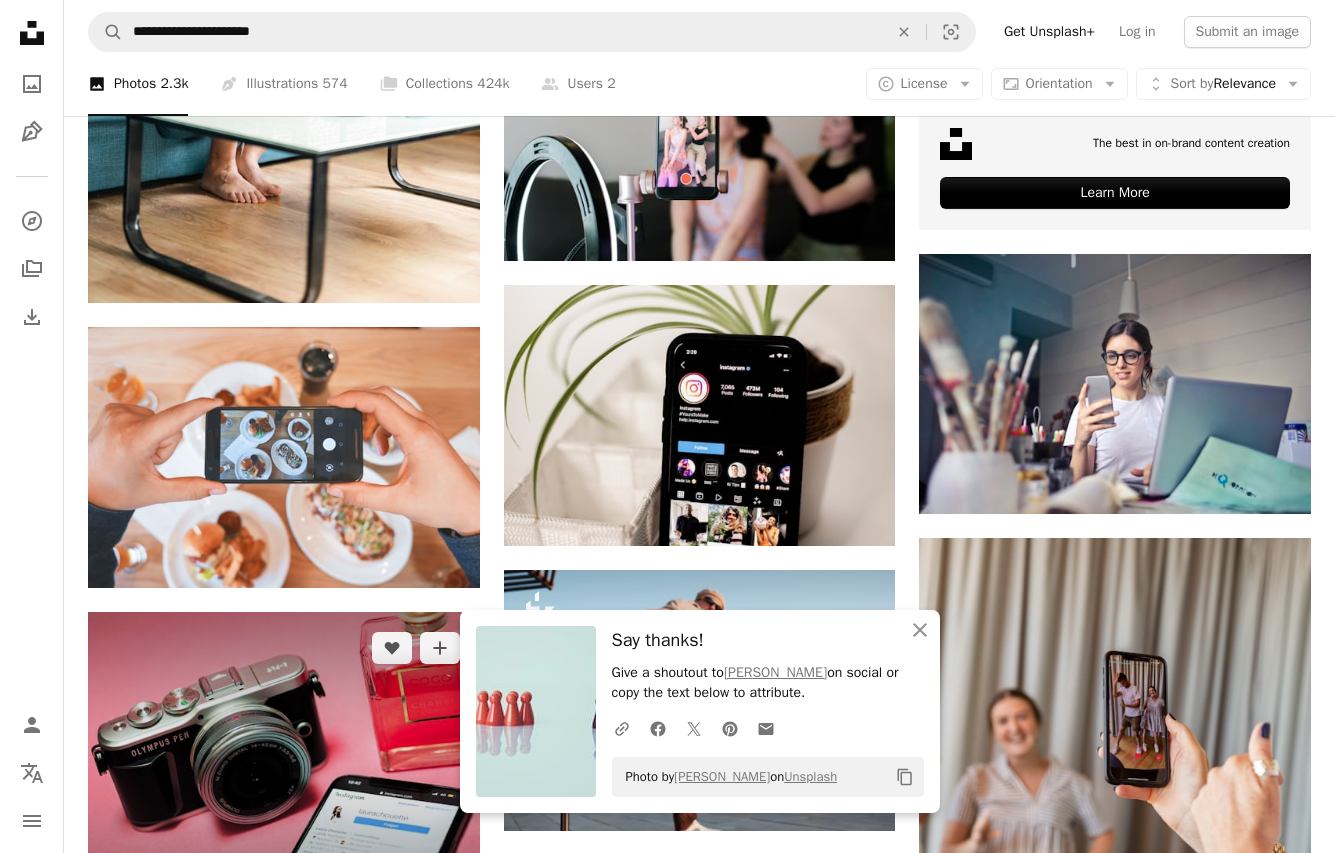 scroll, scrollTop: 1000, scrollLeft: 0, axis: vertical 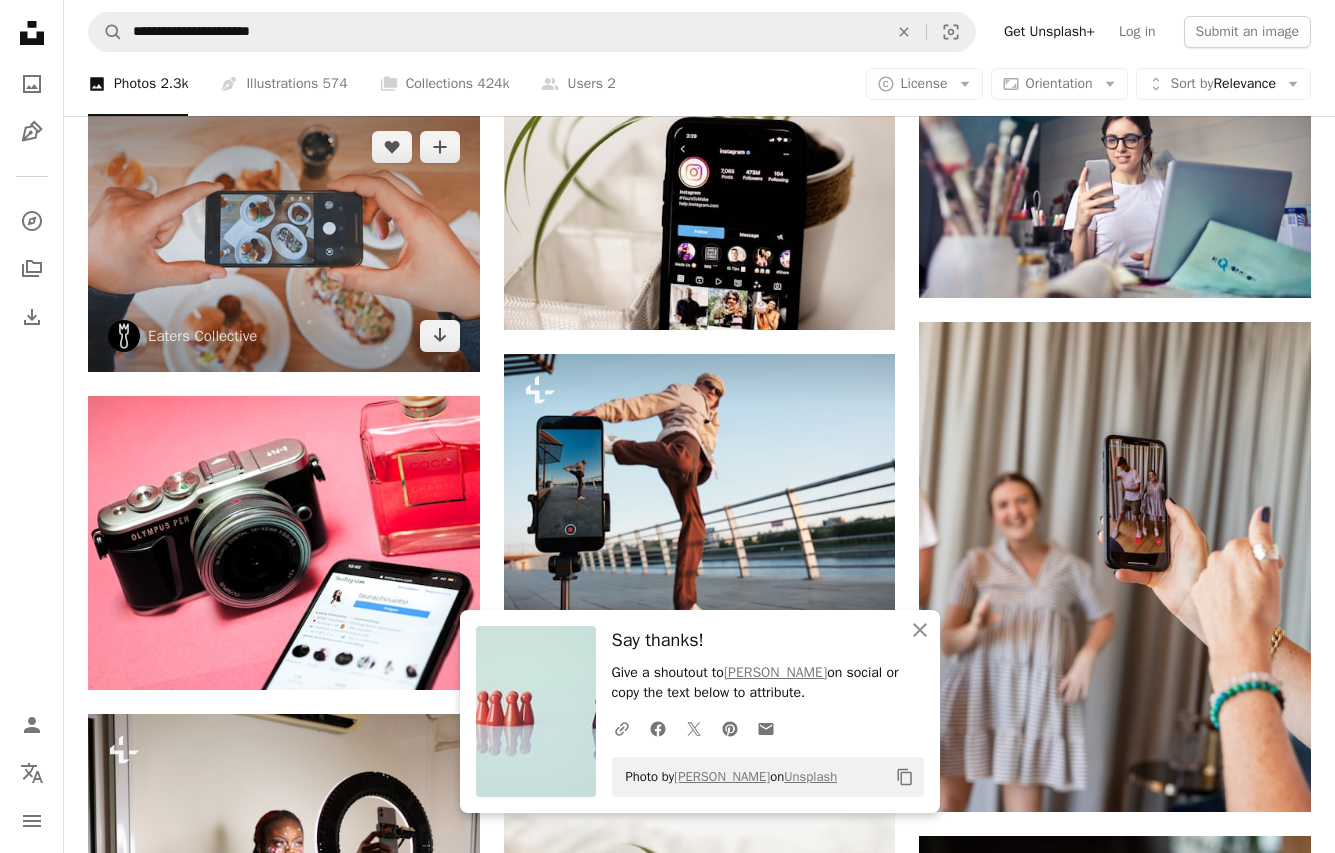 click at bounding box center (284, 242) 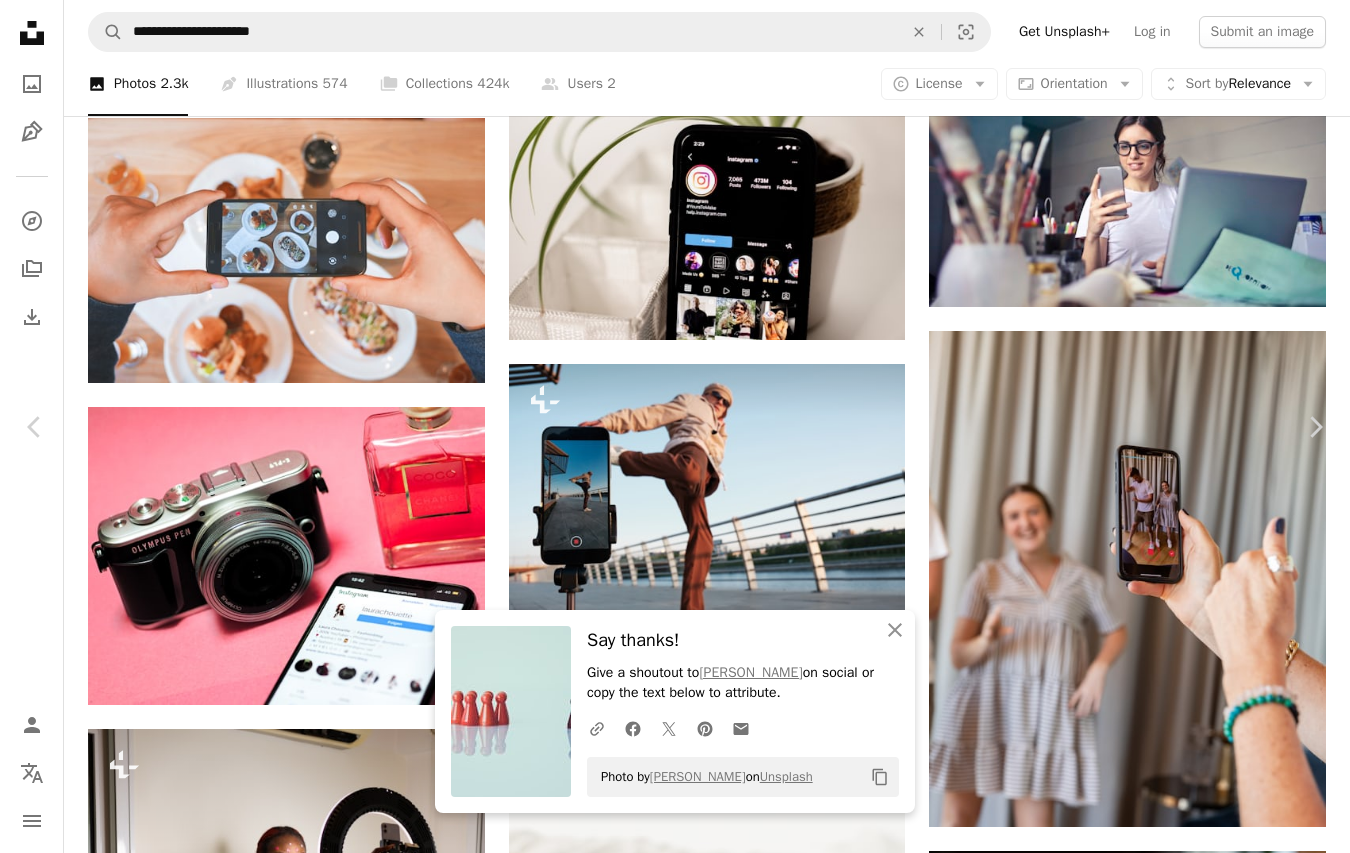 click on "Download free" at bounding box center [1151, 3749] 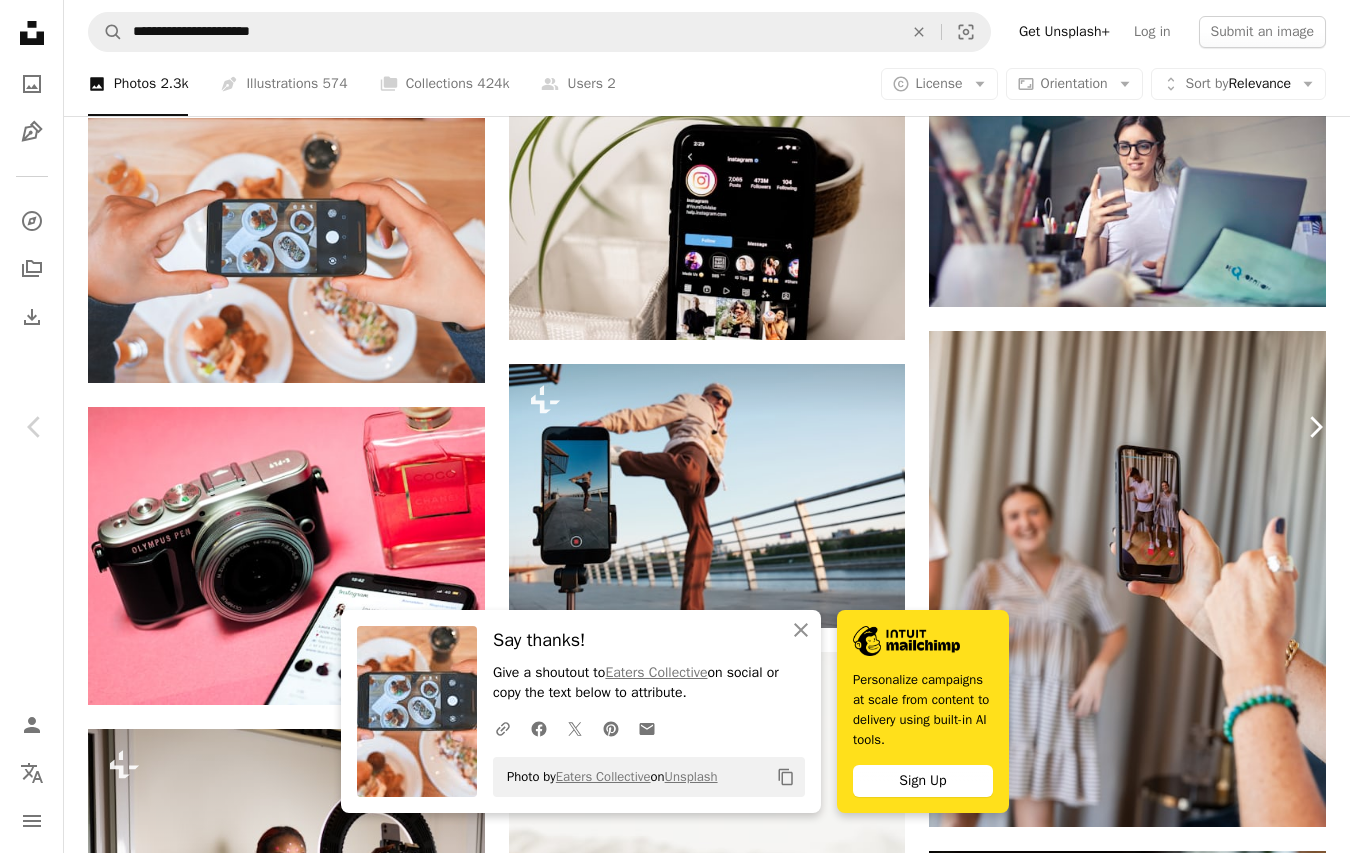 click on "Chevron right" at bounding box center [1315, 427] 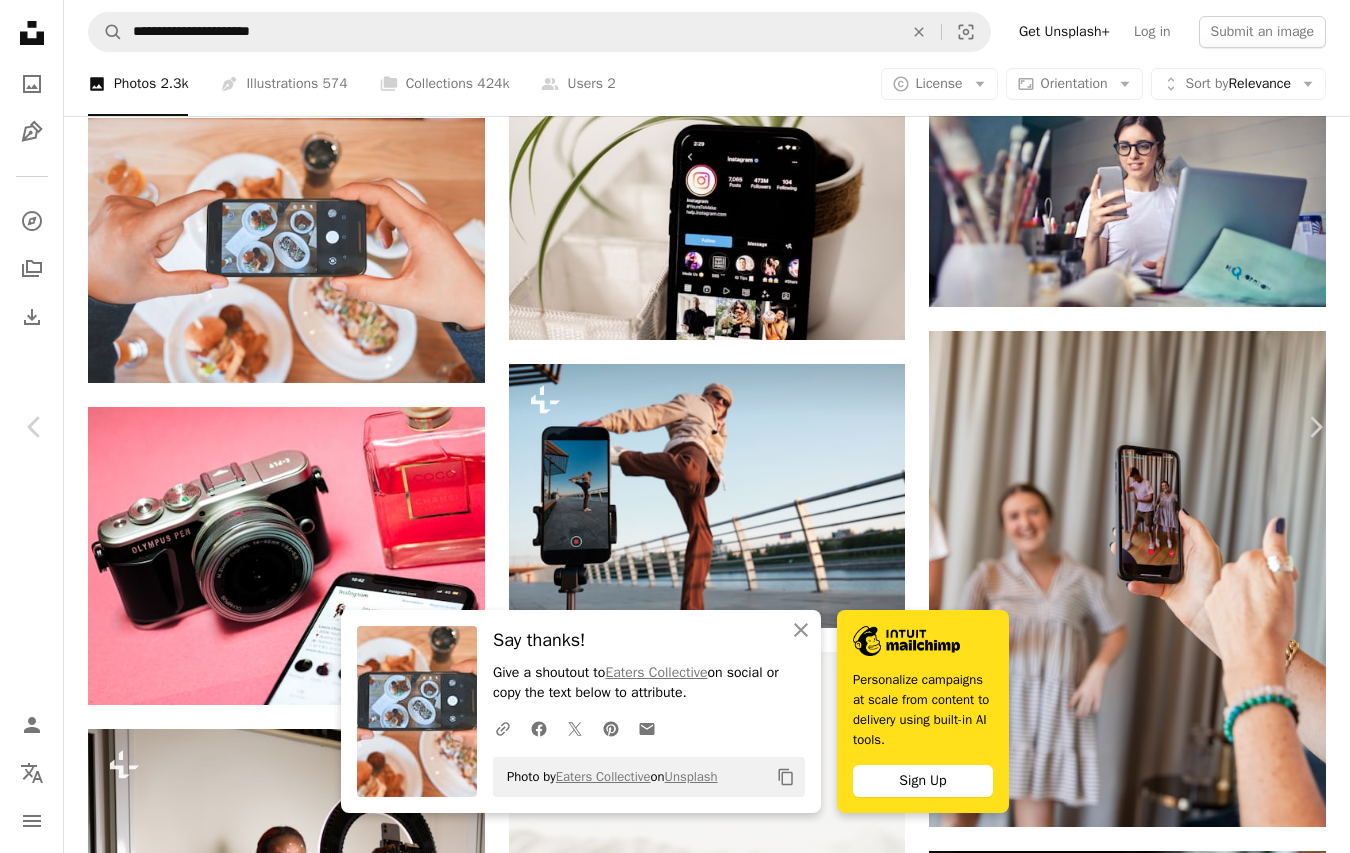 click on "An X shape Chevron left Chevron right An X shape Close Say thanks! Give a shoutout to  Eaters Collective  on social or copy the text below to attribute. A URL sharing icon (chains) Facebook icon X (formerly Twitter) icon Pinterest icon An envelope Photo by  Eaters Collective  on  Unsplash
Copy content Personalize campaigns at scale from content to delivery using built-in AI tools. Sign Up [DOMAIN_NAME] Available for hire A checkmark inside of a circle A heart A plus sign Download free Chevron down Zoom in Views 318,810 Downloads 3,891 A forward-right arrow Share Info icon Info More Actions A map marker [GEOGRAPHIC_DATA], [GEOGRAPHIC_DATA] Calendar outlined Published on  [DATE] Camera Canon, EOS 80D Safety Free to use under the  Unsplash License social media smartphone social social media marketing social media management social media influencer social media platforms social media strategy social networking social media agency social media marketing agency food human phone iphone usa mobile phone" at bounding box center [675, 4128] 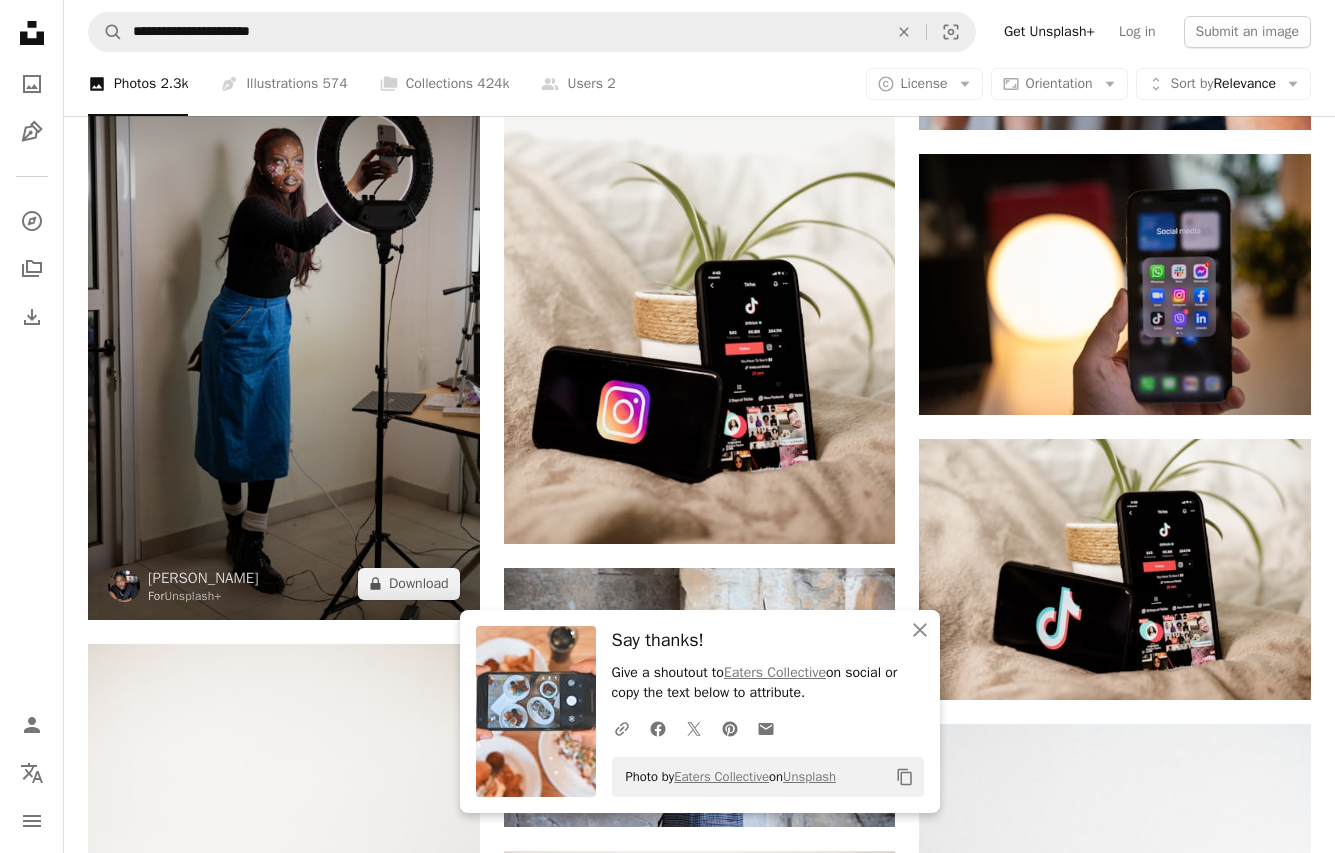 scroll, scrollTop: 1700, scrollLeft: 0, axis: vertical 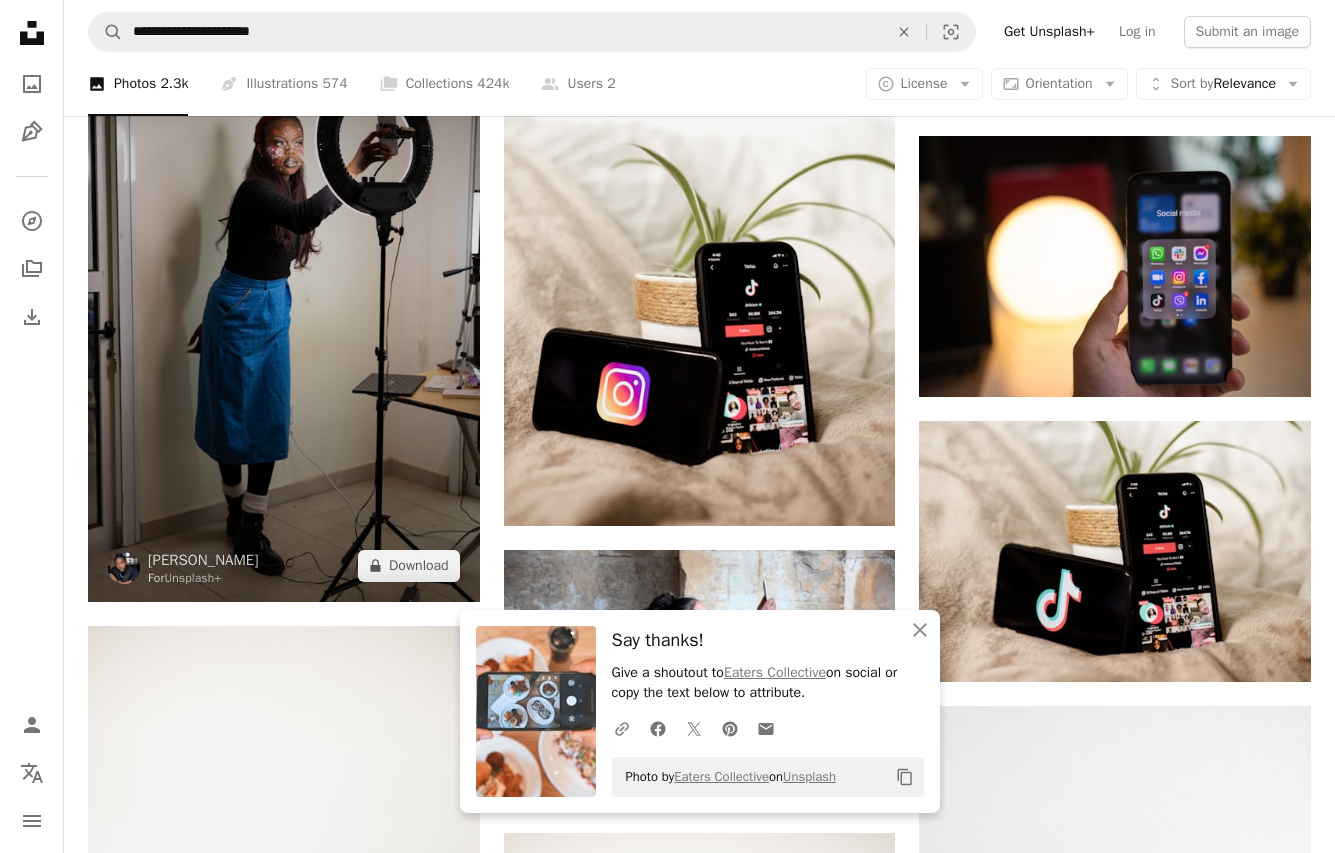 click at bounding box center [284, 307] 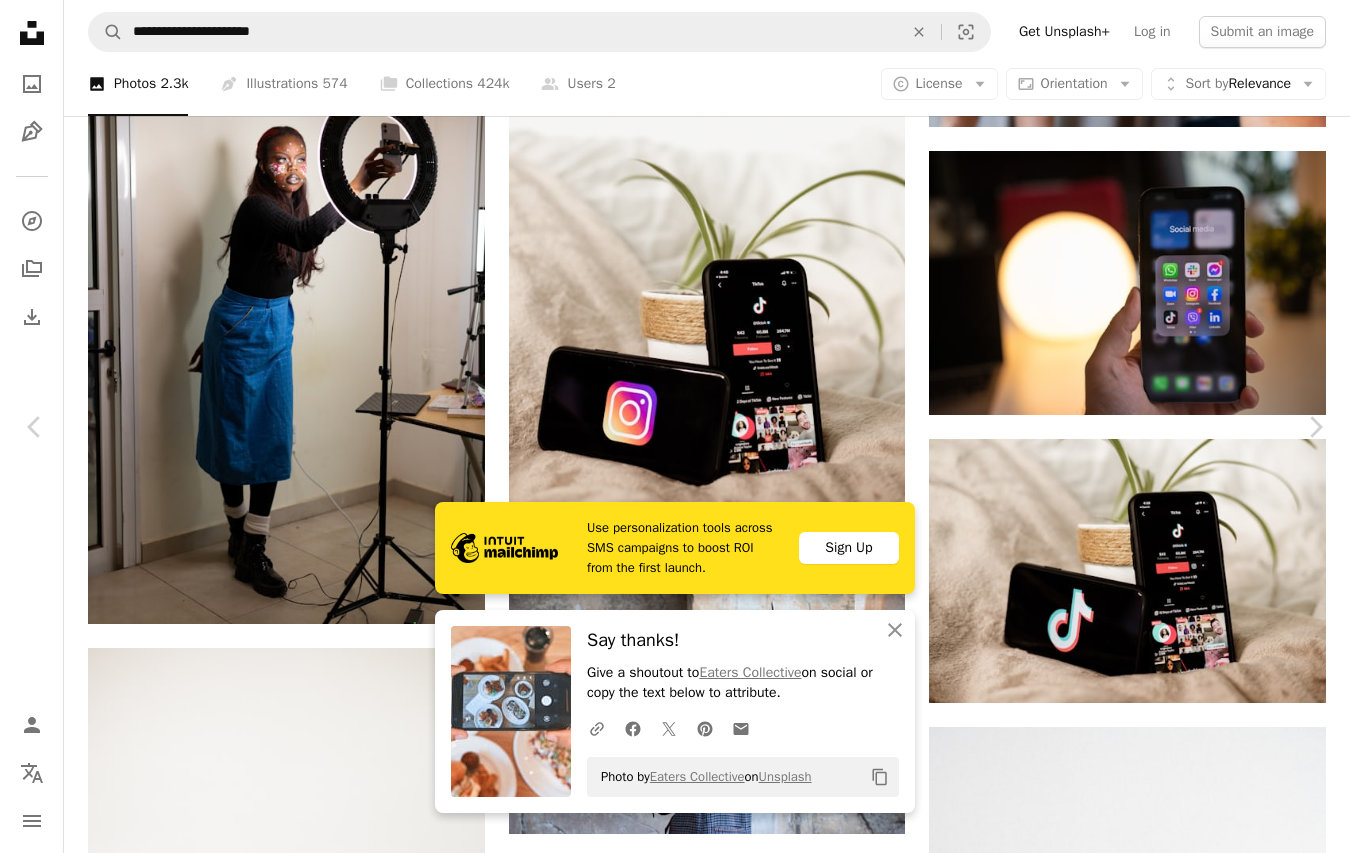 click on "A lock" 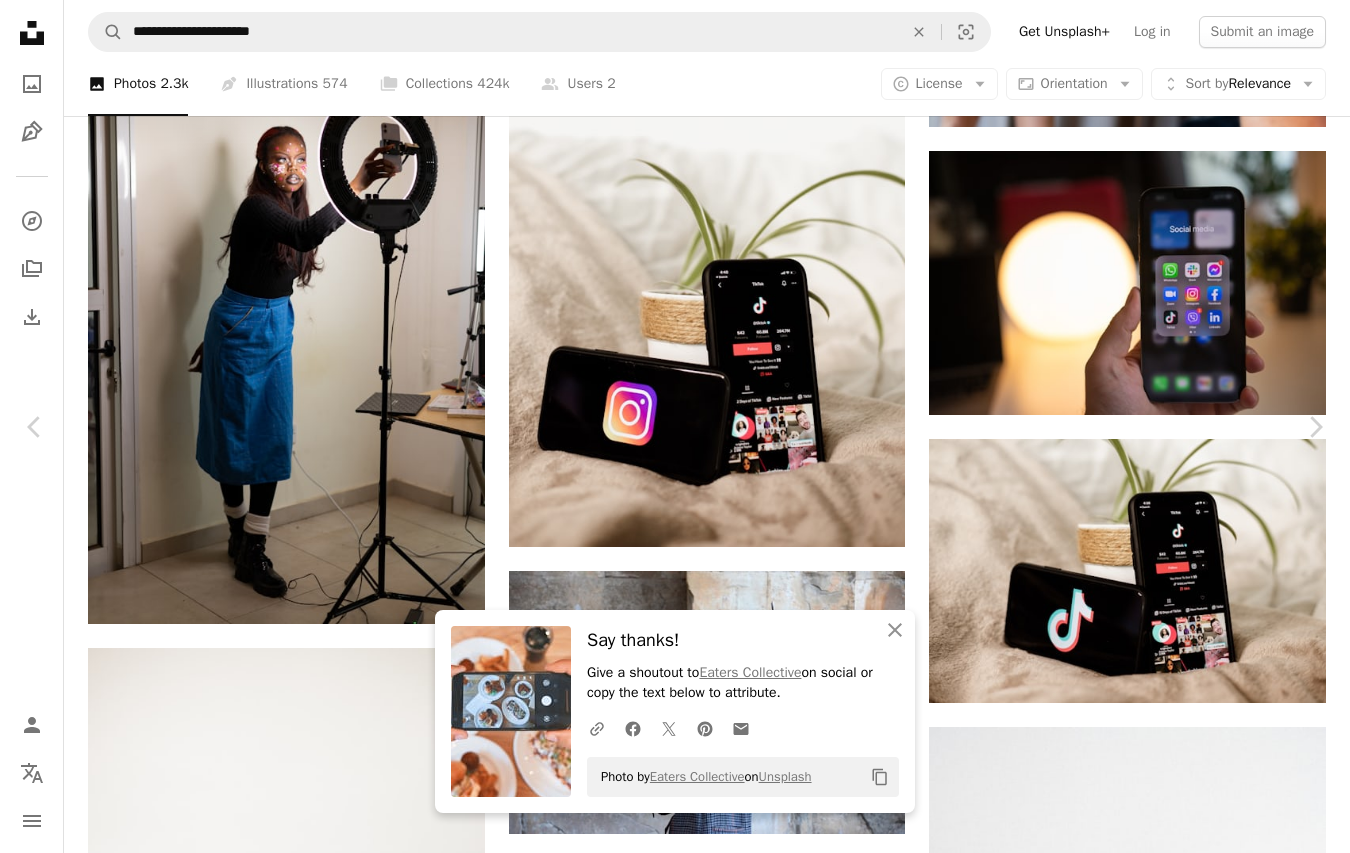 drag, startPoint x: 1255, startPoint y: 440, endPoint x: 1296, endPoint y: 406, distance: 53.263496 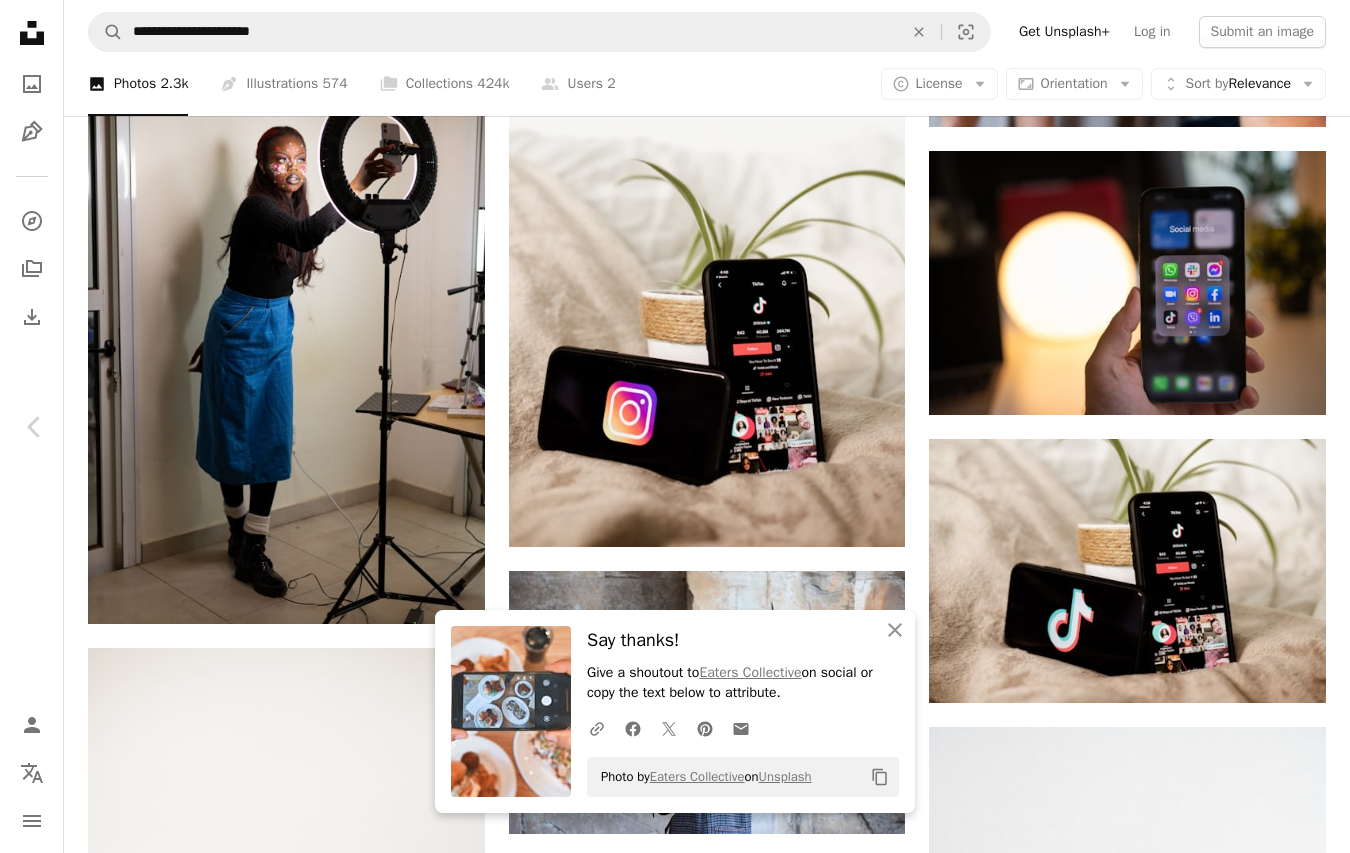 click on "Chevron right" at bounding box center (1315, 427) 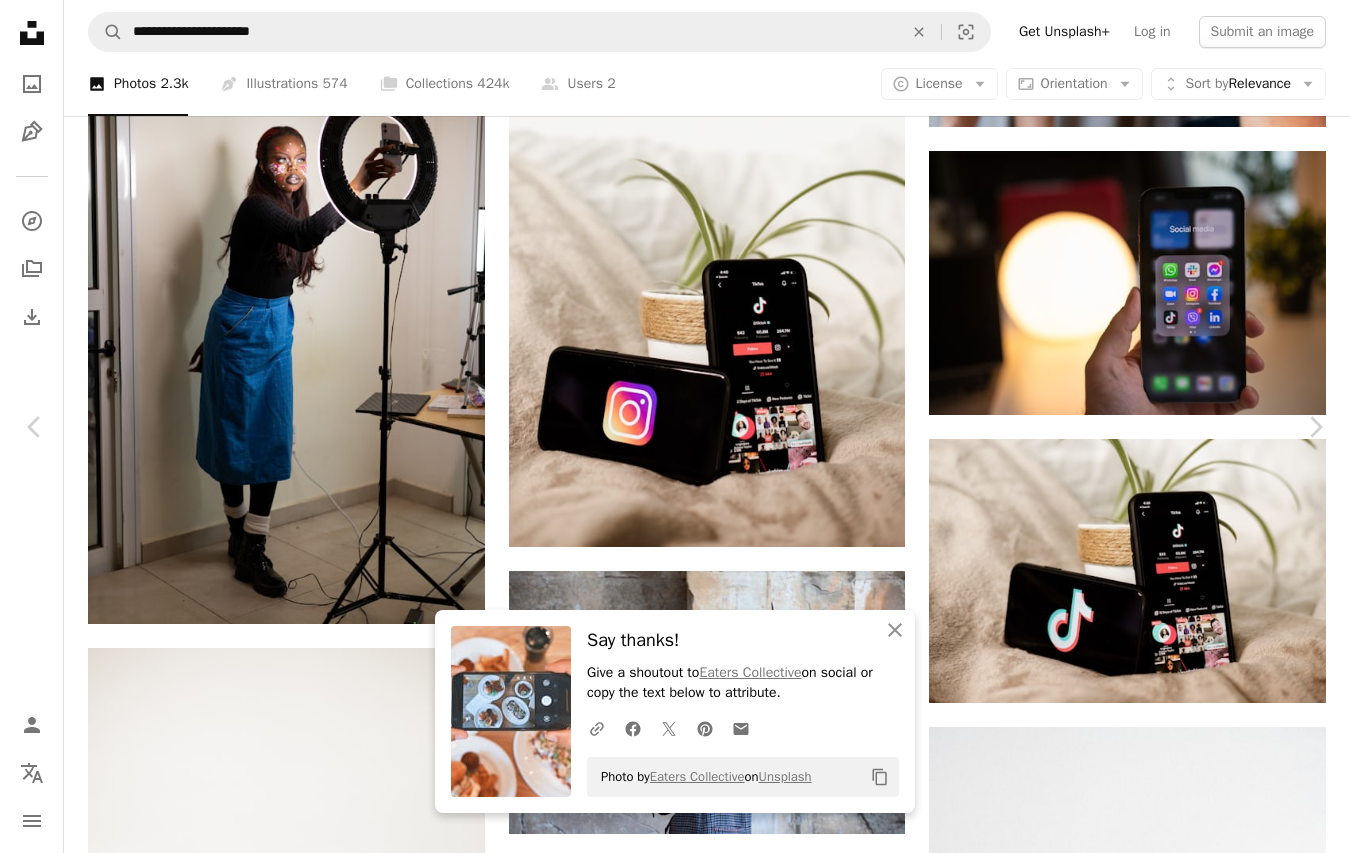 click on "Download free" at bounding box center (1151, 6108) 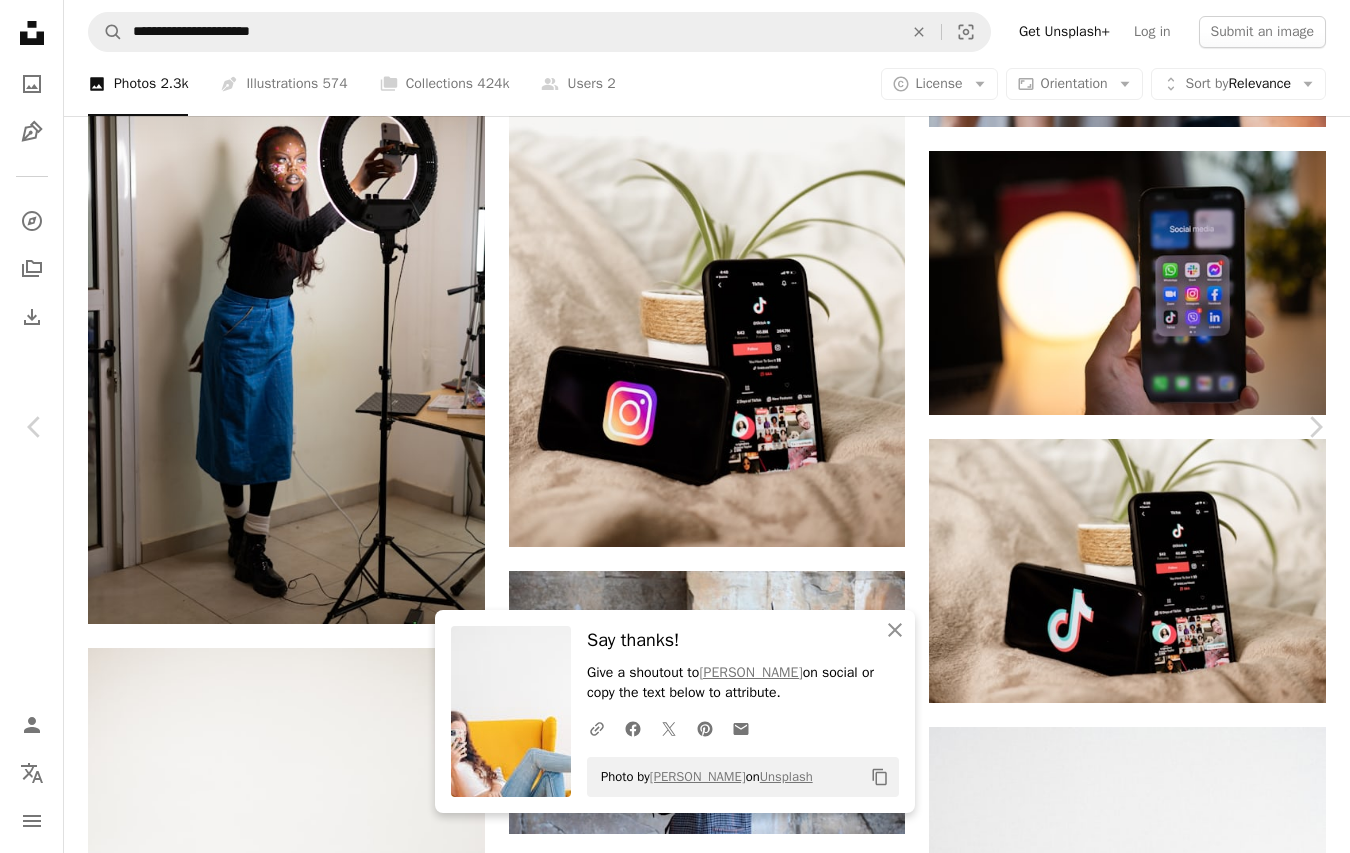 click on "An X shape Chevron left Chevron right An X shape Close Say thanks! Give a shoutout to  [PERSON_NAME]  on social or copy the text below to attribute. A URL sharing icon (chains) Facebook icon X (formerly Twitter) icon Pinterest icon An envelope Photo by  [PERSON_NAME]  on  Unsplash
Copy content [PERSON_NAME] Available for hire A checkmark inside of a circle A heart A plus sign Download free Chevron down Zoom in Views 2,328,229 Downloads 13,168 A forward-right arrow Share Info icon Info More Actions Instagram: @LauraChouette 📸 and [DOMAIN_NAME] 🌐  A map marker [GEOGRAPHIC_DATA], [GEOGRAPHIC_DATA] Calendar outlined Published on  [DATE] Camera OLYMPUS CORPORATION, E-PL9 Safety Free to use under the  Unsplash License human london living room phone room furniture clothing mobile phone yellow electronics apparel couch cell phone indoors sitting heel HD Wallpapers Browse premium related images on iStock  |  Save 20% with code UNSPLASH20 View more on iStock  ↗ Related images A heart" at bounding box center [675, 6487] 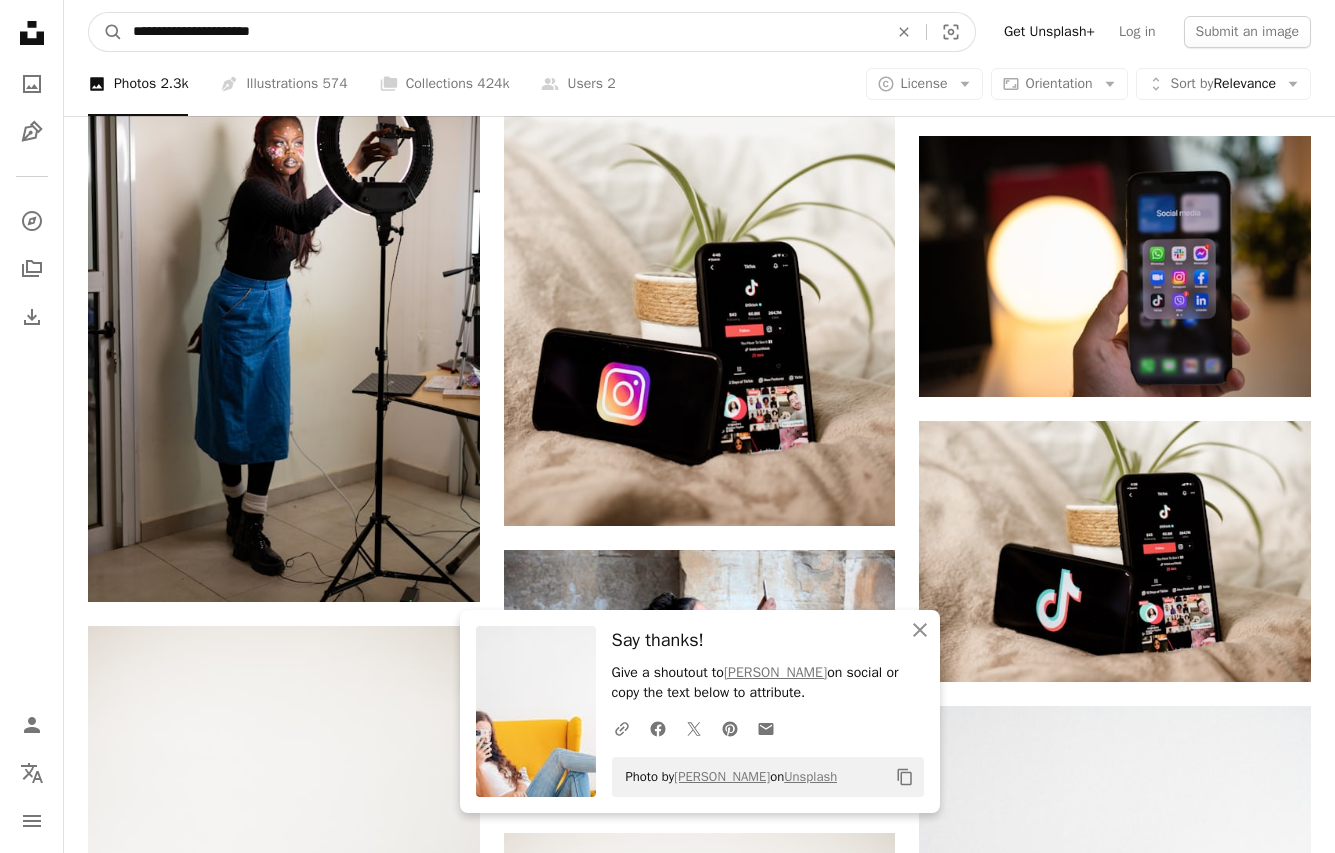 click on "**********" at bounding box center (502, 32) 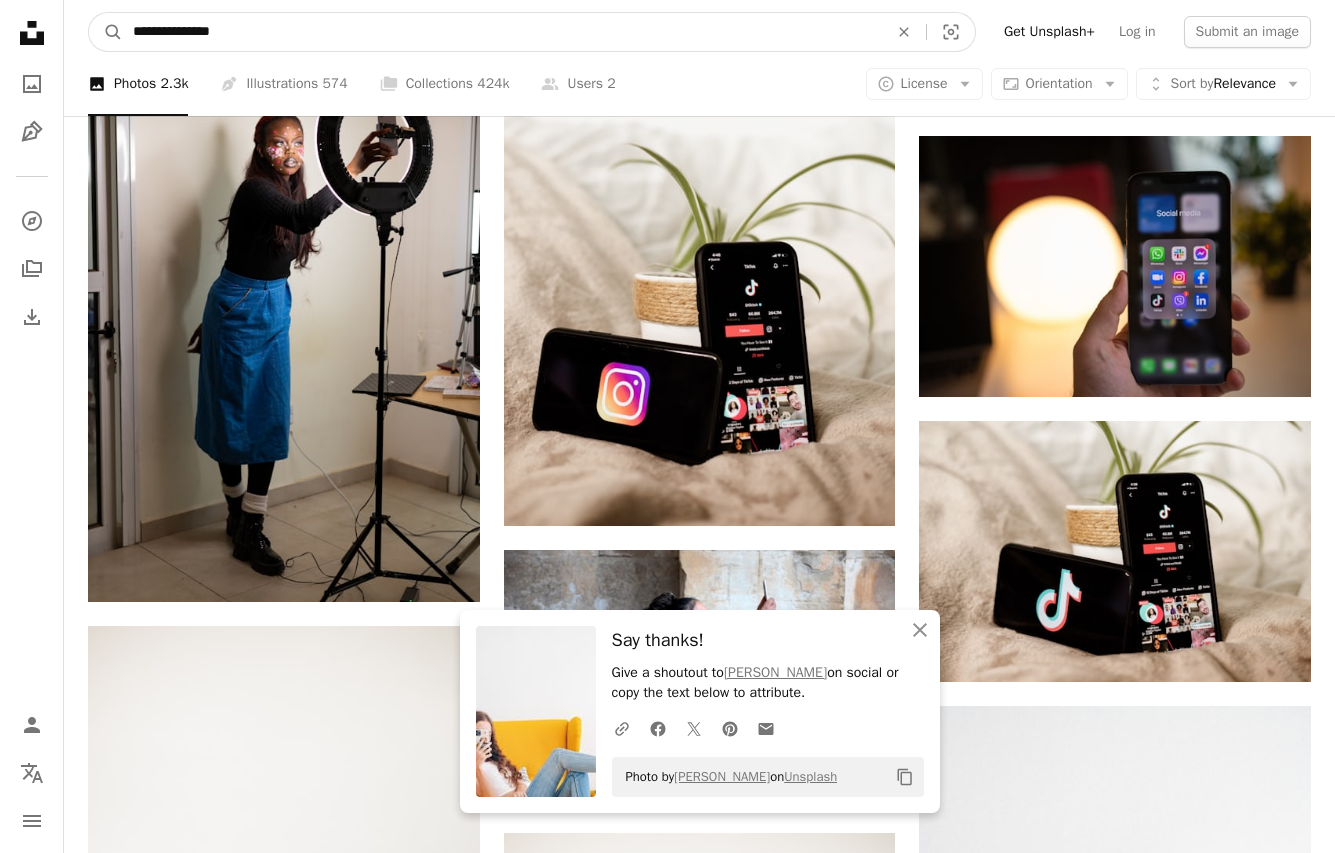 type on "**********" 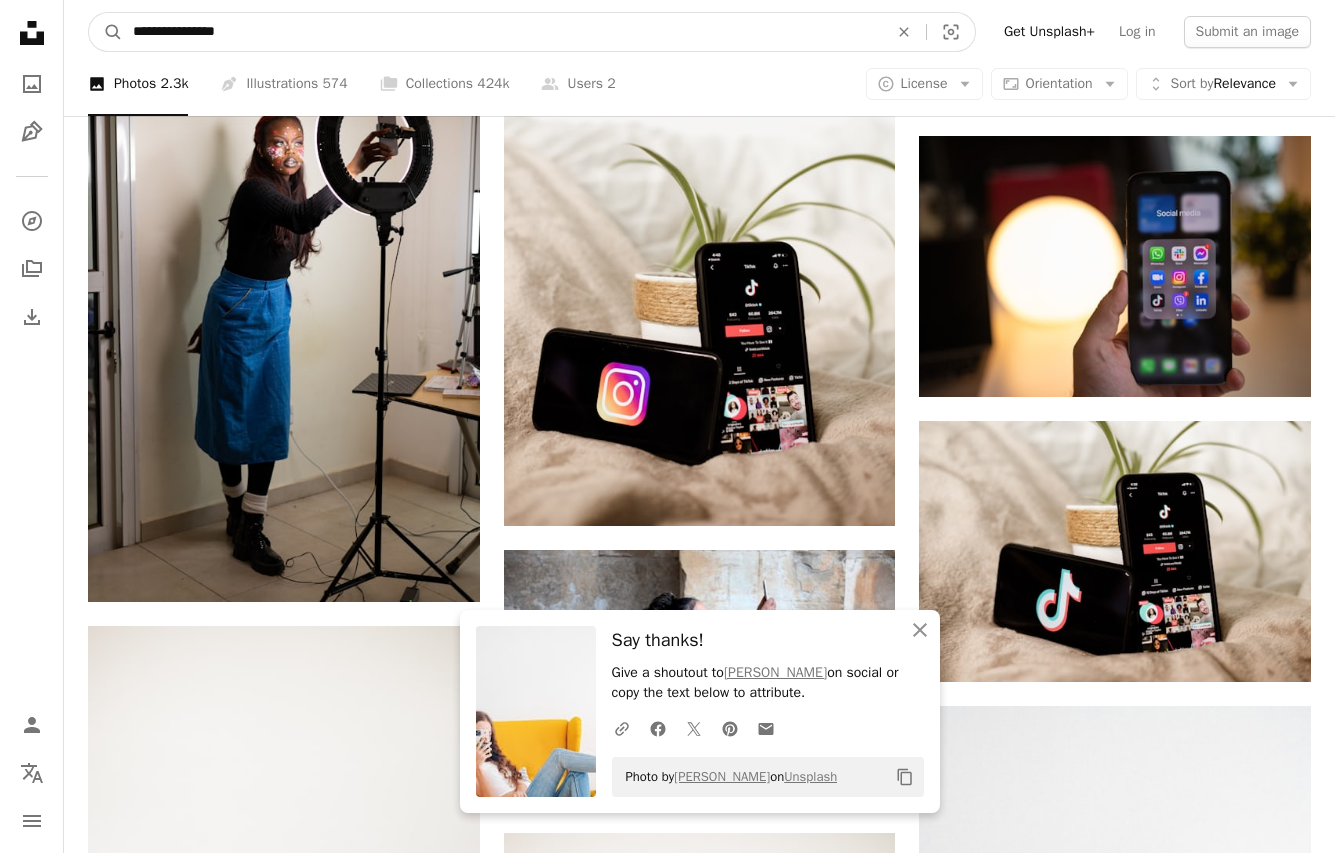 click on "A magnifying glass" at bounding box center [106, 32] 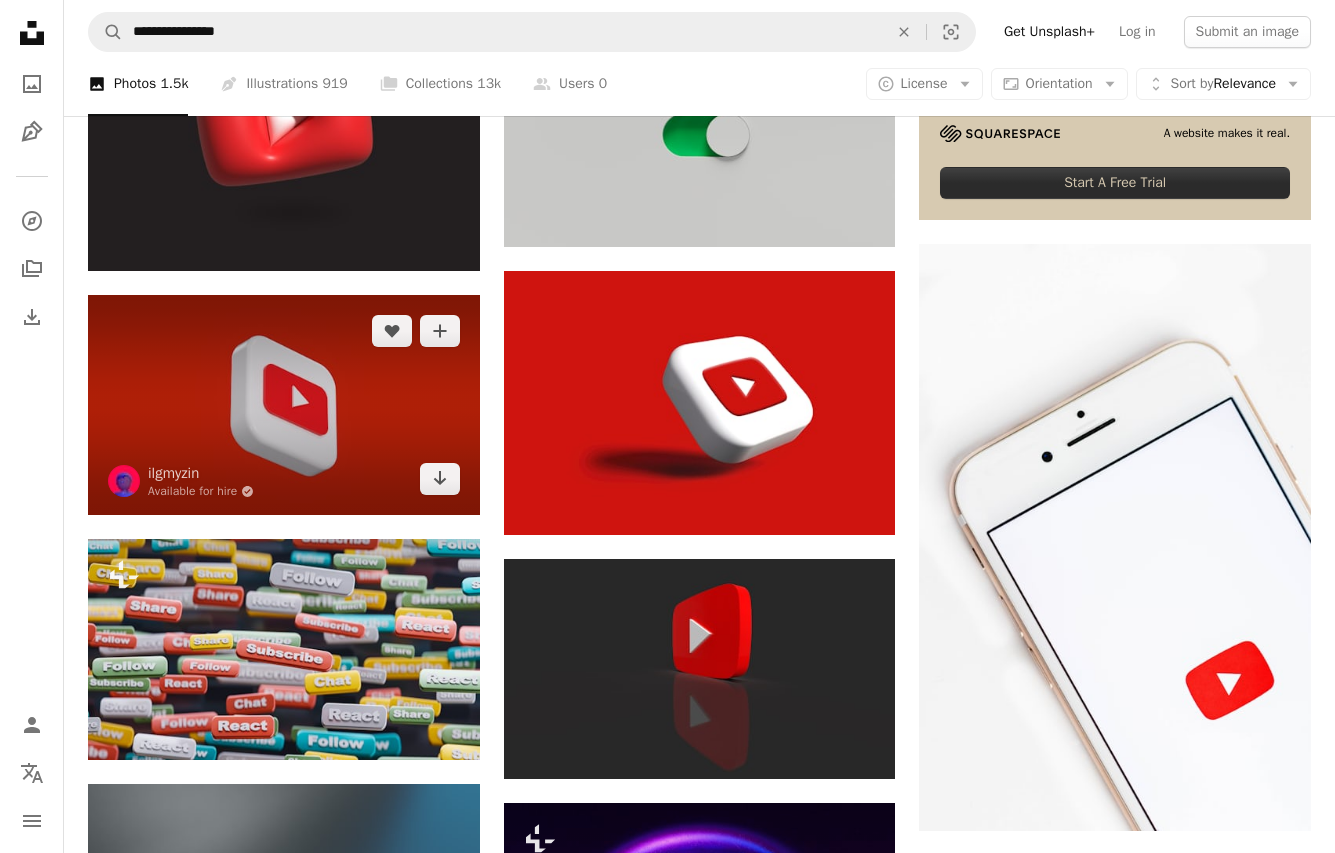 scroll, scrollTop: 400, scrollLeft: 0, axis: vertical 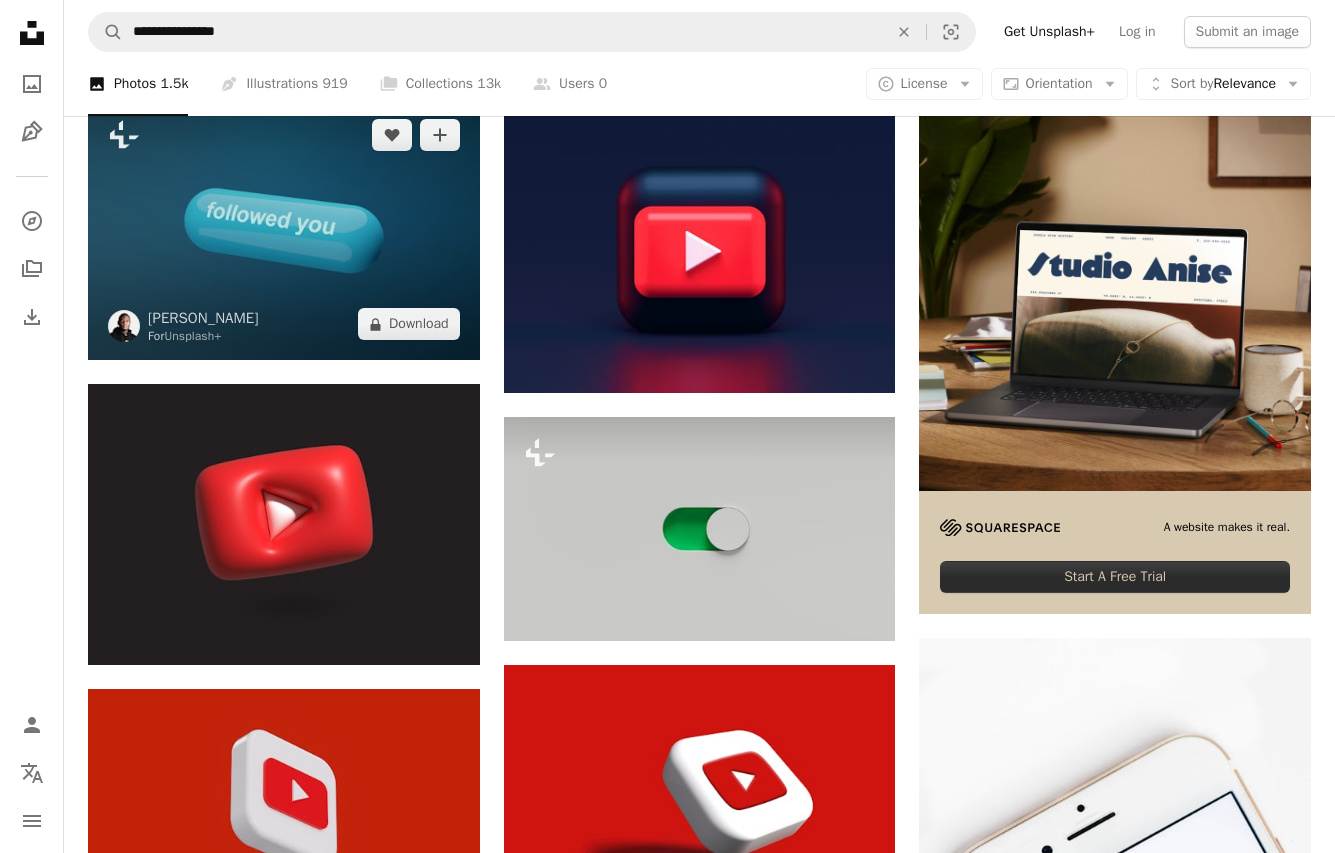 click at bounding box center [284, 229] 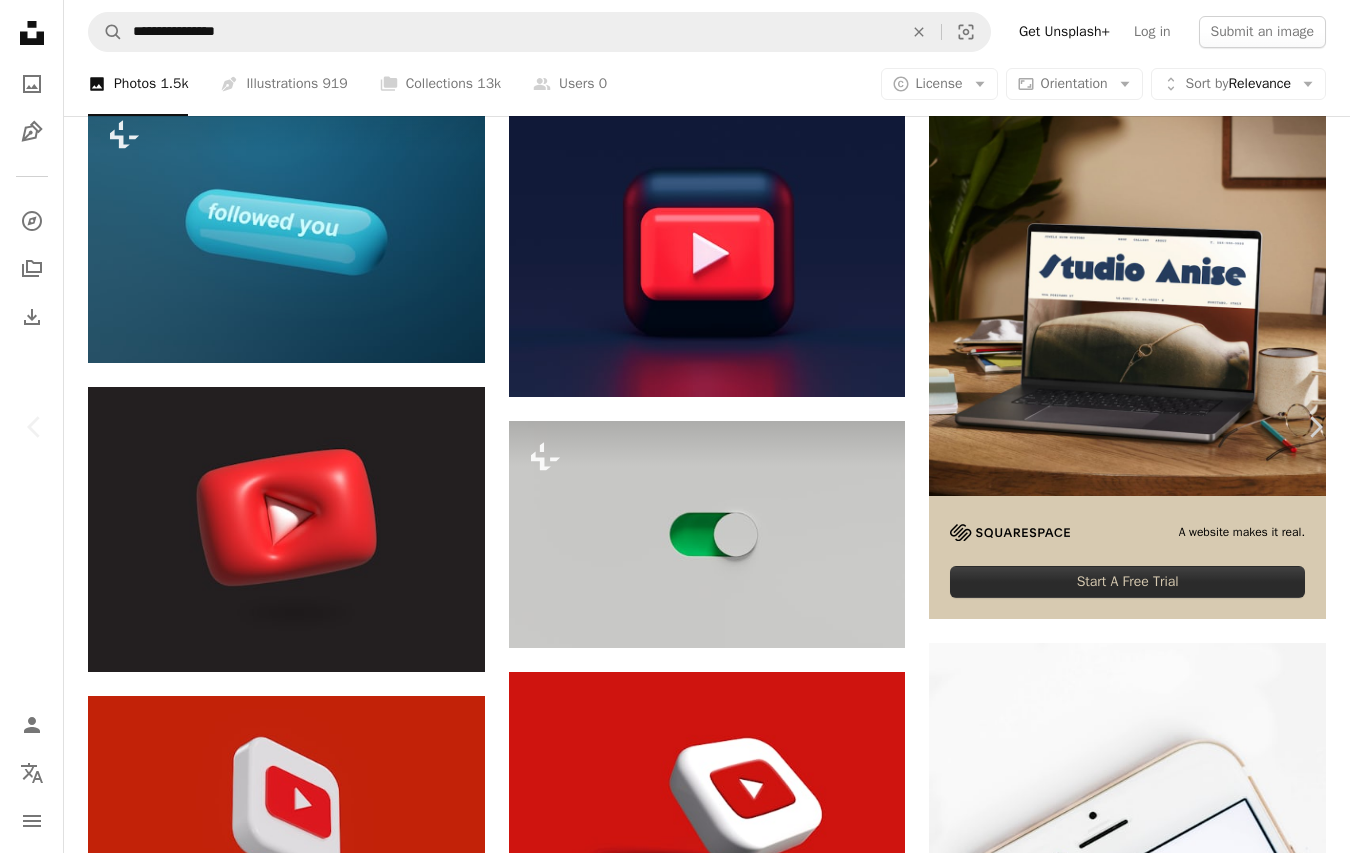 click on "A lock Download" at bounding box center (1189, 3769) 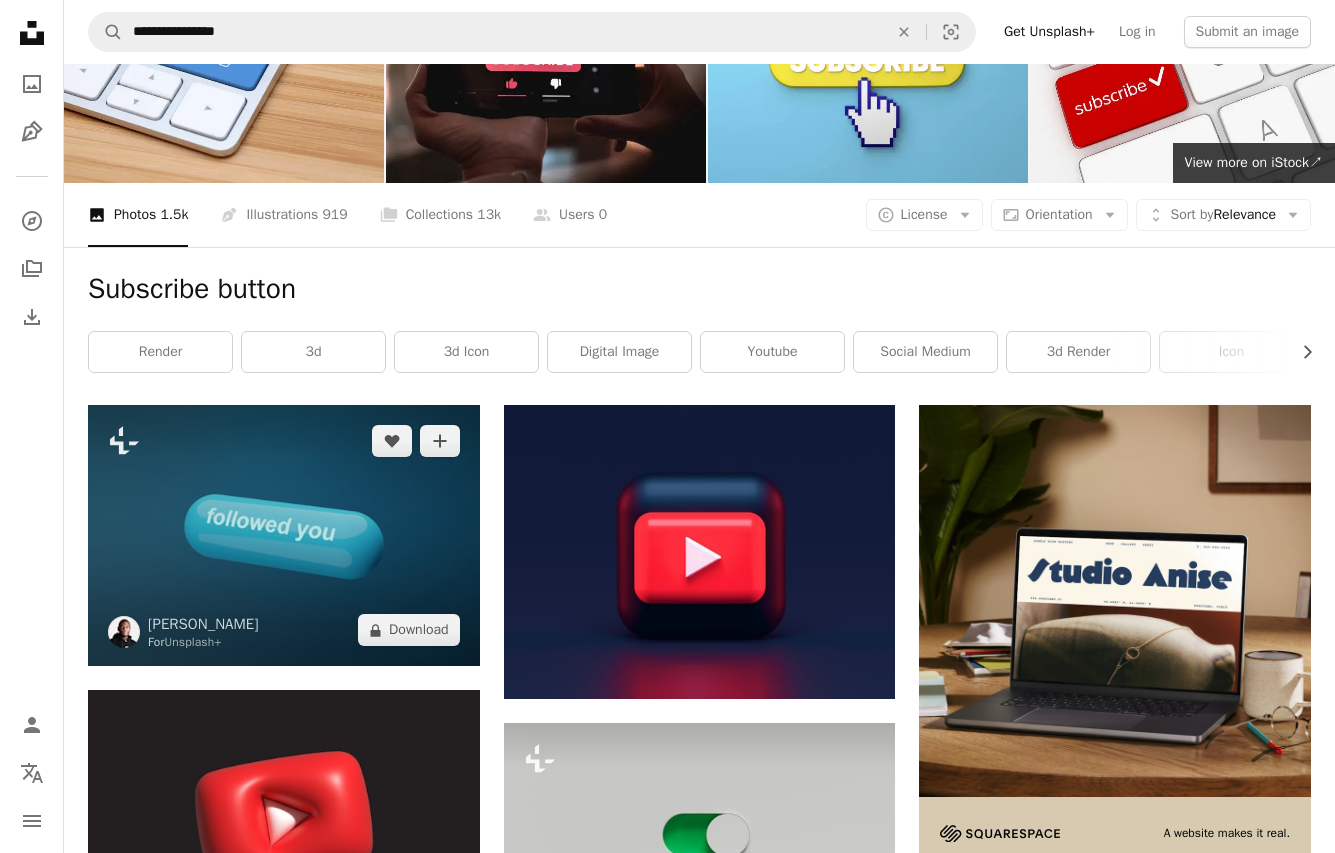 scroll, scrollTop: 0, scrollLeft: 0, axis: both 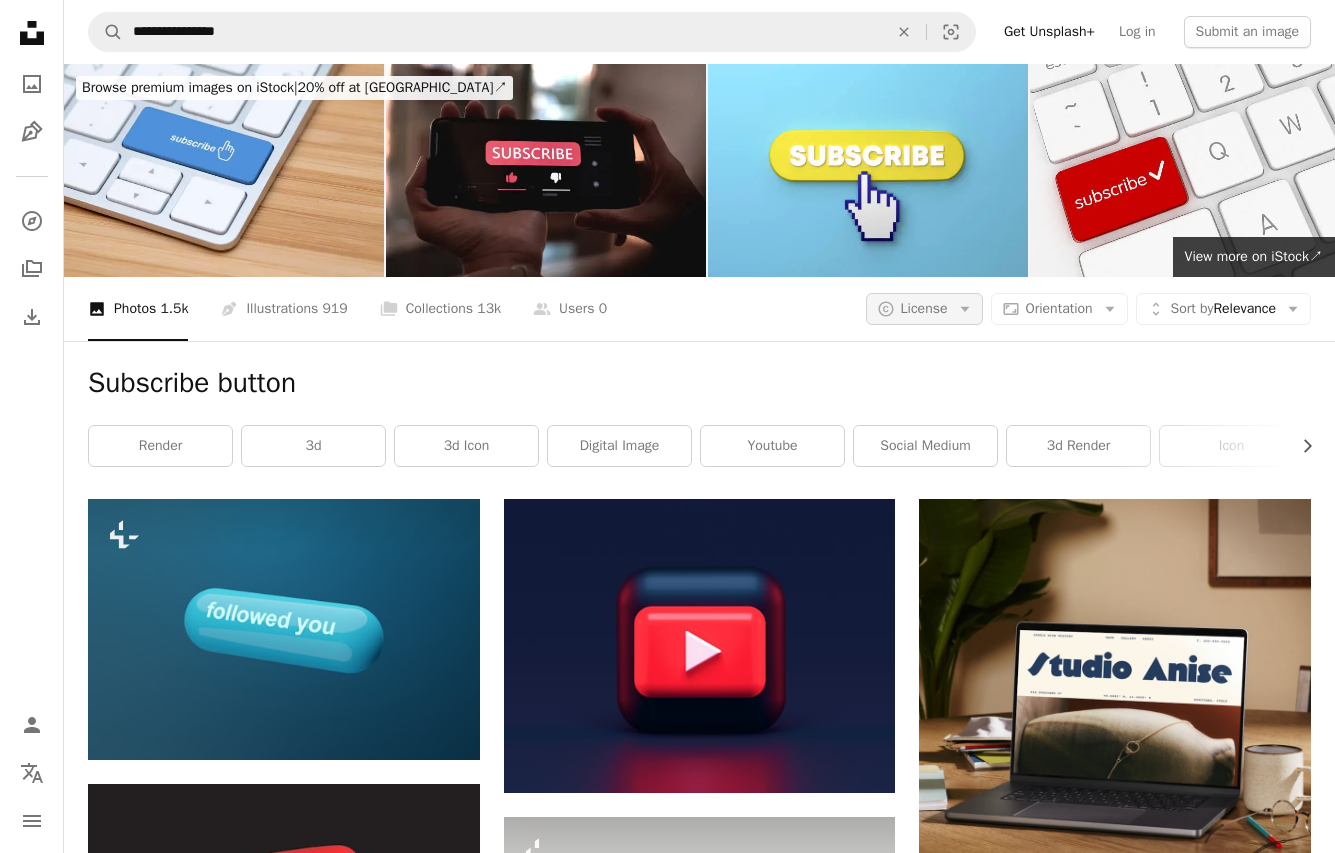 click on "License" at bounding box center [924, 308] 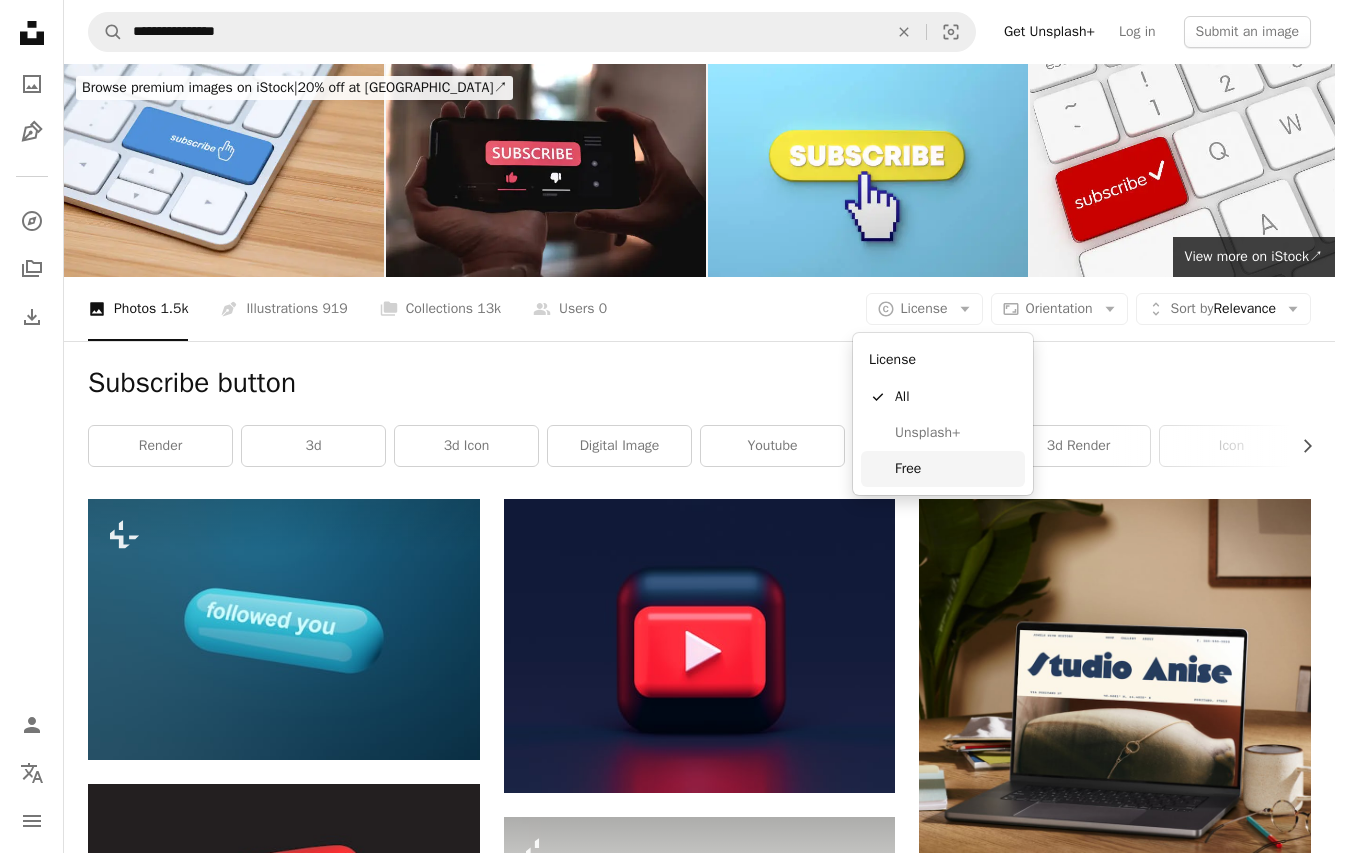 click on "Free" at bounding box center (956, 469) 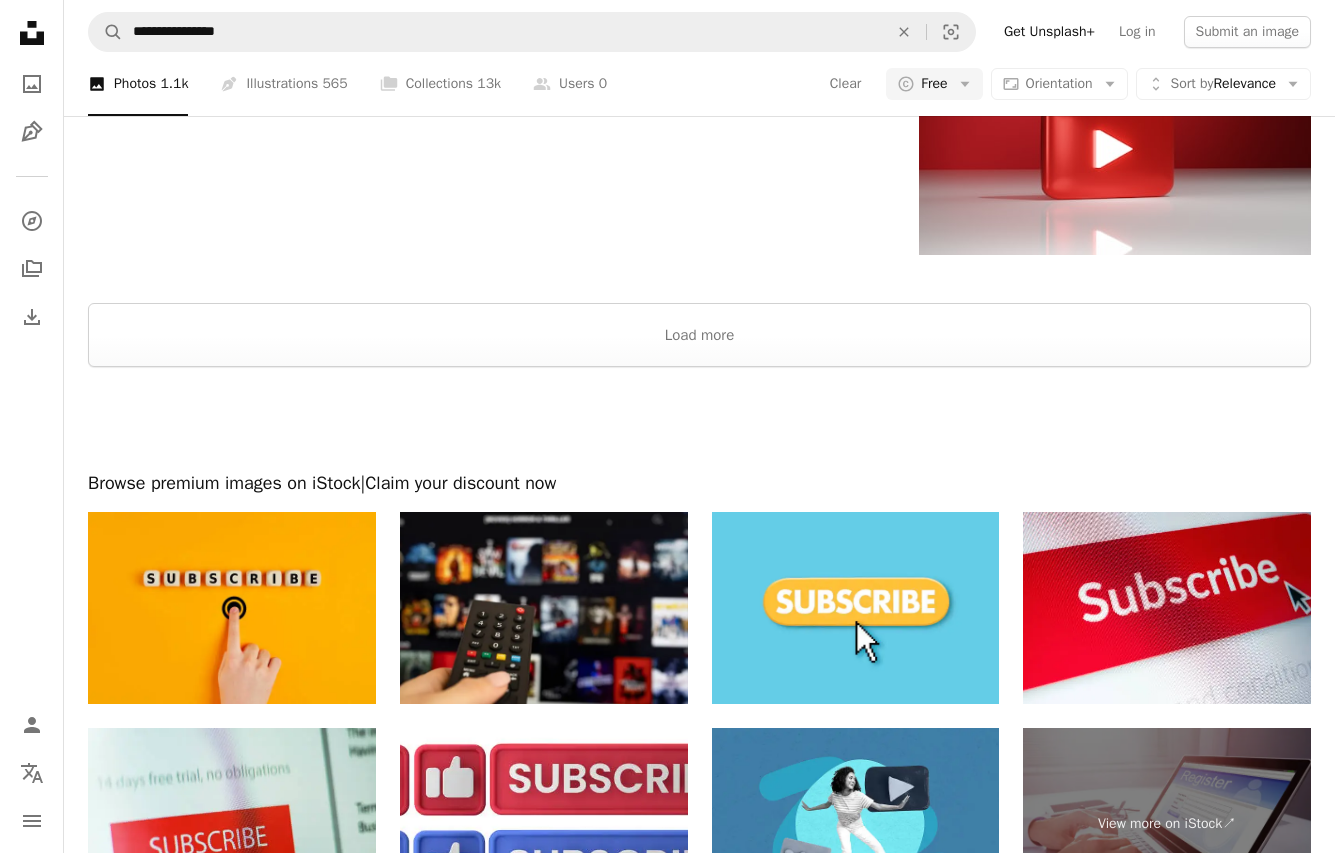 scroll, scrollTop: 3200, scrollLeft: 0, axis: vertical 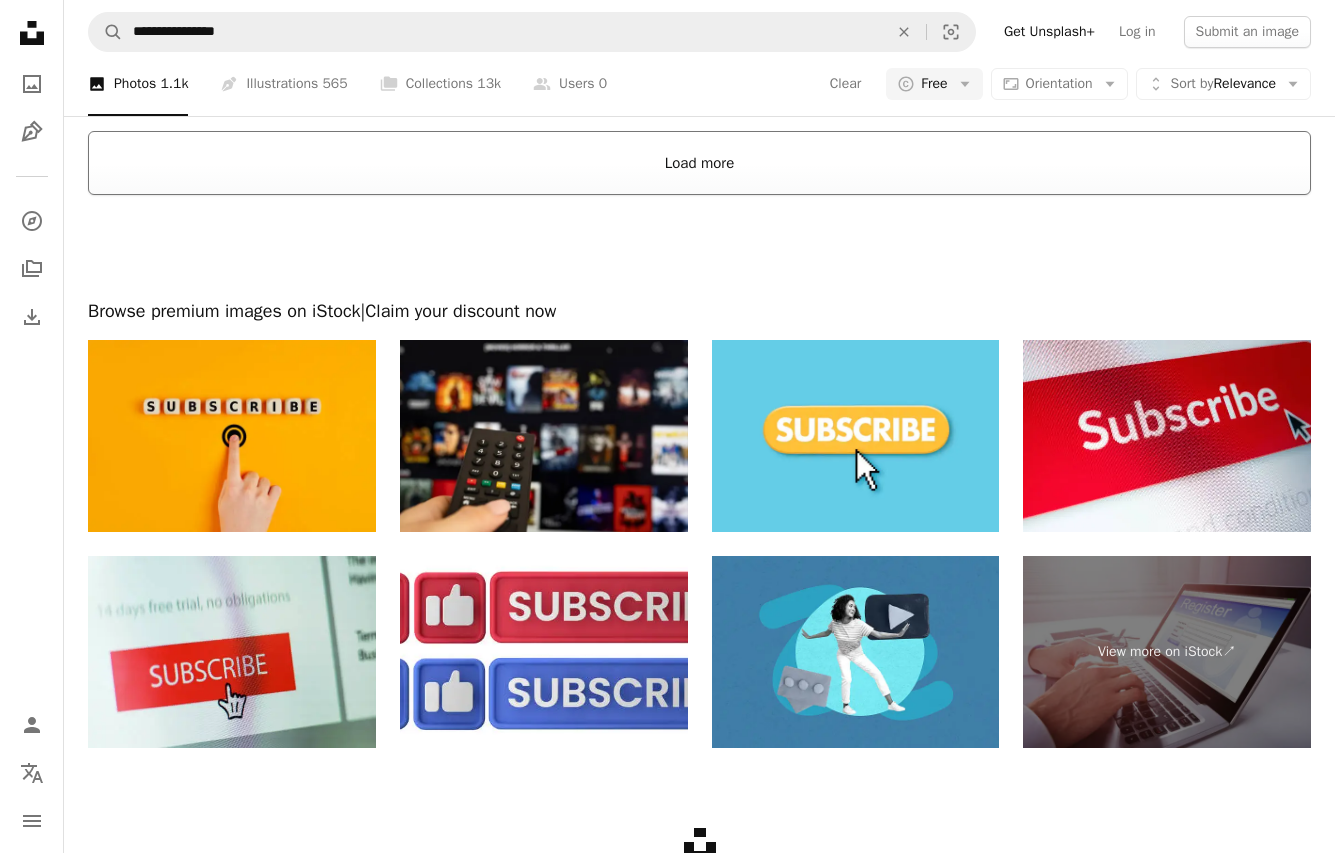 click on "Load more" at bounding box center [699, 163] 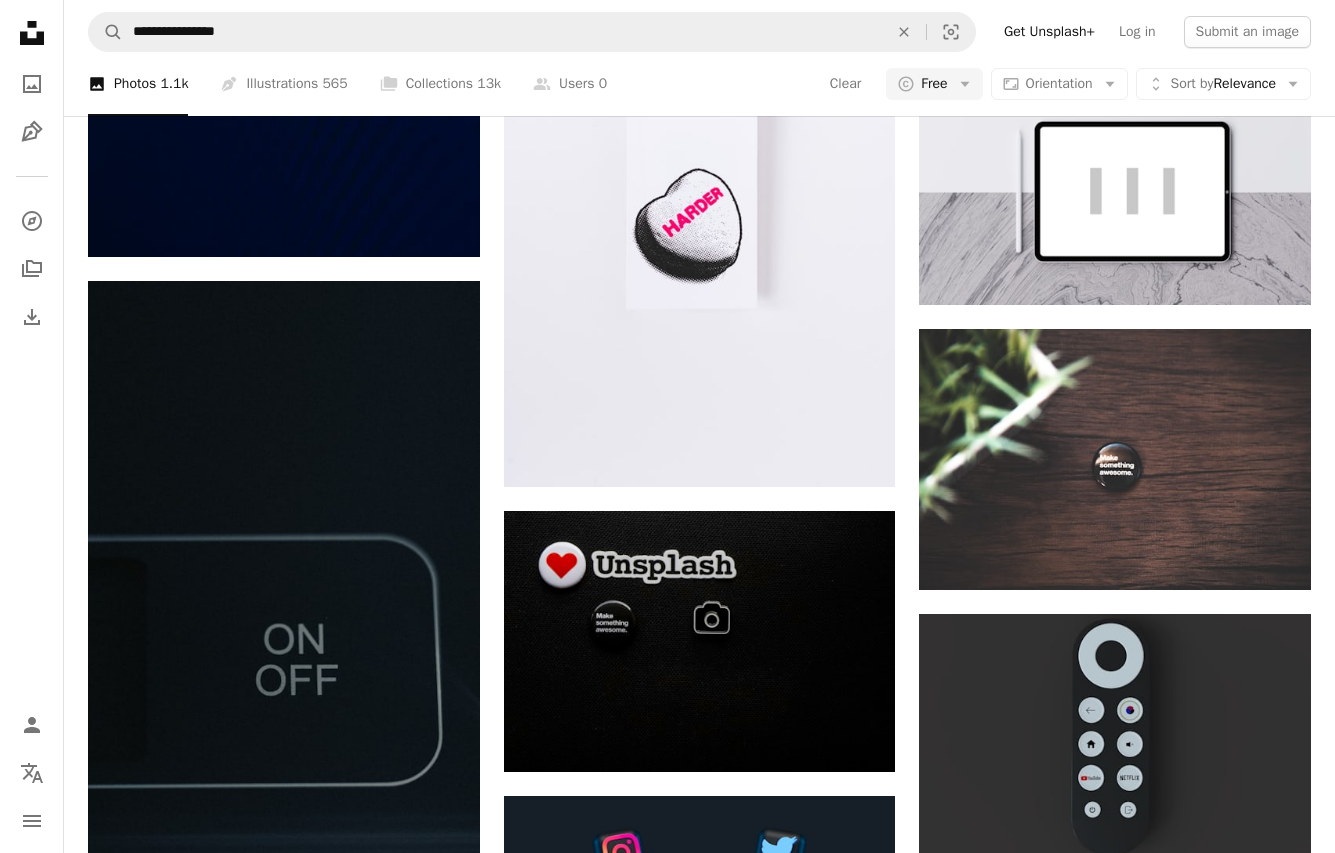 scroll, scrollTop: 4800, scrollLeft: 0, axis: vertical 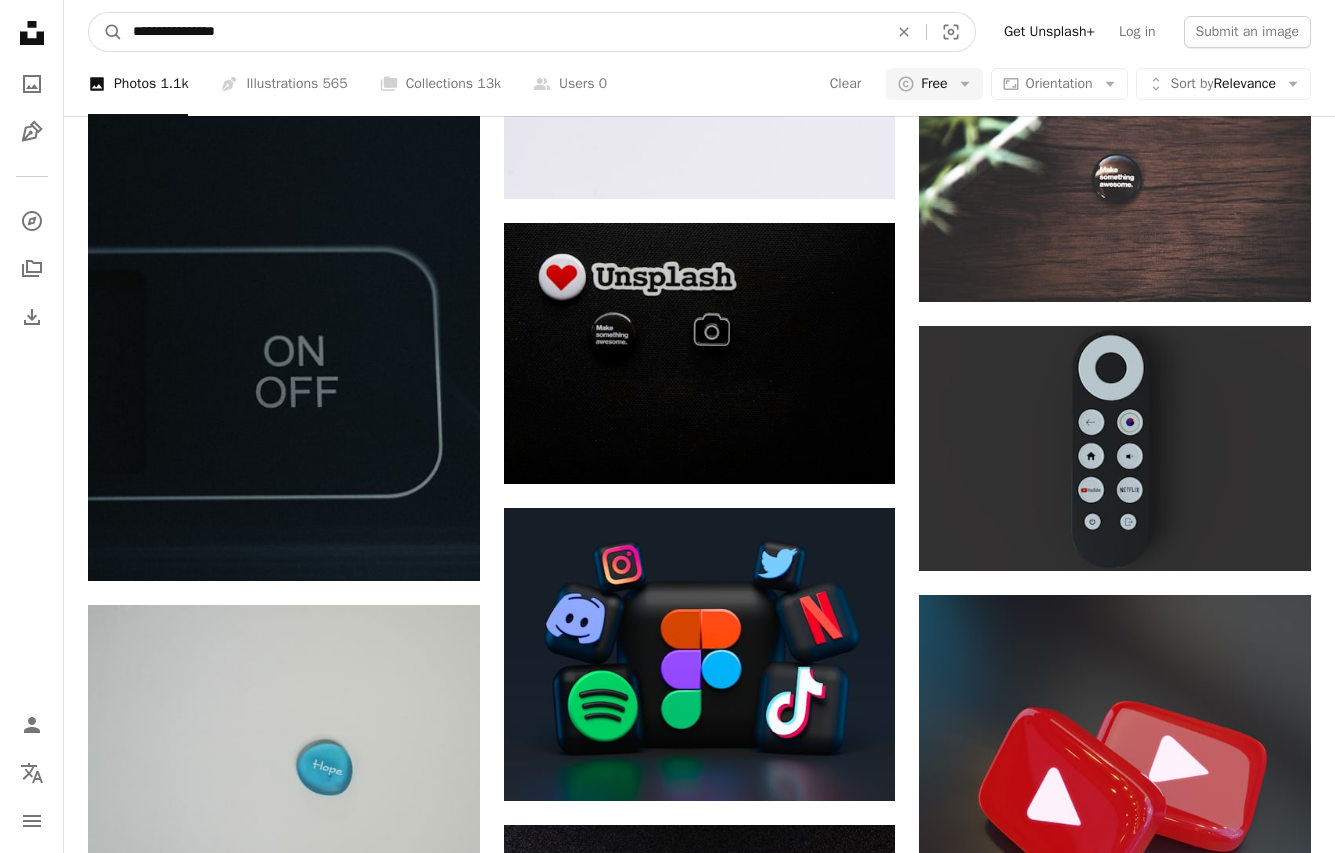 click on "**********" at bounding box center (502, 32) 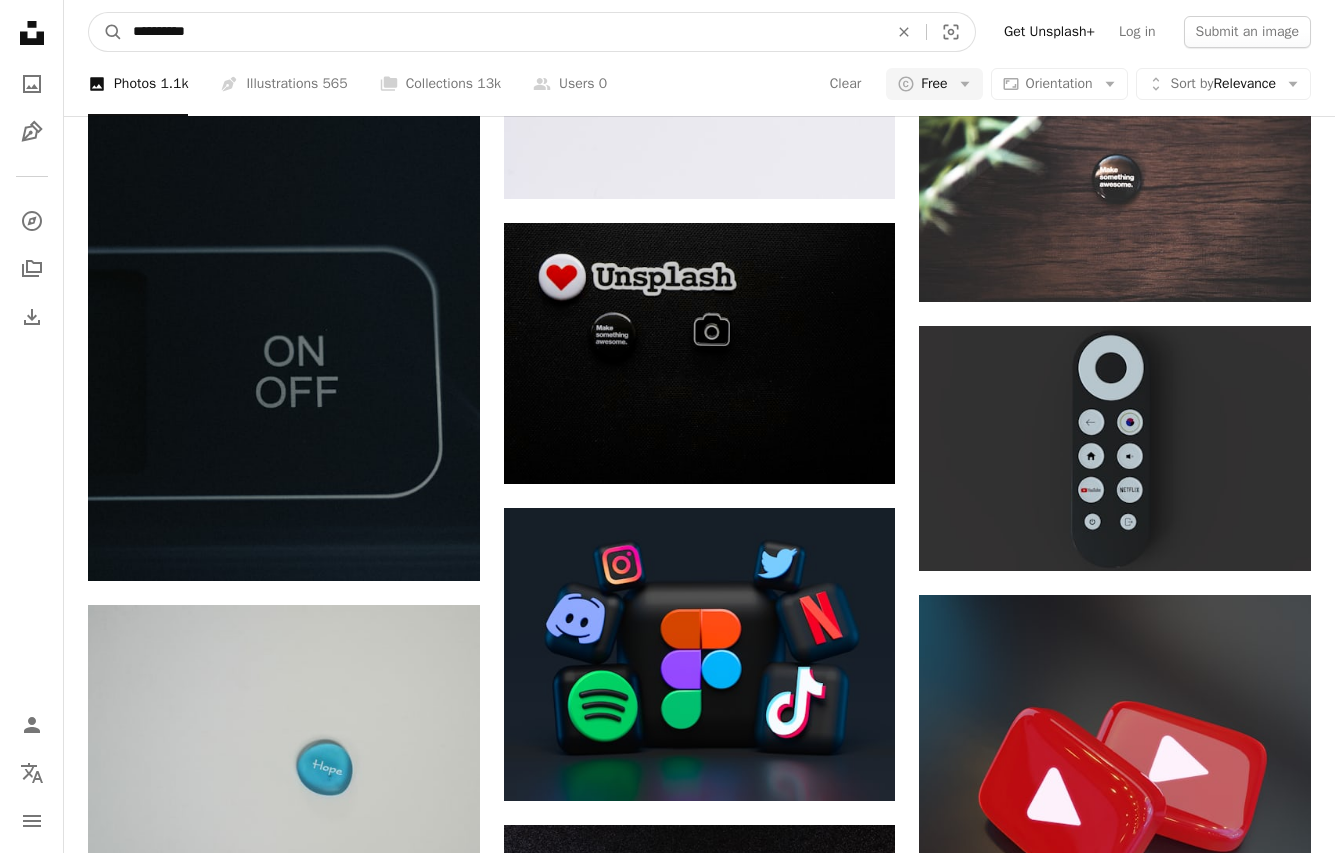 type on "**********" 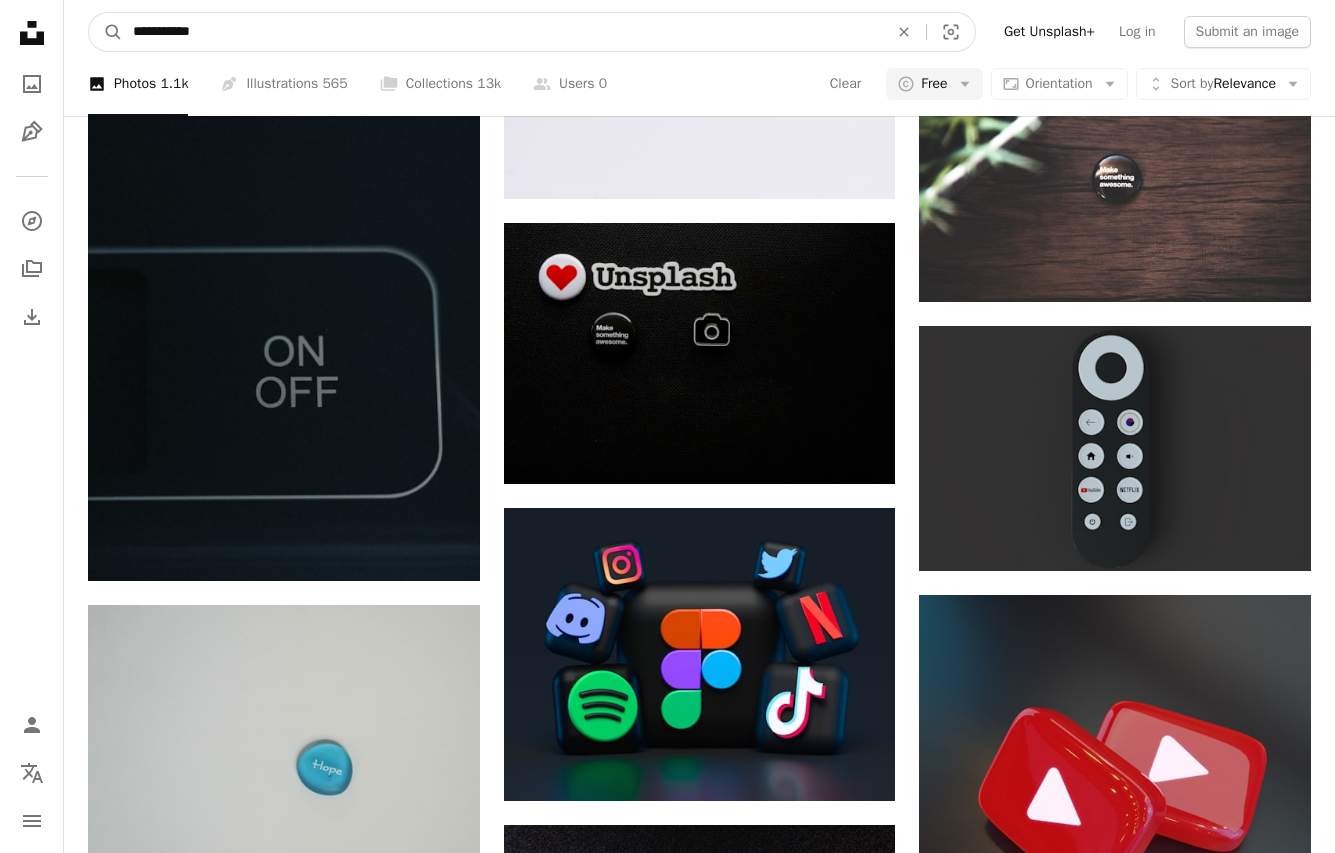 click on "A magnifying glass" at bounding box center [106, 32] 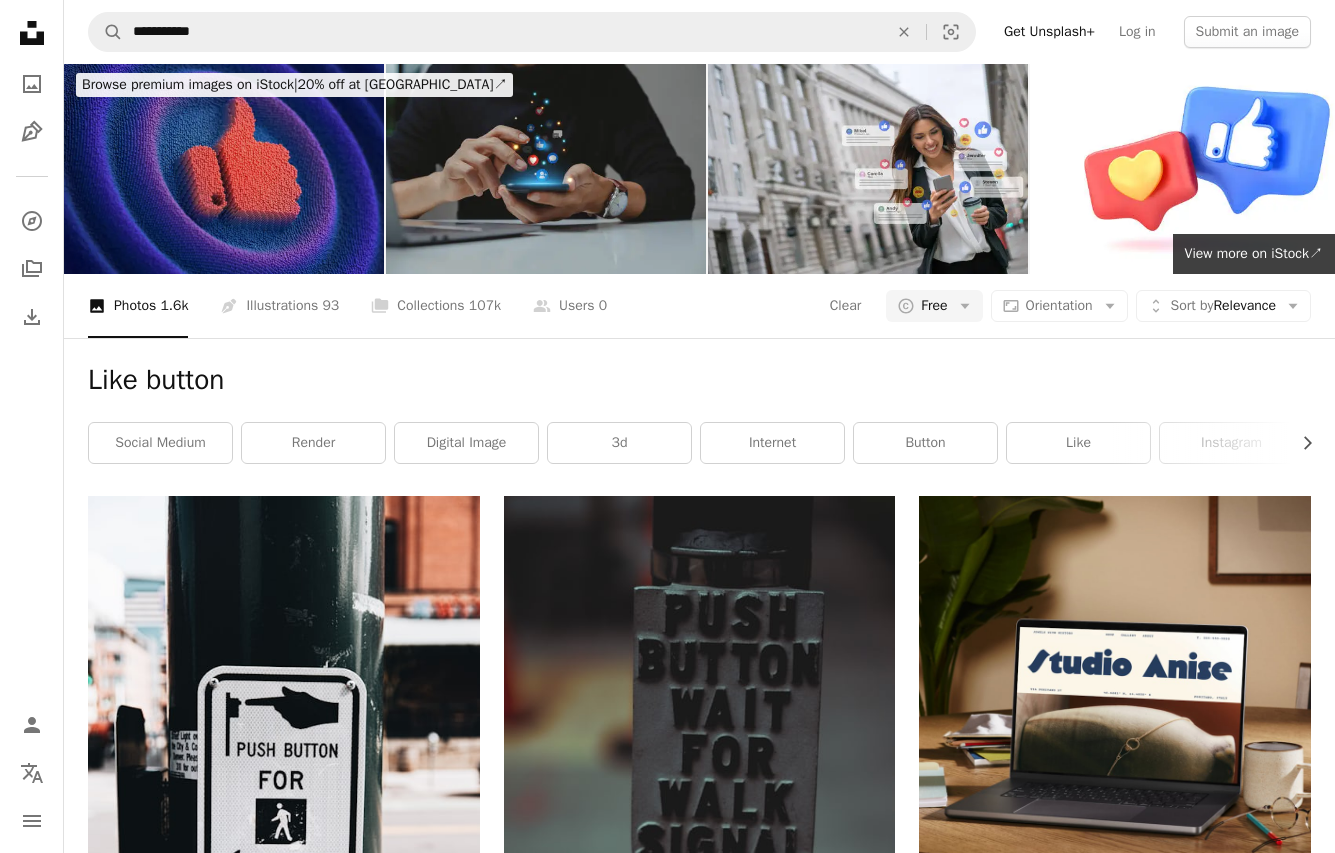 scroll, scrollTop: 0, scrollLeft: 0, axis: both 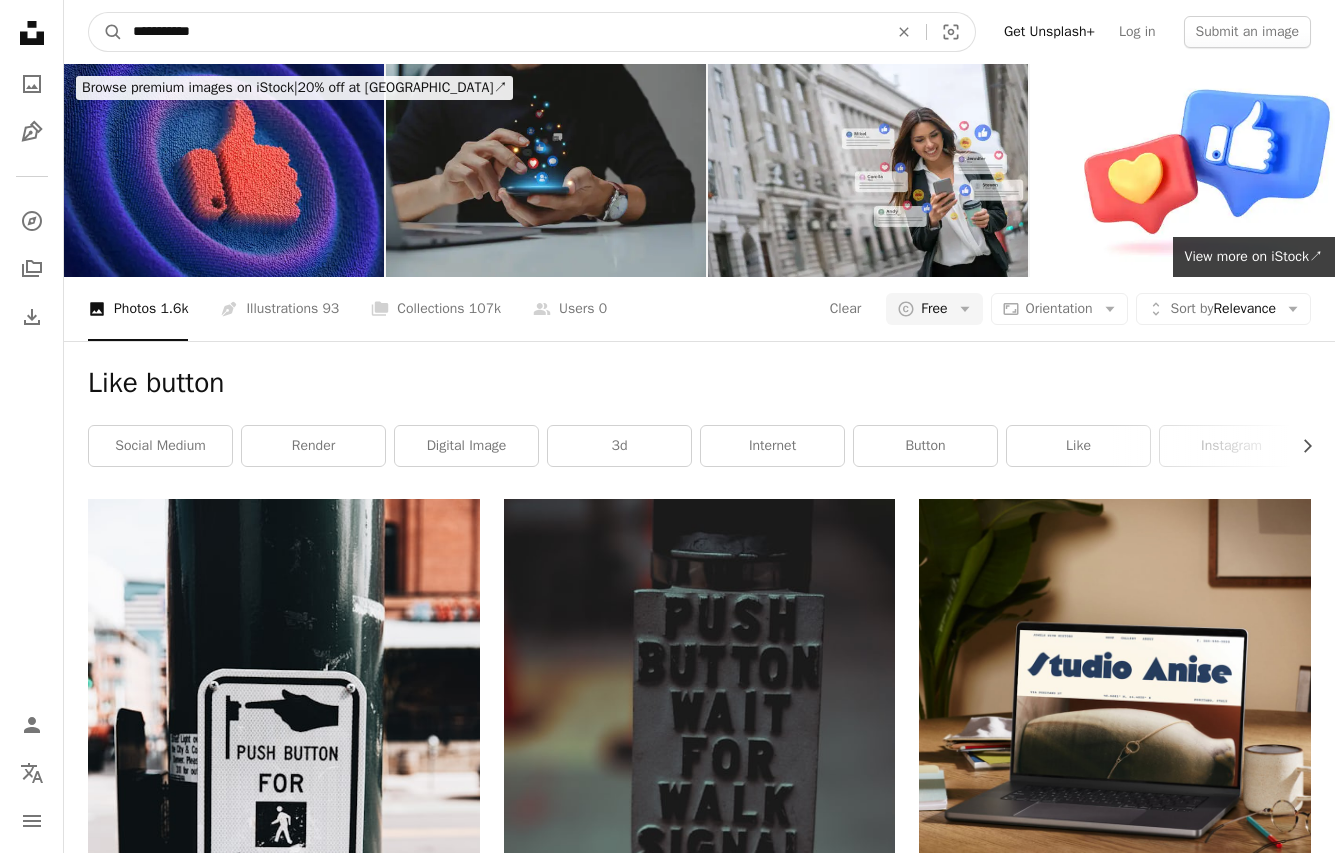 click on "**********" at bounding box center [502, 32] 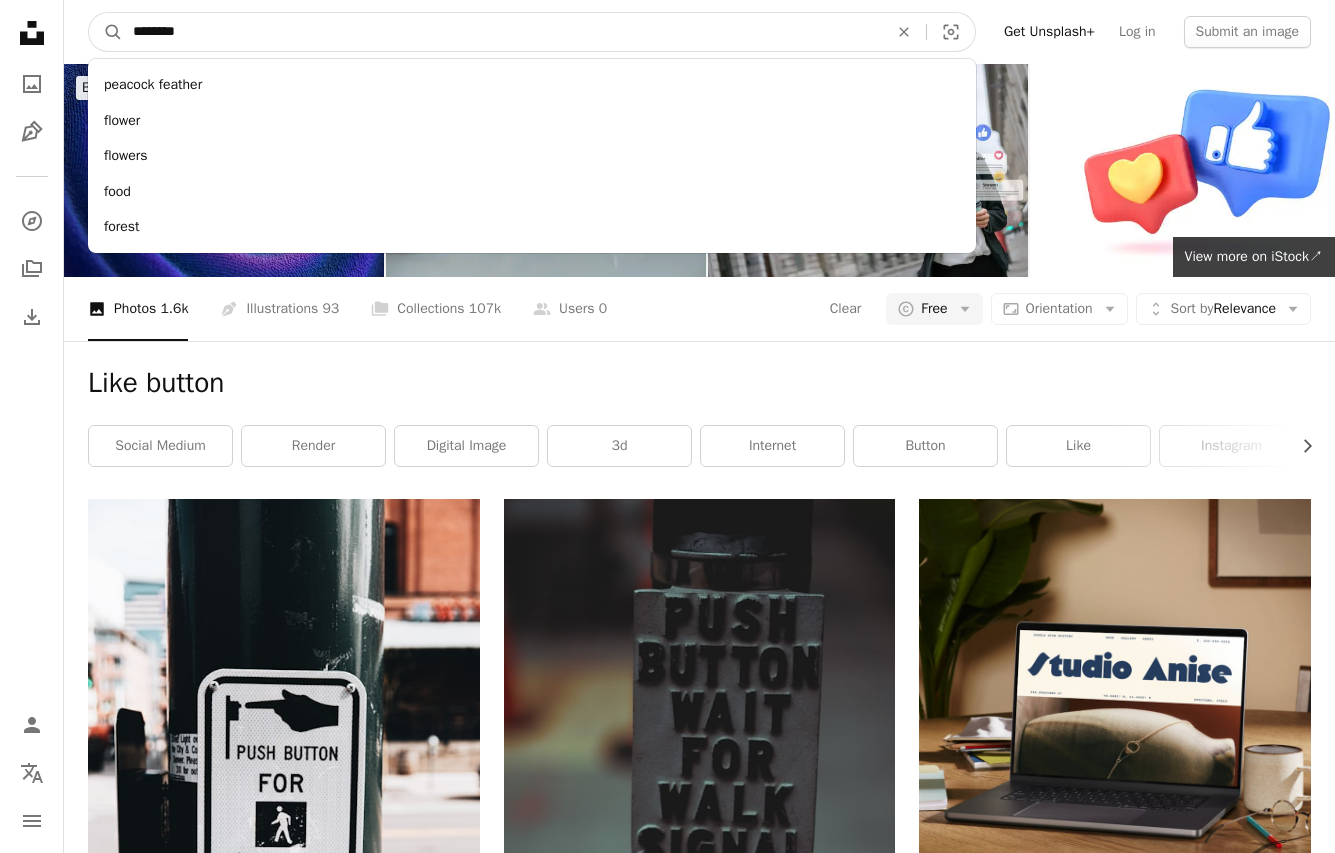 type on "*********" 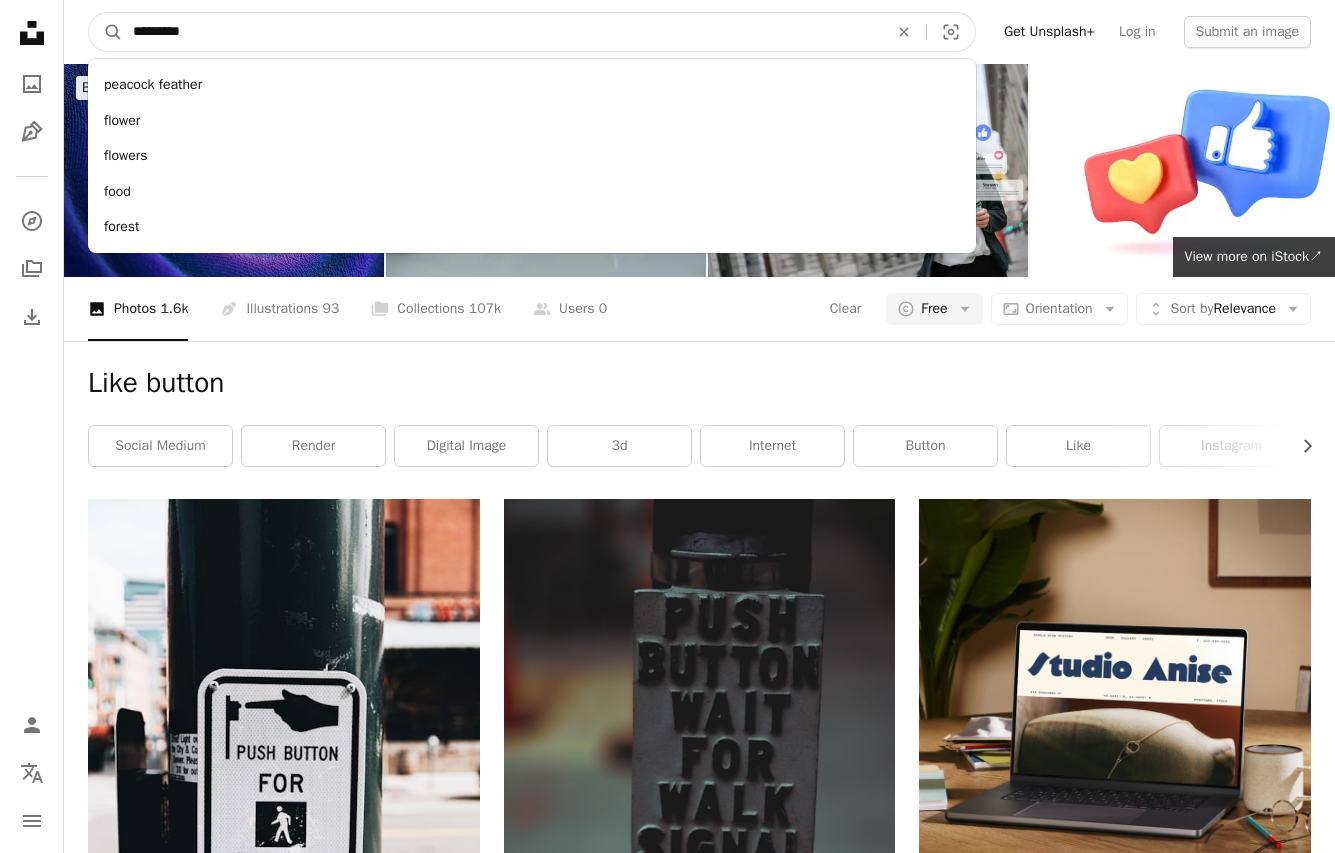 click on "A magnifying glass" at bounding box center [106, 32] 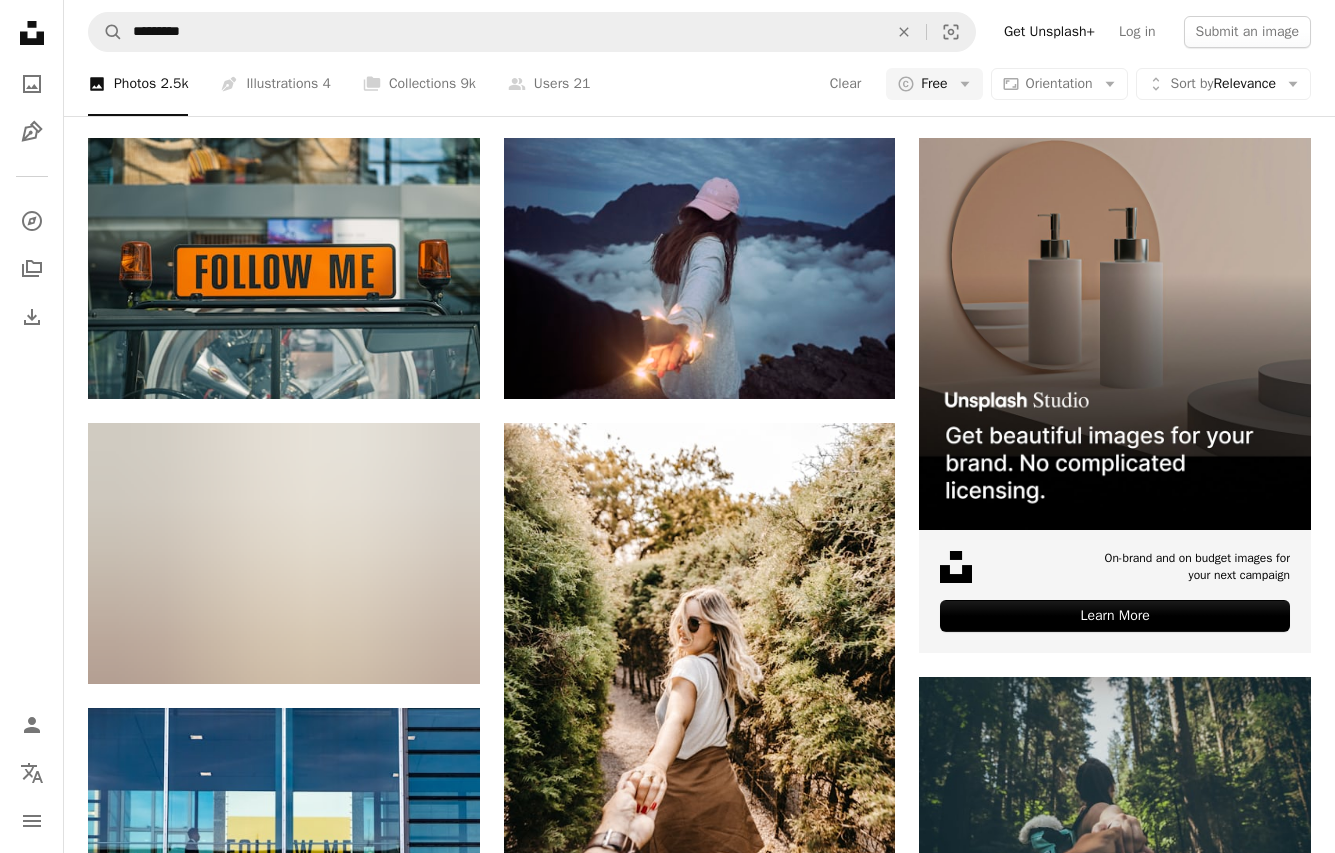 scroll, scrollTop: 400, scrollLeft: 0, axis: vertical 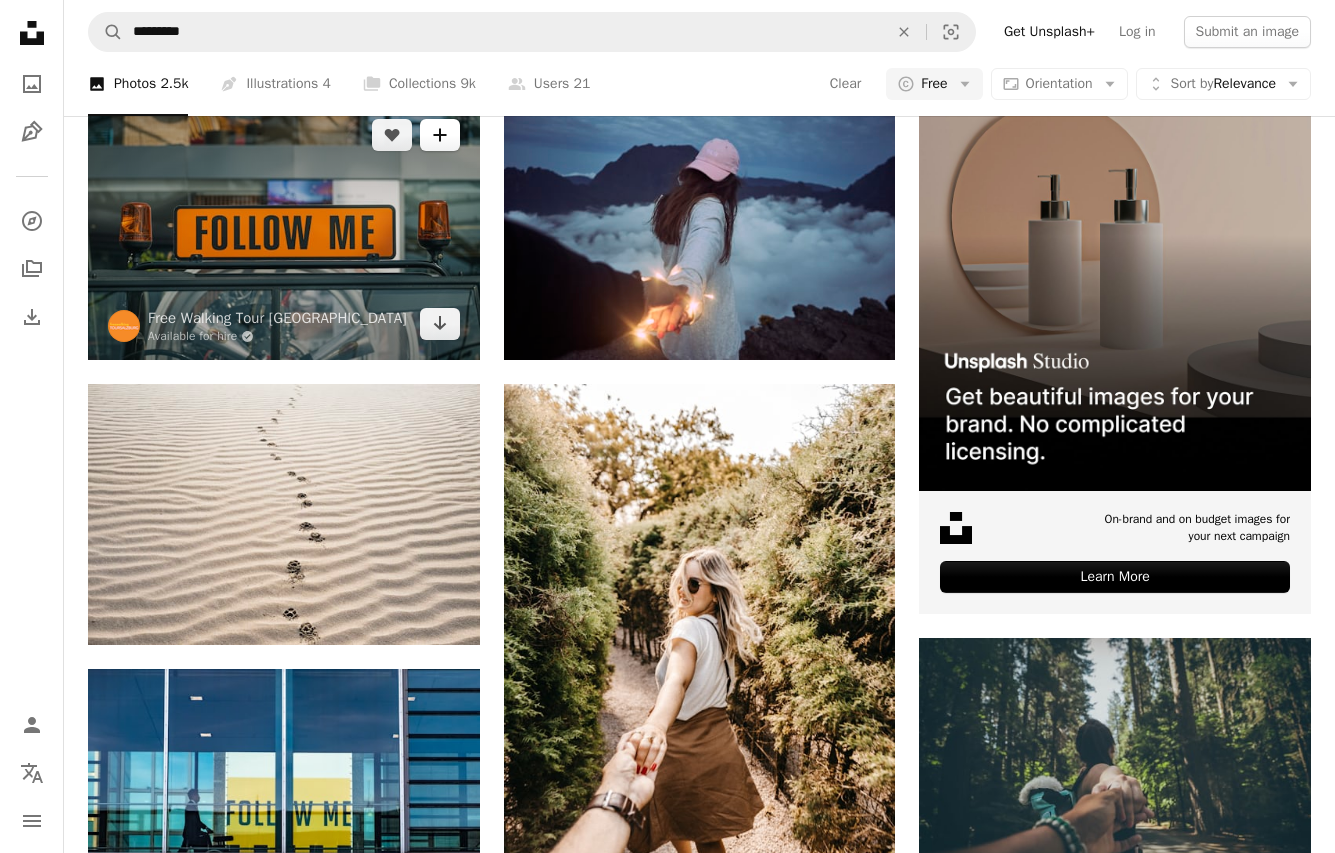 drag, startPoint x: 391, startPoint y: 138, endPoint x: 439, endPoint y: 148, distance: 49.0306 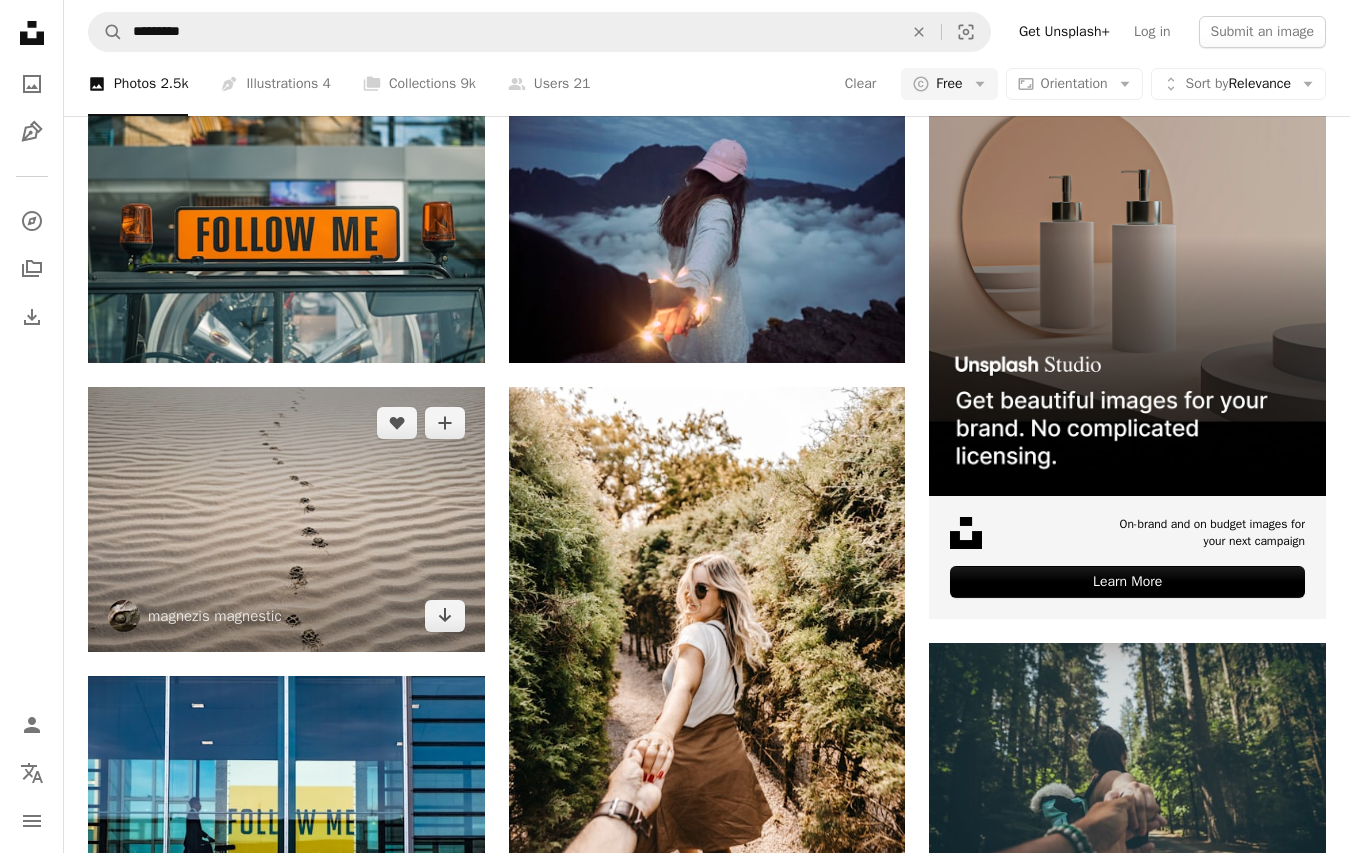 click on "An X shape Join Unsplash Already have an account?  Login First name Last name Email Username  (only letters, numbers and underscores) Password  (min. 8 char) Join By joining, you agree to the  Terms  and  Privacy Policy ." at bounding box center [675, 4862] 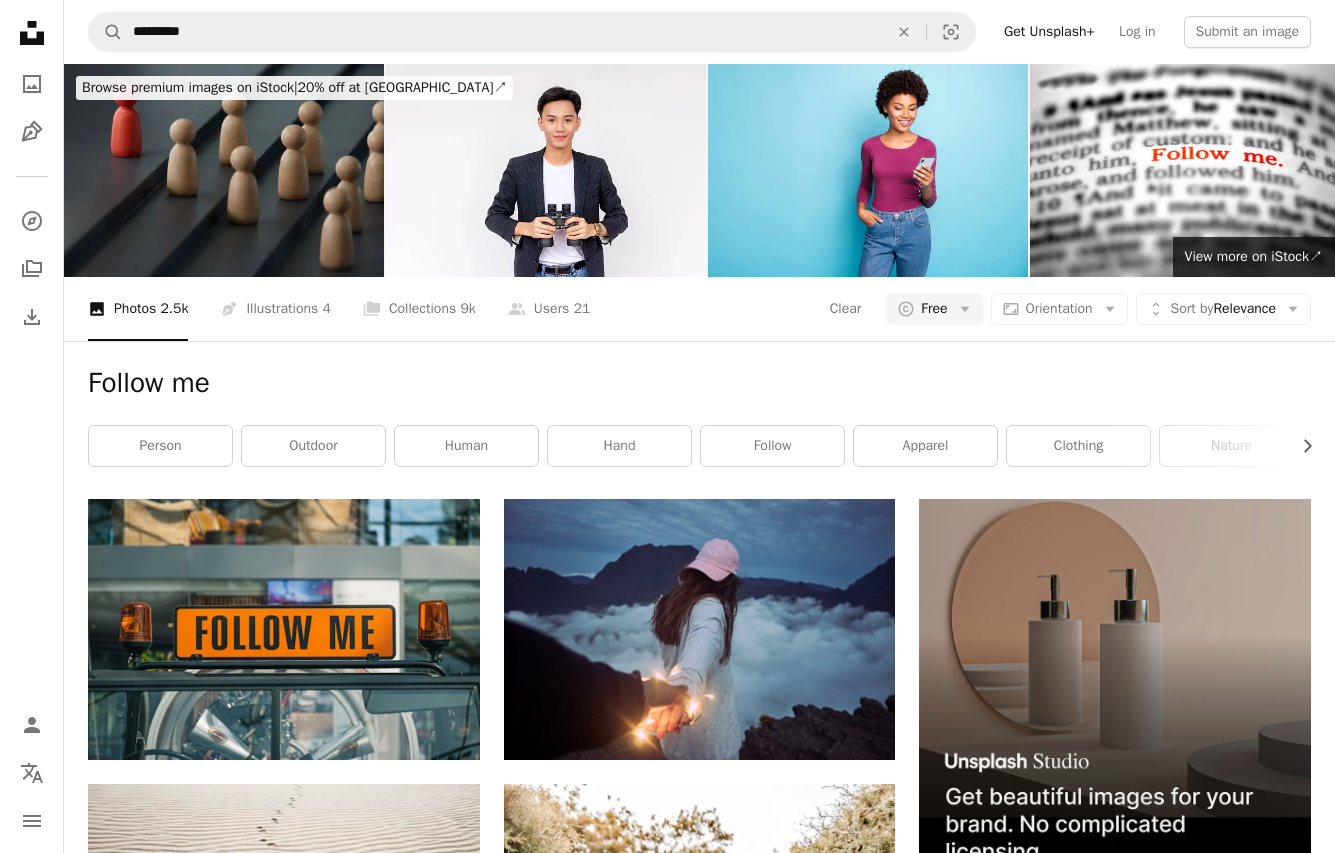 scroll, scrollTop: 200, scrollLeft: 0, axis: vertical 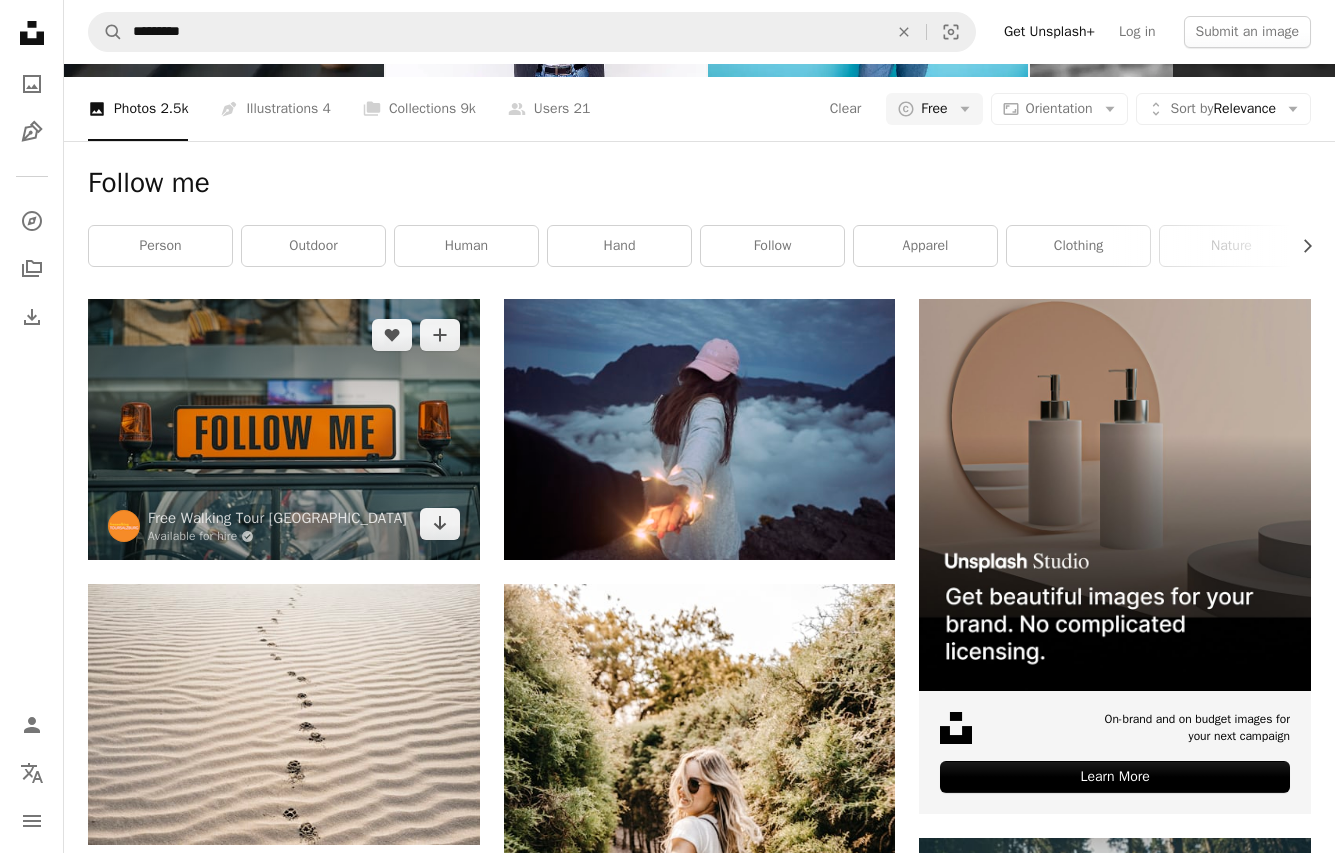 click at bounding box center (284, 429) 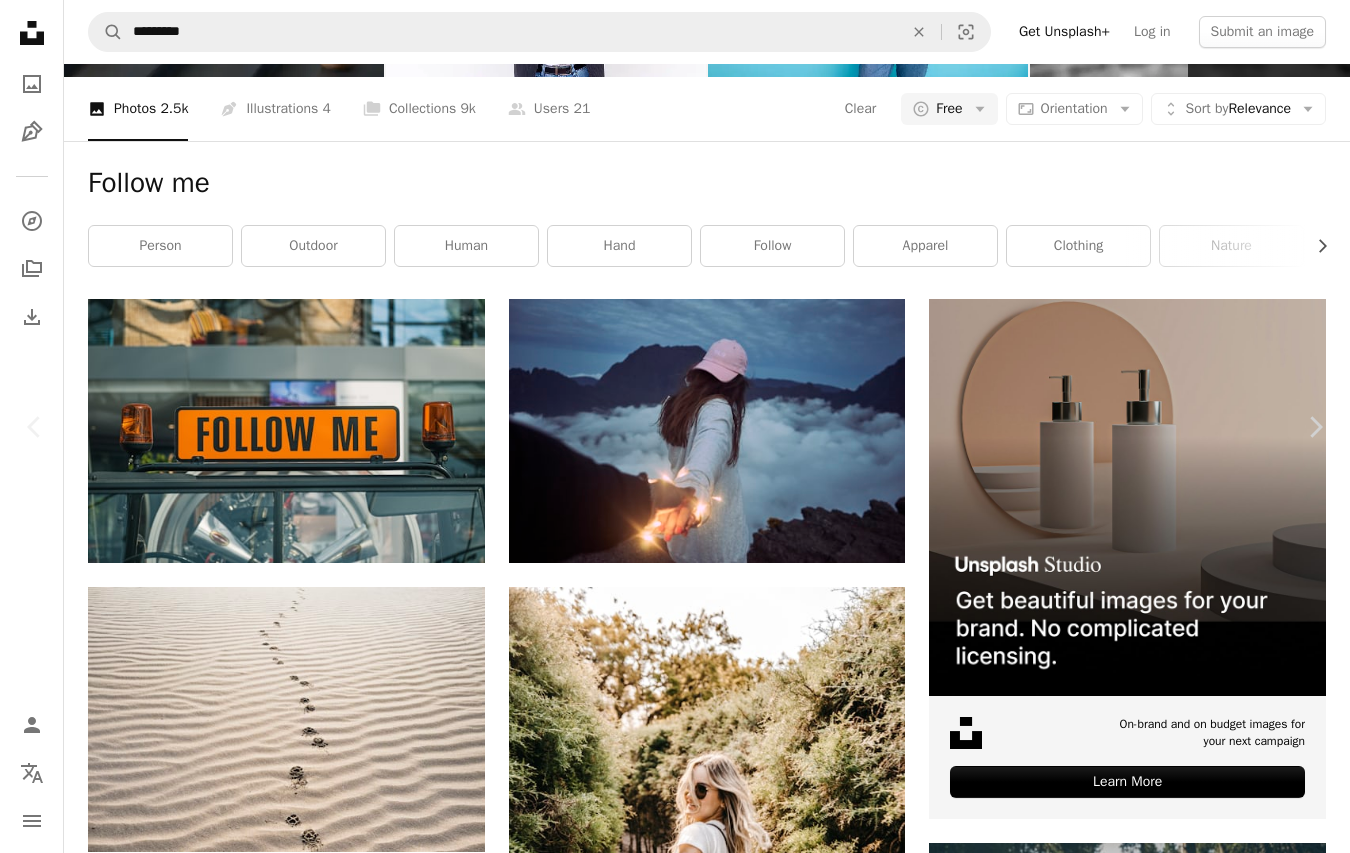 click on "Free Walking Tour [GEOGRAPHIC_DATA] Available for hire A checkmark inside of a circle A heart A plus sign Download free Chevron down" at bounding box center [667, 4683] 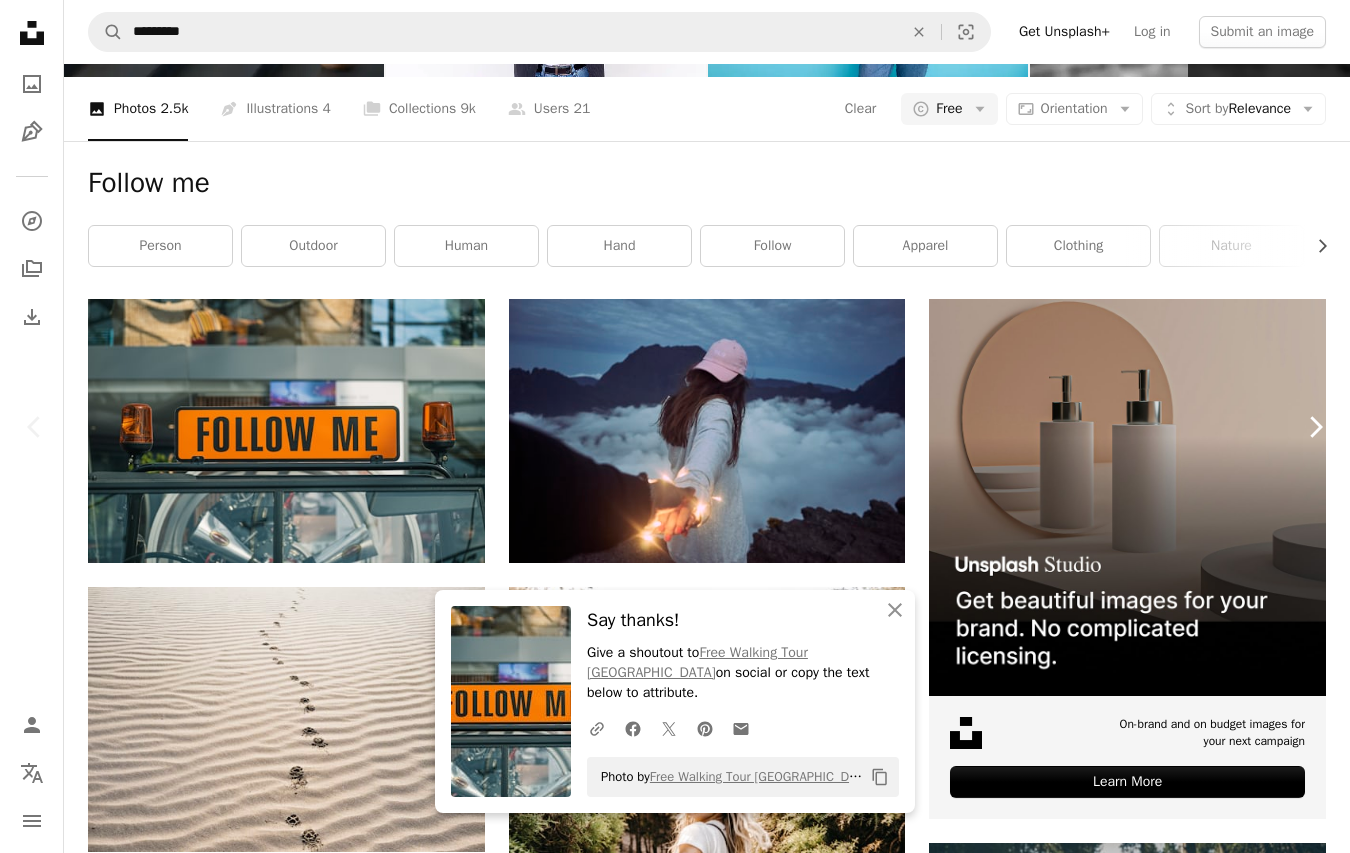 click on "Chevron right" at bounding box center (1315, 427) 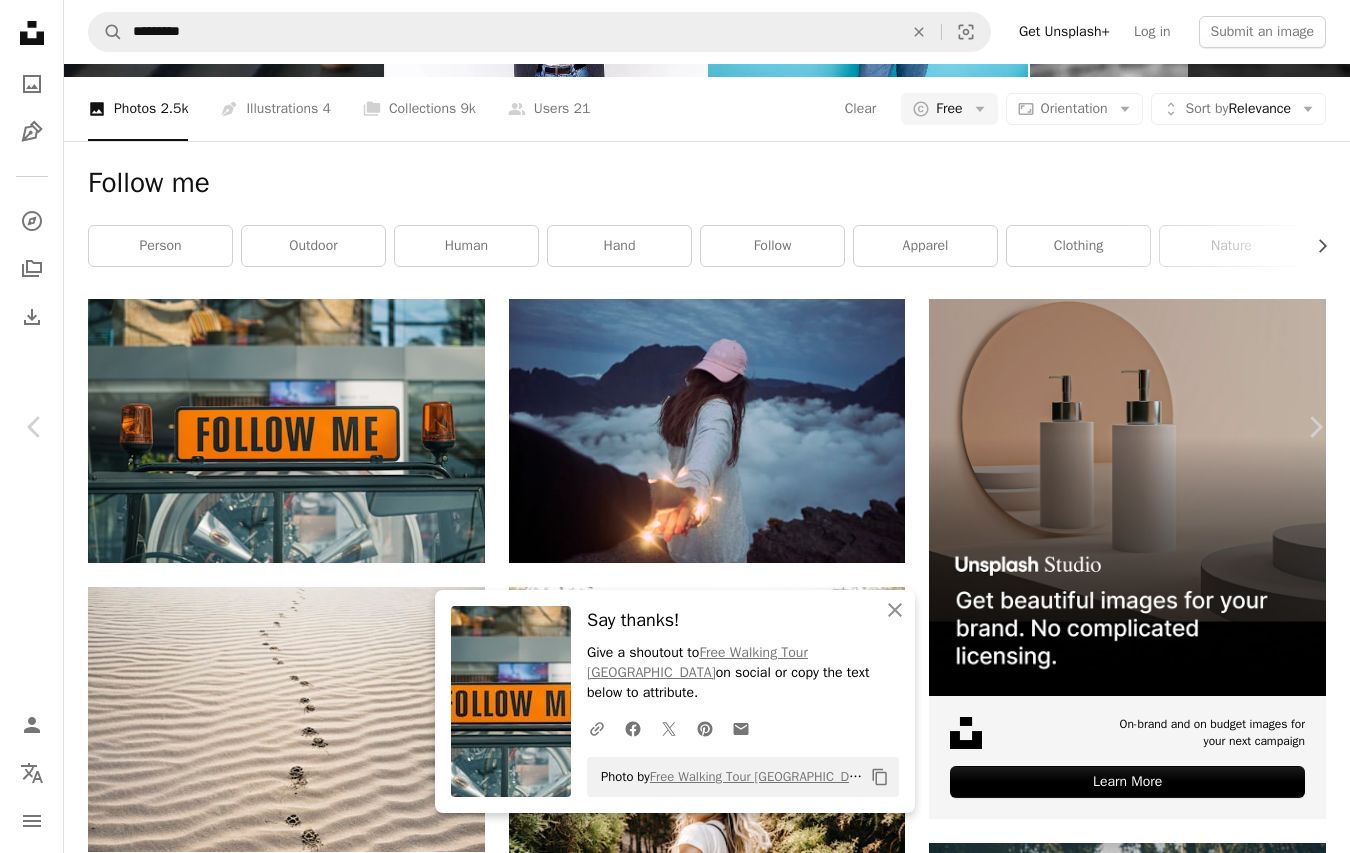 click on "An X shape Chevron left Chevron right An X shape Close Say thanks! Give a shoutout to  Free Walking Tour Salzburg  on social or copy the text below to attribute. A URL sharing icon (chains) Facebook icon X (formerly Twitter) icon Pinterest icon An envelope Photo by  Free Walking Tour Salzburg  on  Unsplash
Copy content [PERSON_NAME] Available for hire A checkmark inside of a circle A heart A plus sign Download free Chevron down Zoom in Views 3,000,104 Downloads 18,368 Featured in Photos A forward-right arrow Share Info icon Info More Actions Do you remember ? A map marker Maïdo, Reunion Calendar outlined Published on  [DATE] Safety Free to use under the  Unsplash License light pink cap cloudy string mountain ridge art girl human people cloud fire grey couple worship camping hair adventure relax angel Free pictures Browse premium related images on iStock  |  Save 20% with code UNSPLASH20 View more on iStock  ↗ Related images A heart A plus sign Water Arrow pointing down A heart A plus sign" at bounding box center (675, 5062) 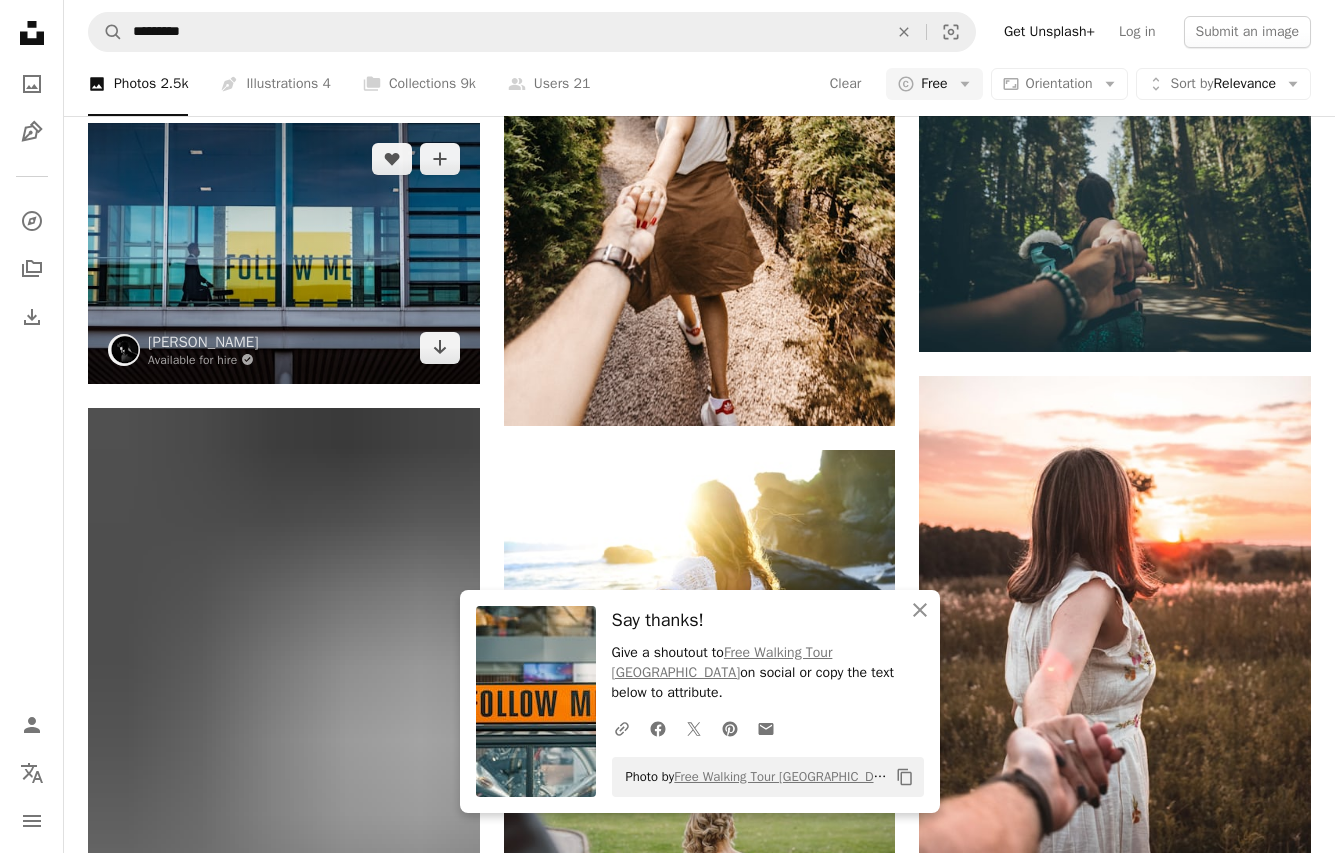 scroll, scrollTop: 1000, scrollLeft: 0, axis: vertical 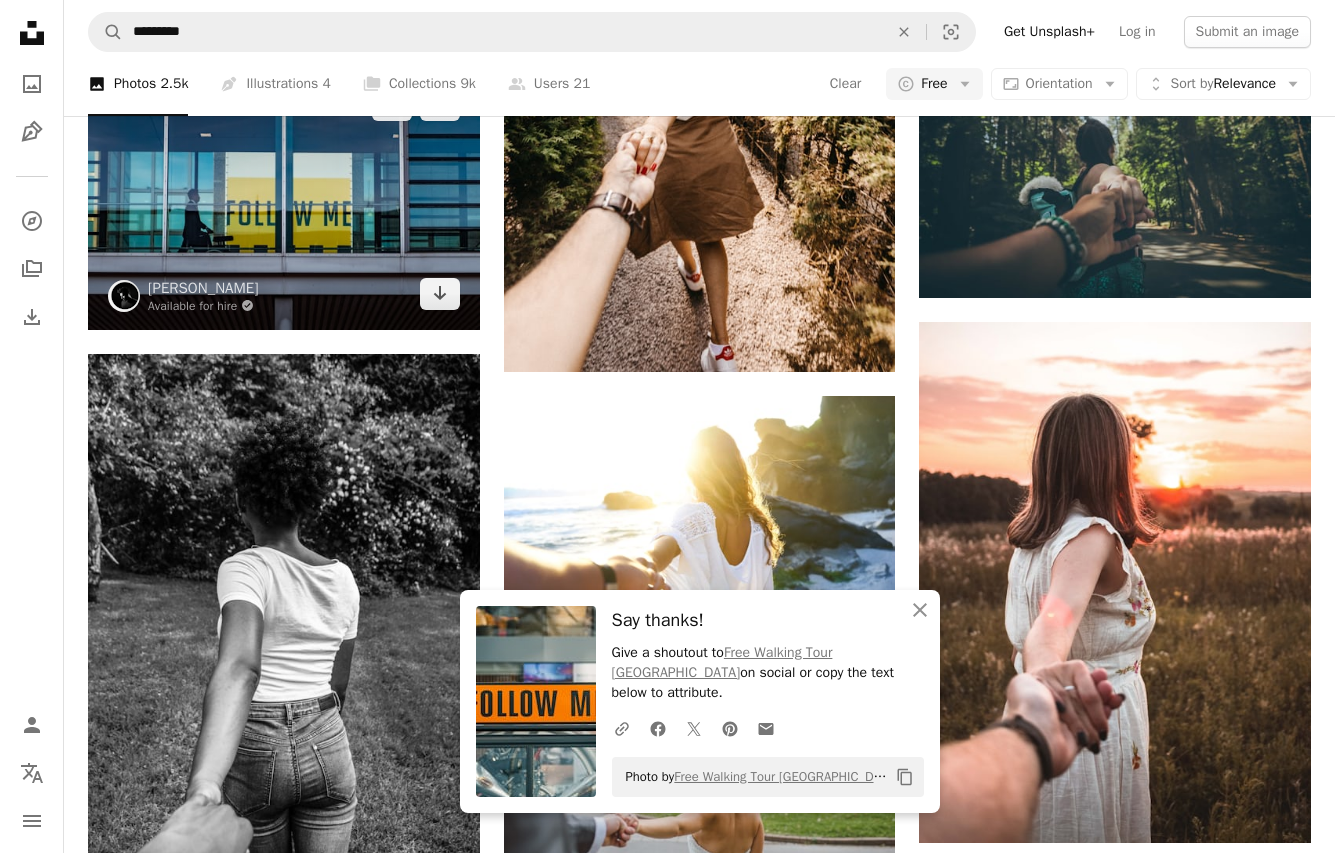click at bounding box center [284, 199] 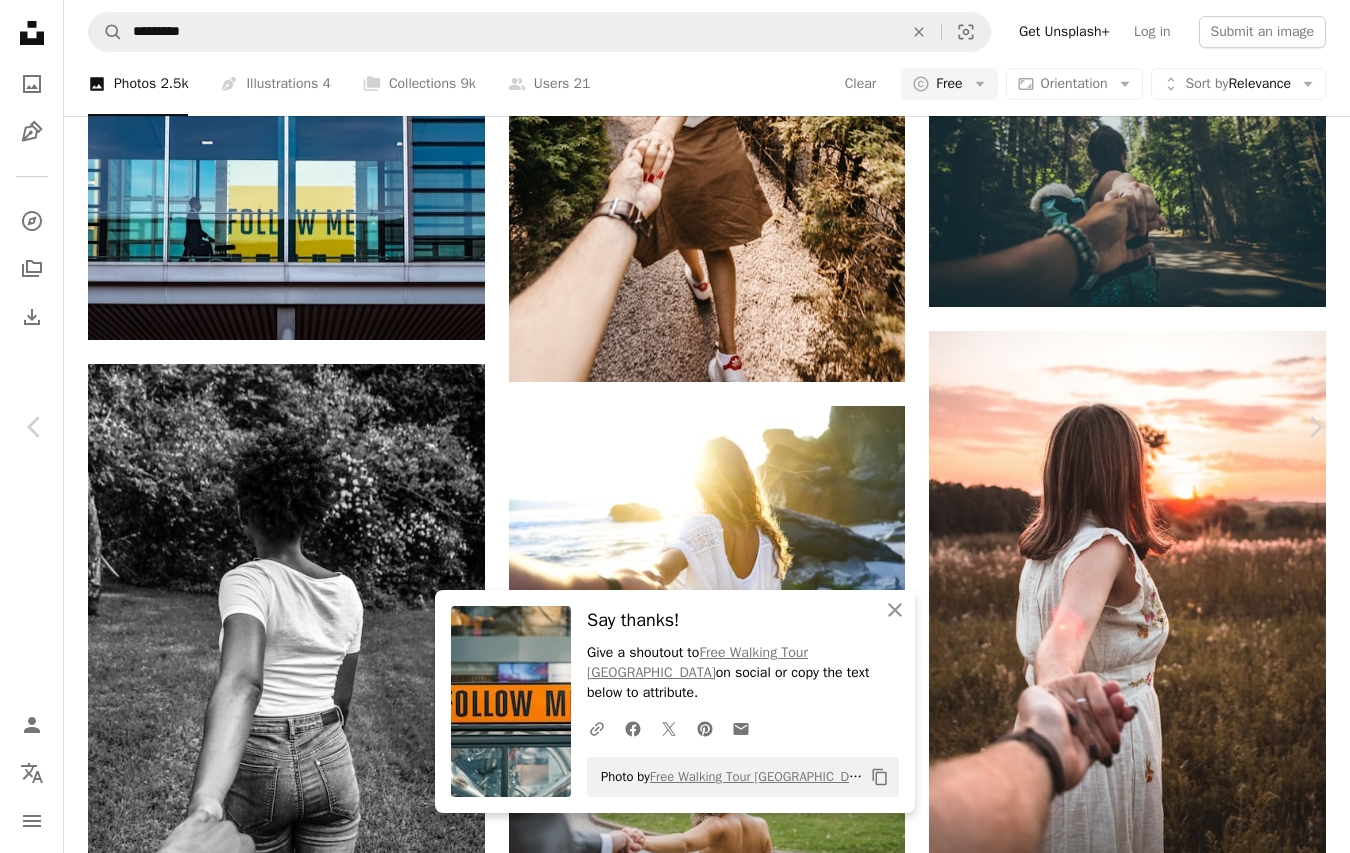 click on "[PERSON_NAME] Available for hire A checkmark inside of a circle A heart A plus sign Download free Chevron down" at bounding box center [667, 3883] 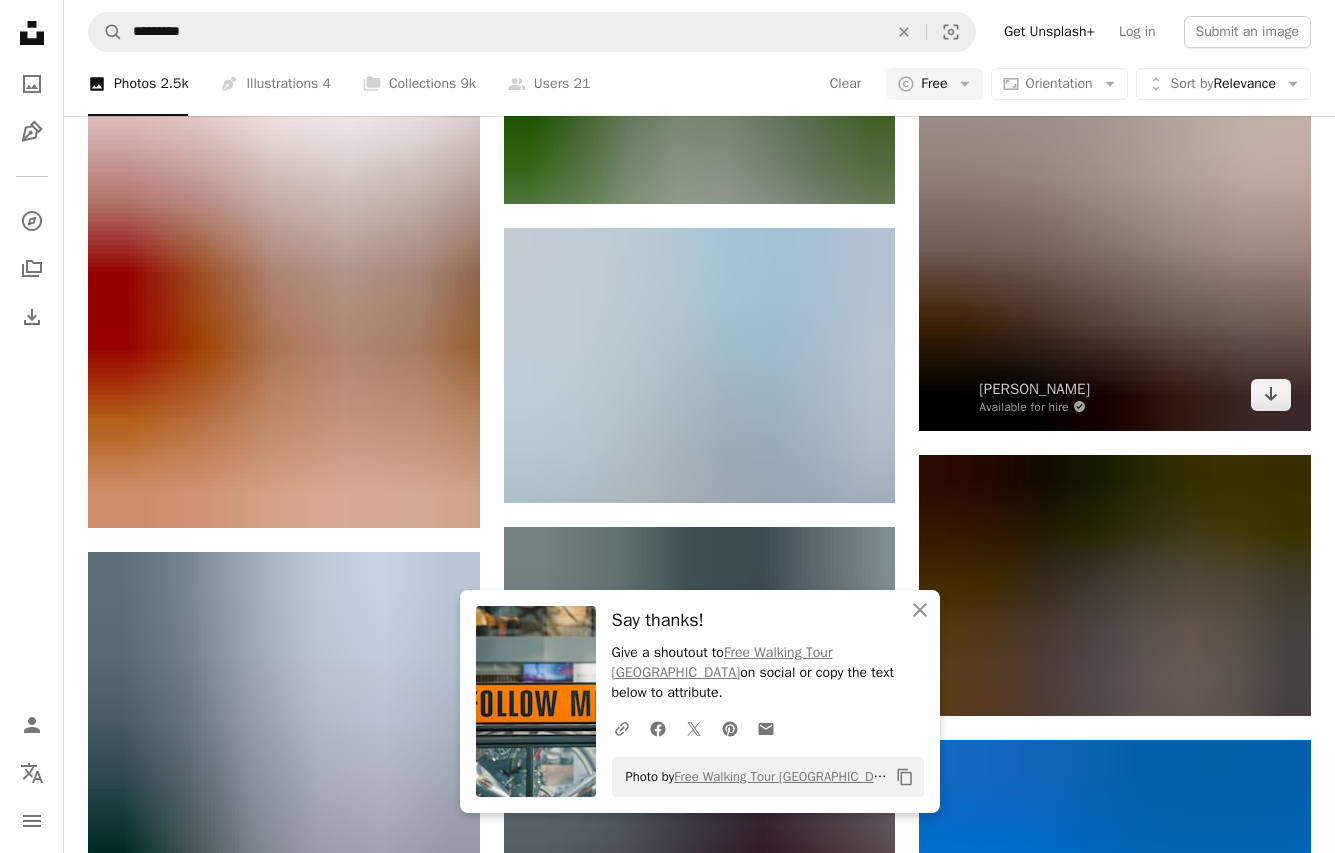 scroll, scrollTop: 2400, scrollLeft: 0, axis: vertical 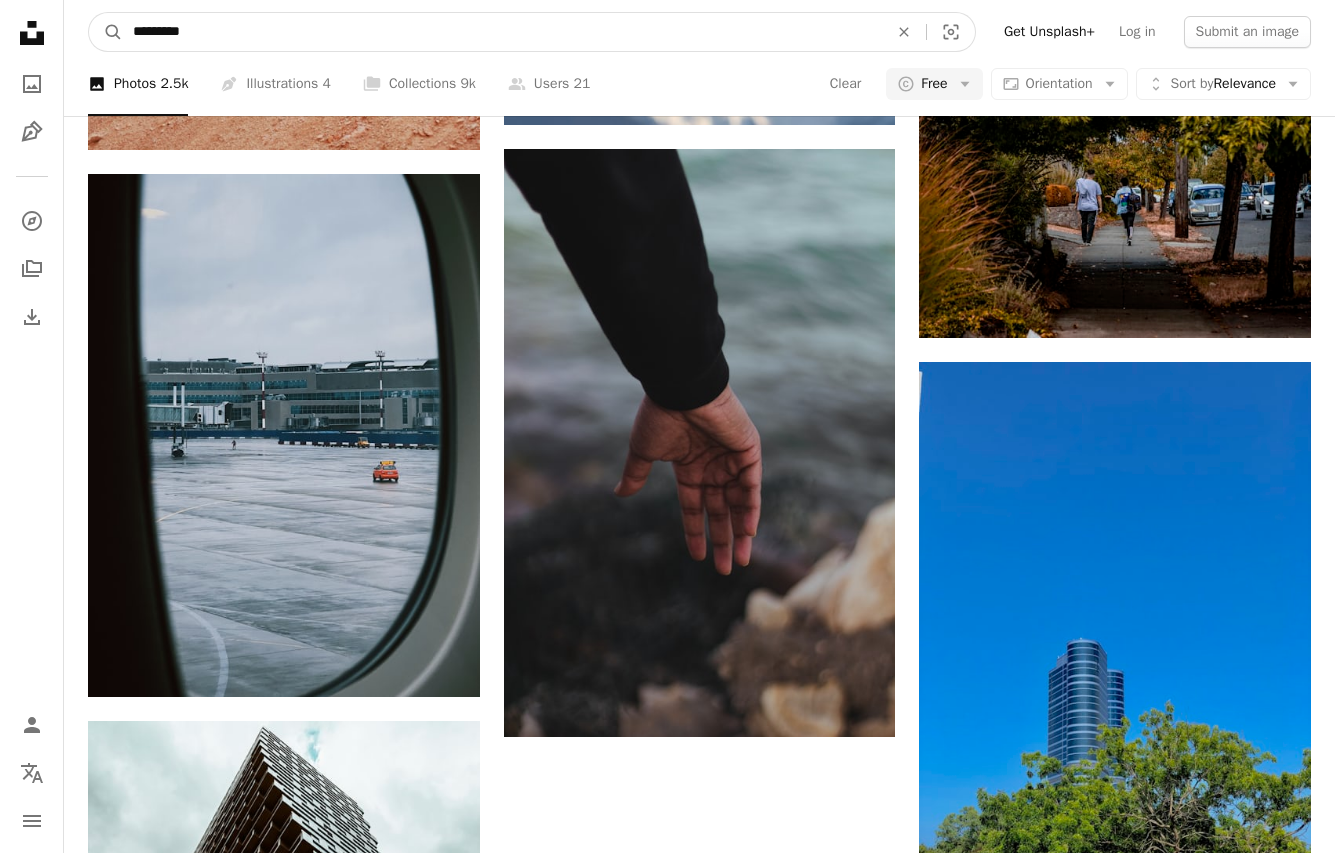 click on "*********" at bounding box center [502, 32] 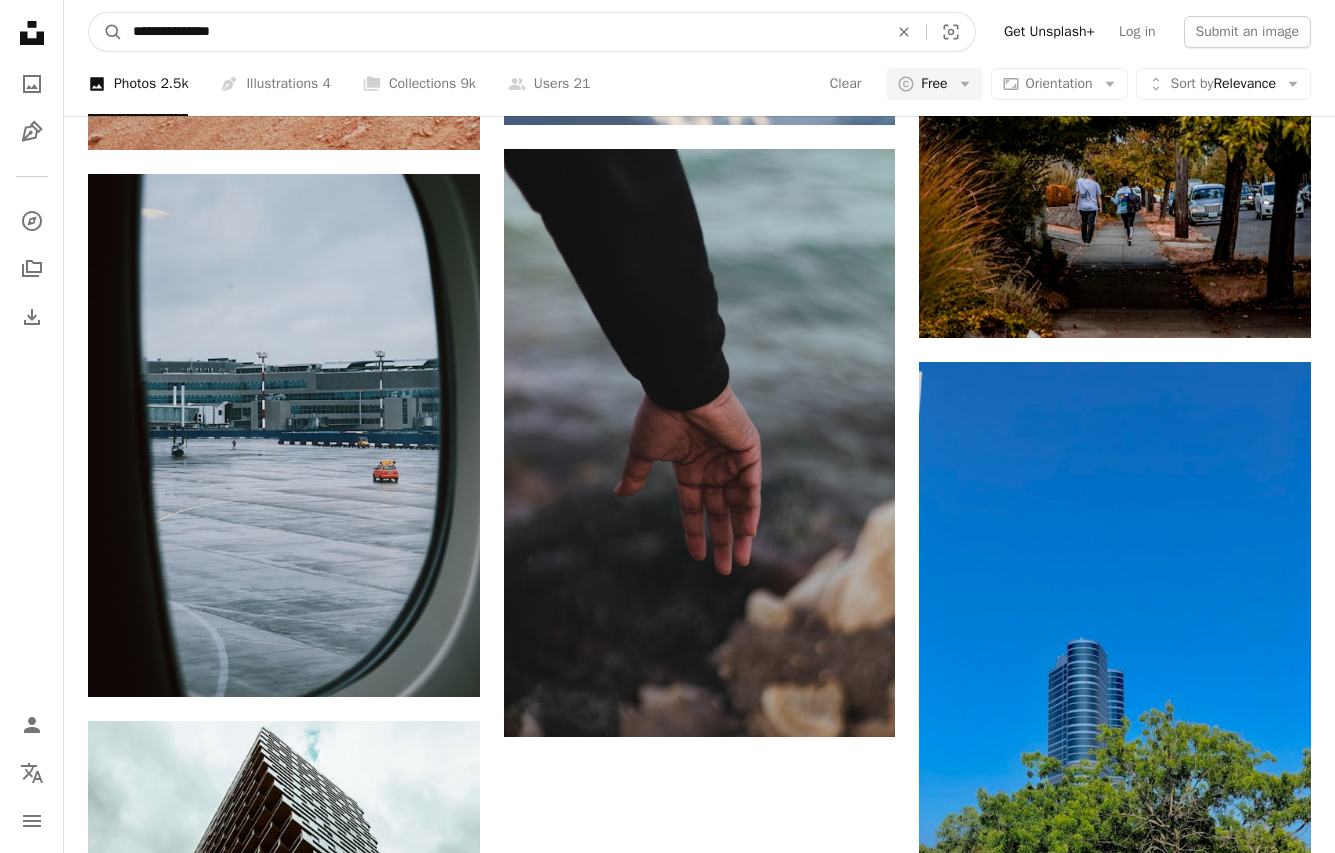 type on "**********" 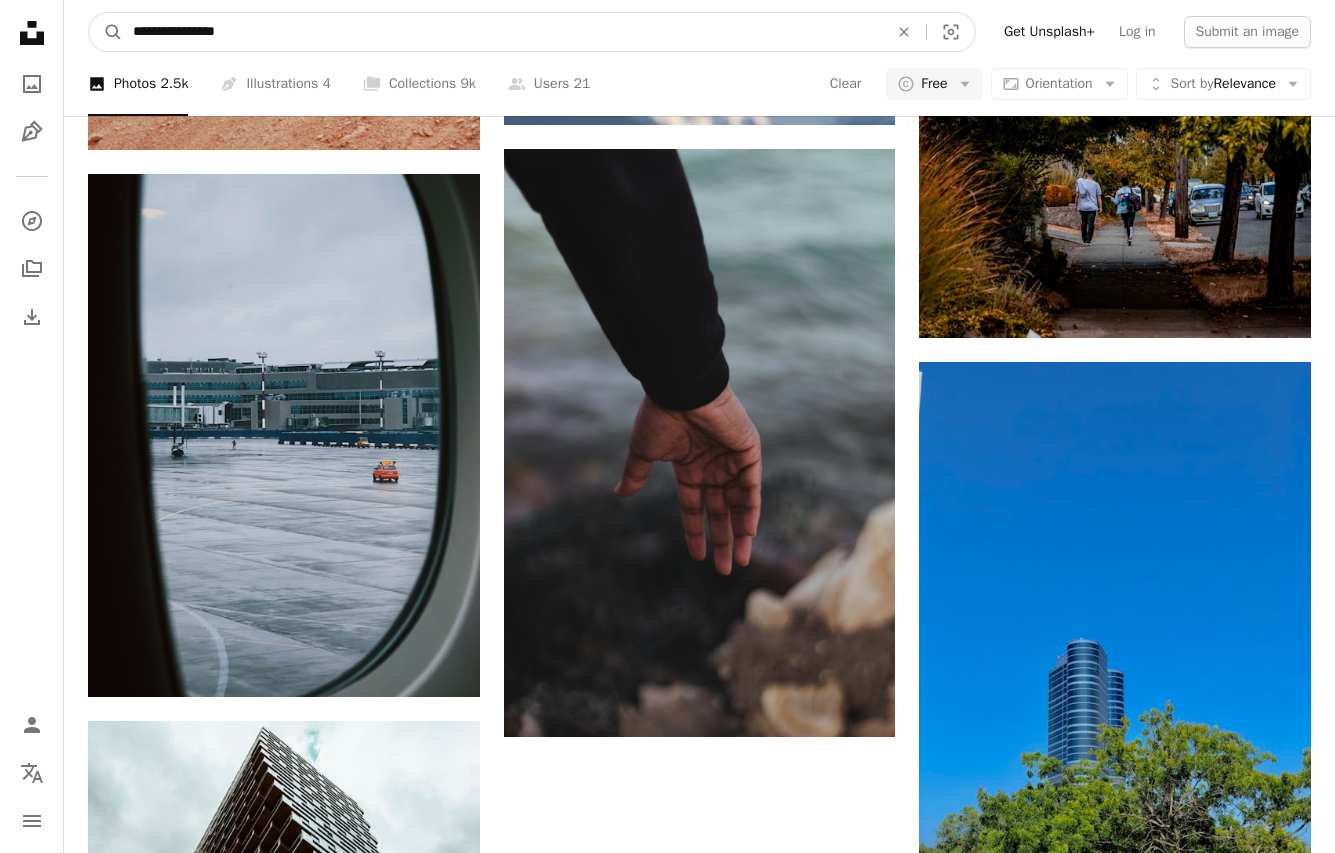 click on "A magnifying glass" at bounding box center [106, 32] 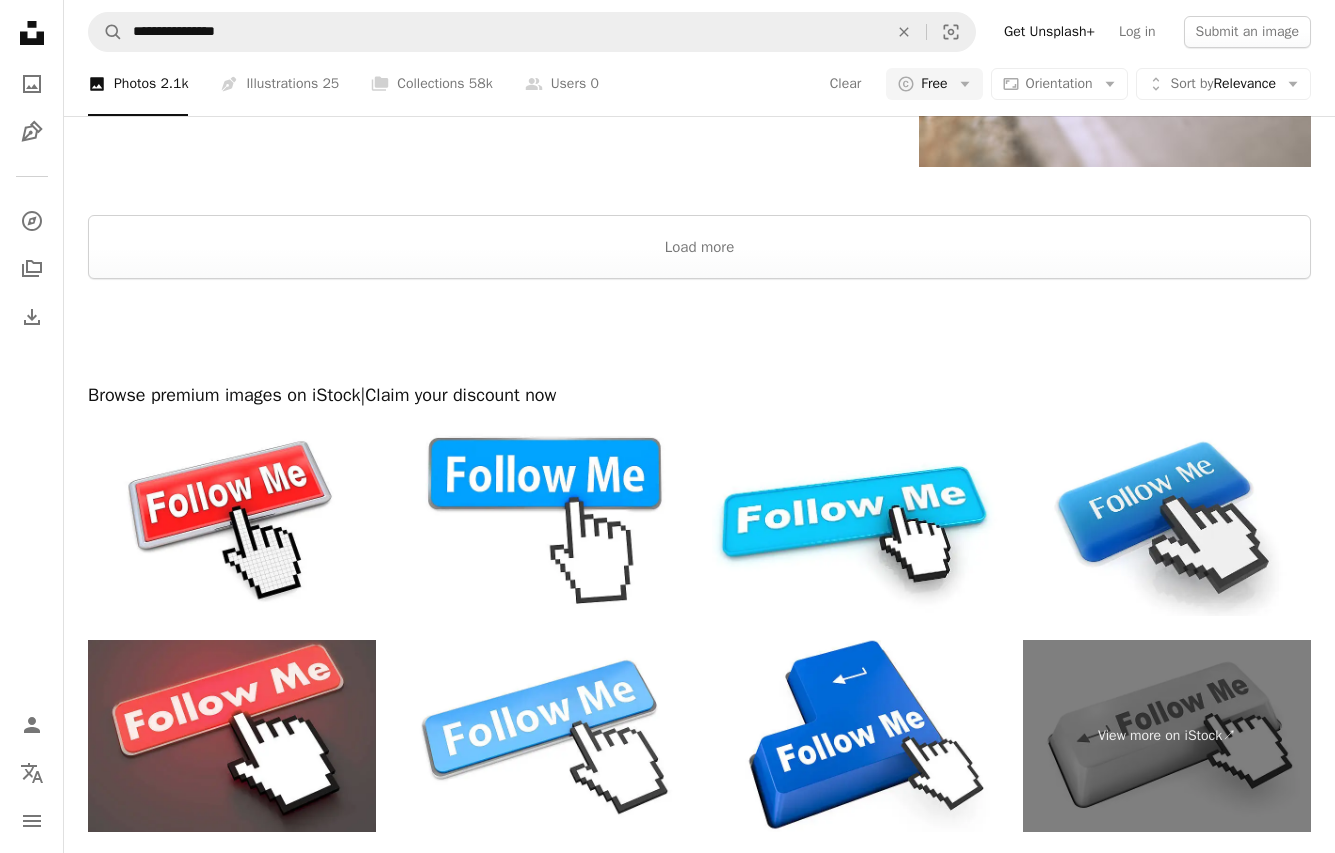 scroll, scrollTop: 4188, scrollLeft: 0, axis: vertical 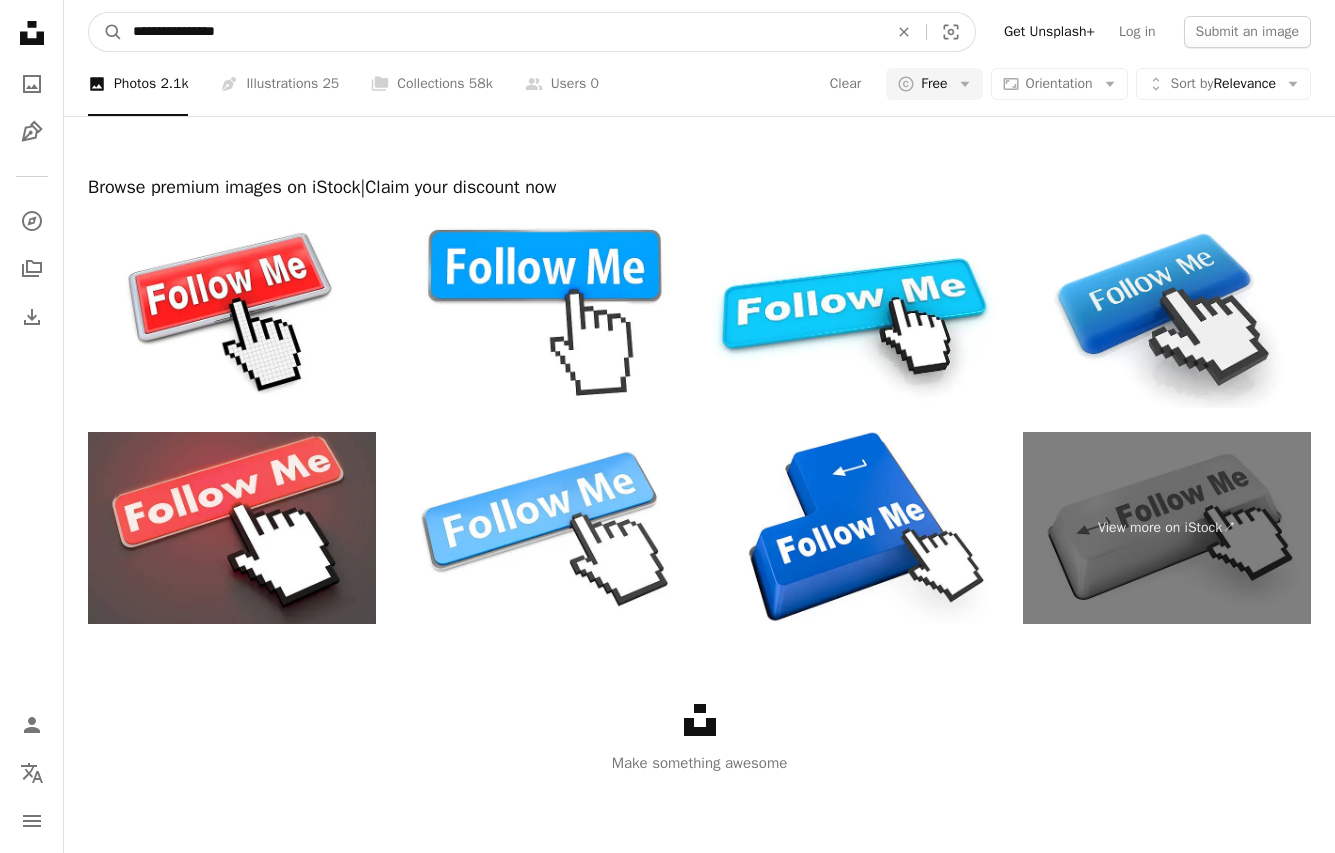 drag, startPoint x: 1306, startPoint y: 259, endPoint x: 344, endPoint y: 26, distance: 989.81464 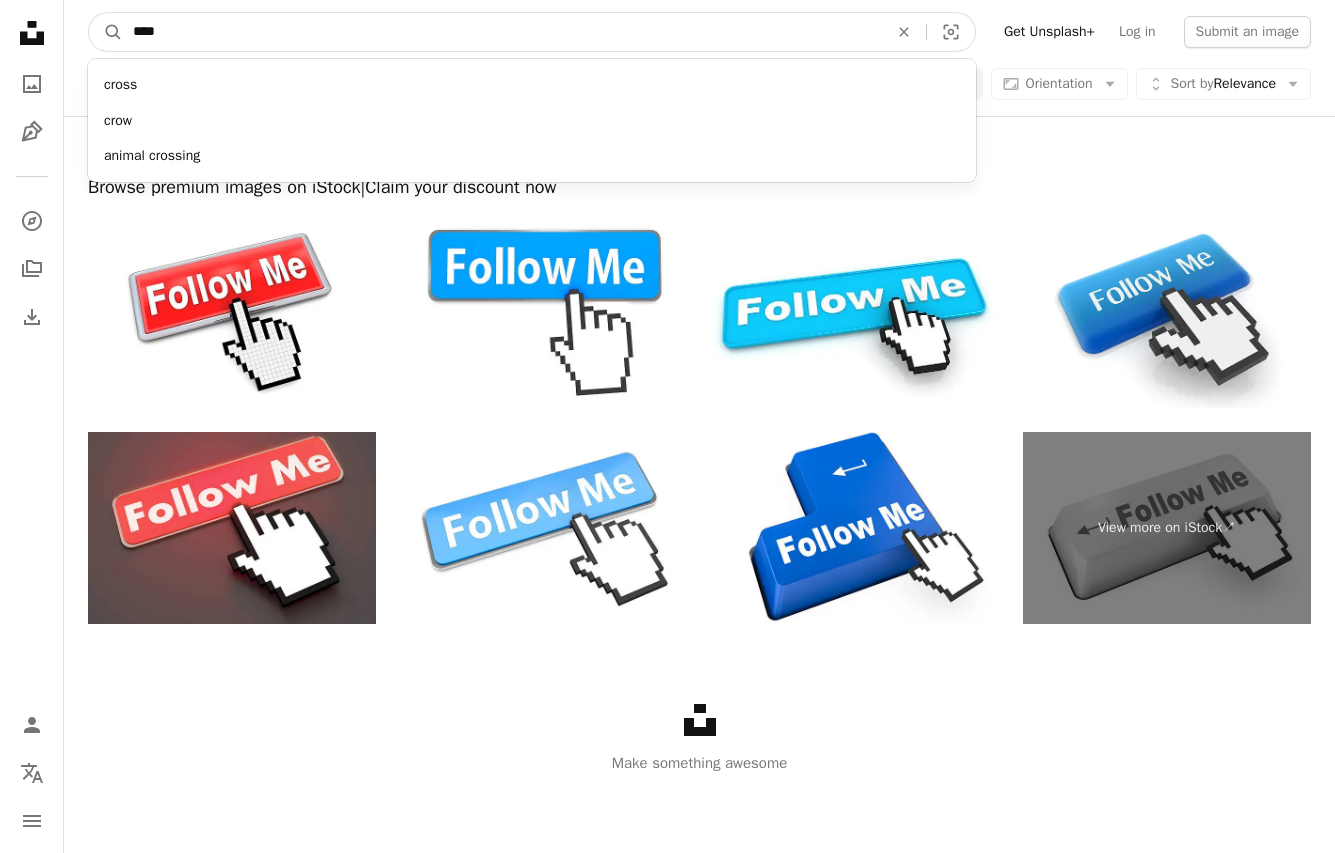 type on "*****" 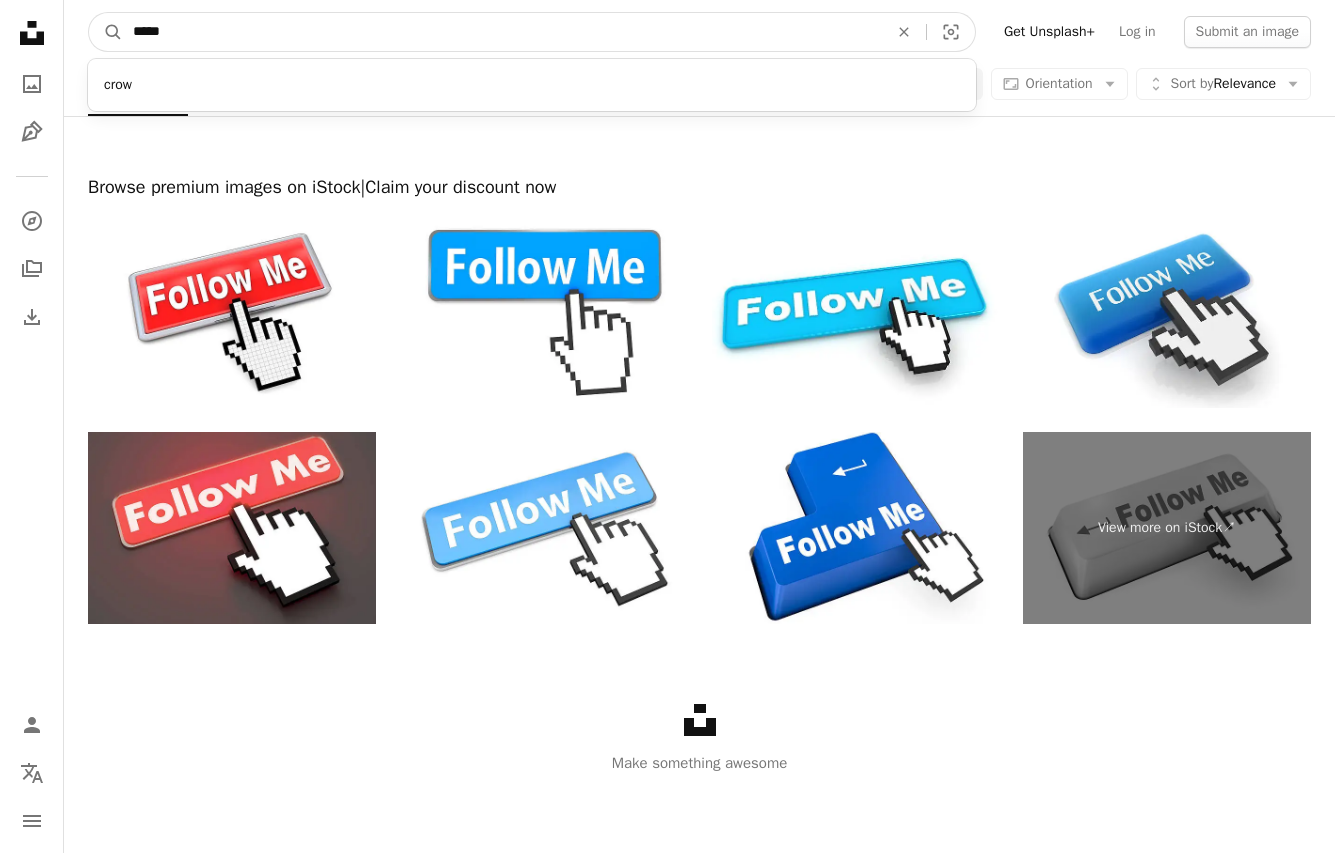 click on "A magnifying glass" at bounding box center (106, 32) 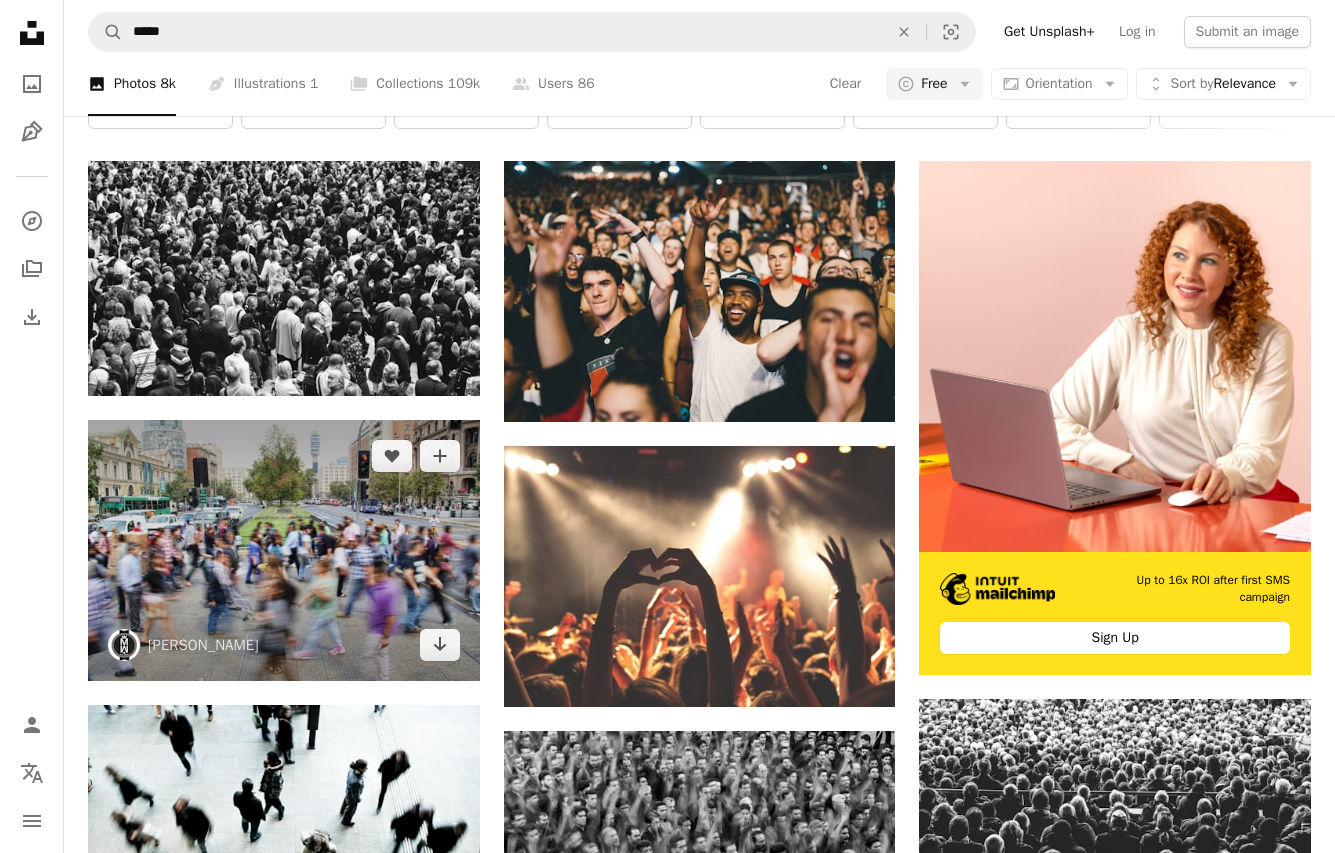 scroll, scrollTop: 100, scrollLeft: 0, axis: vertical 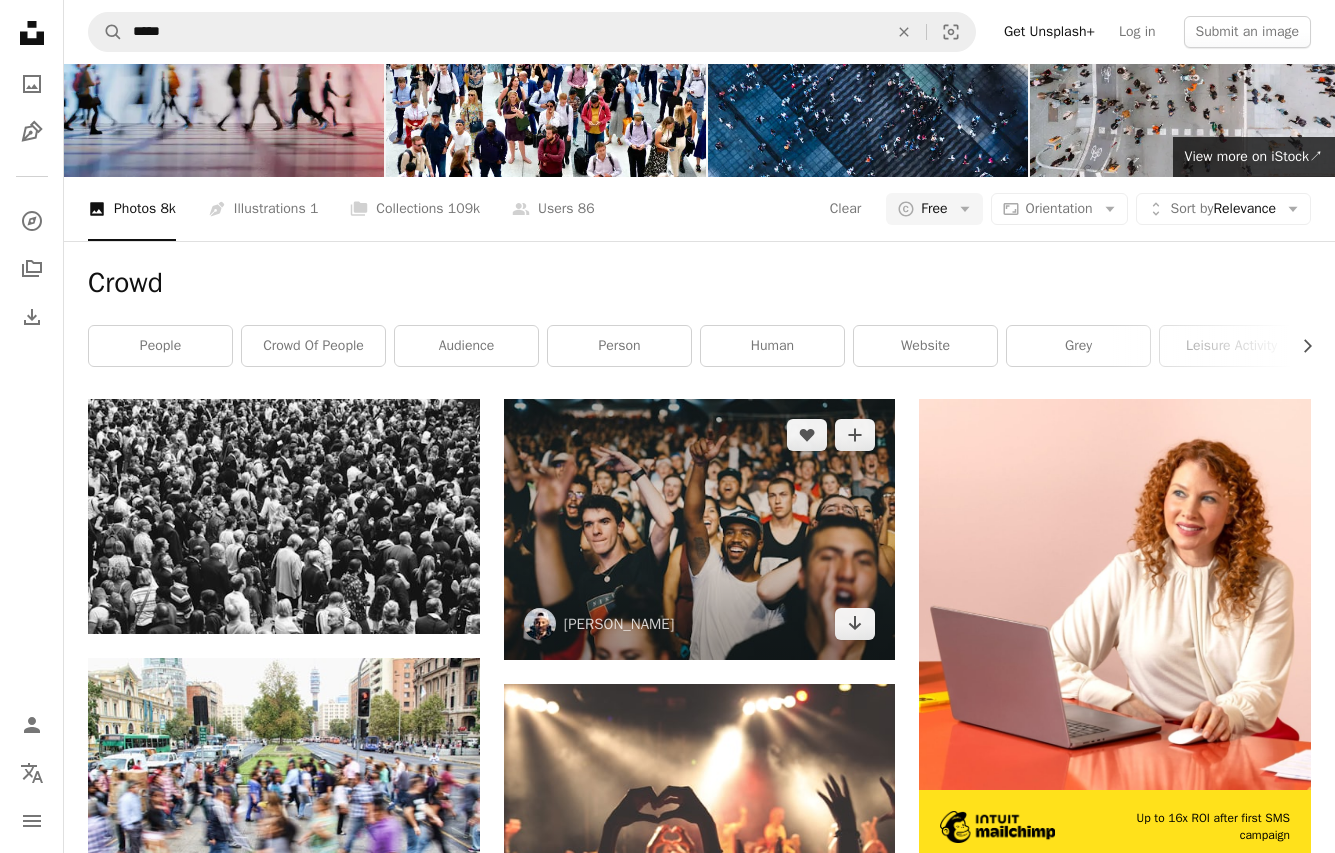 click at bounding box center (700, 529) 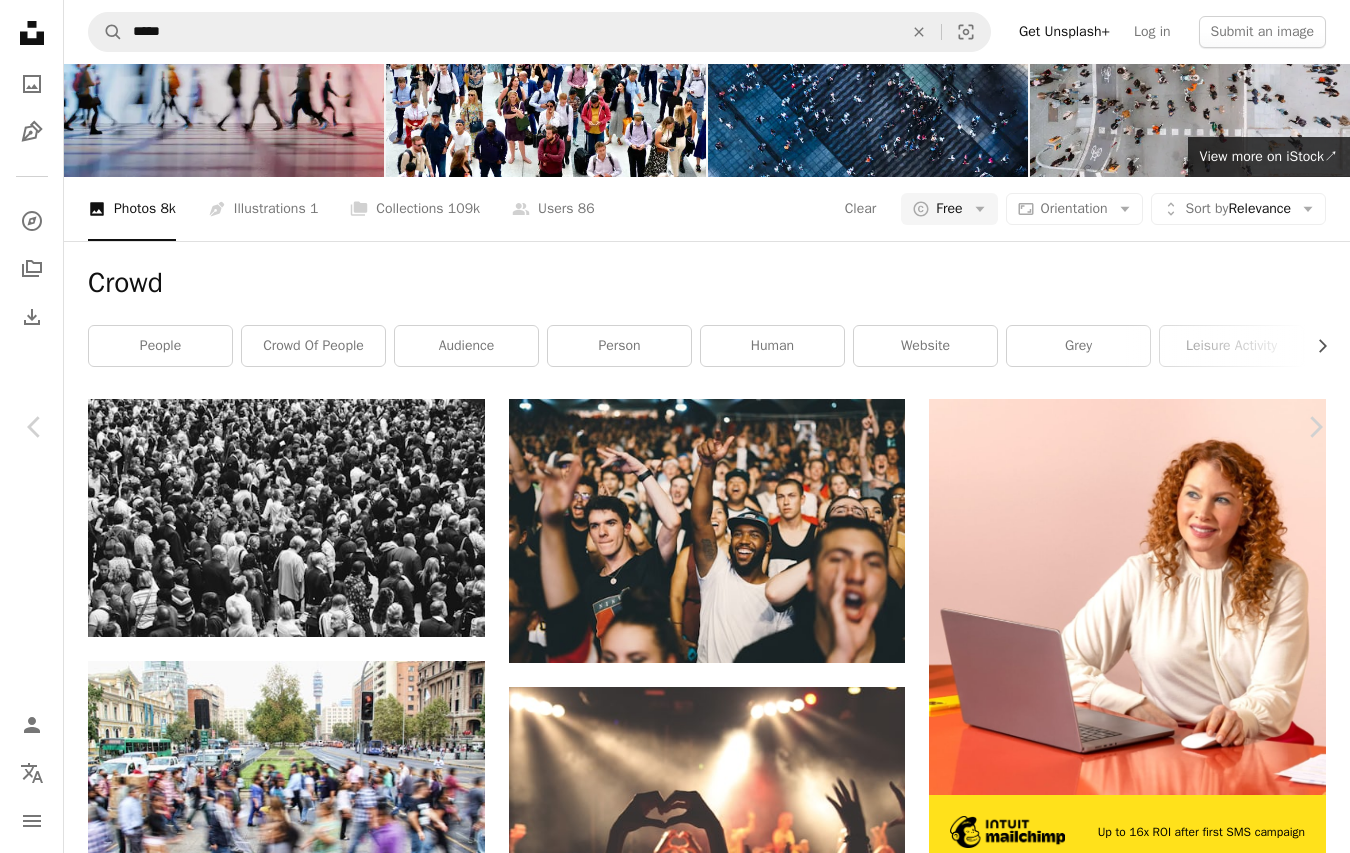 click on "Download free" at bounding box center [1151, 3884] 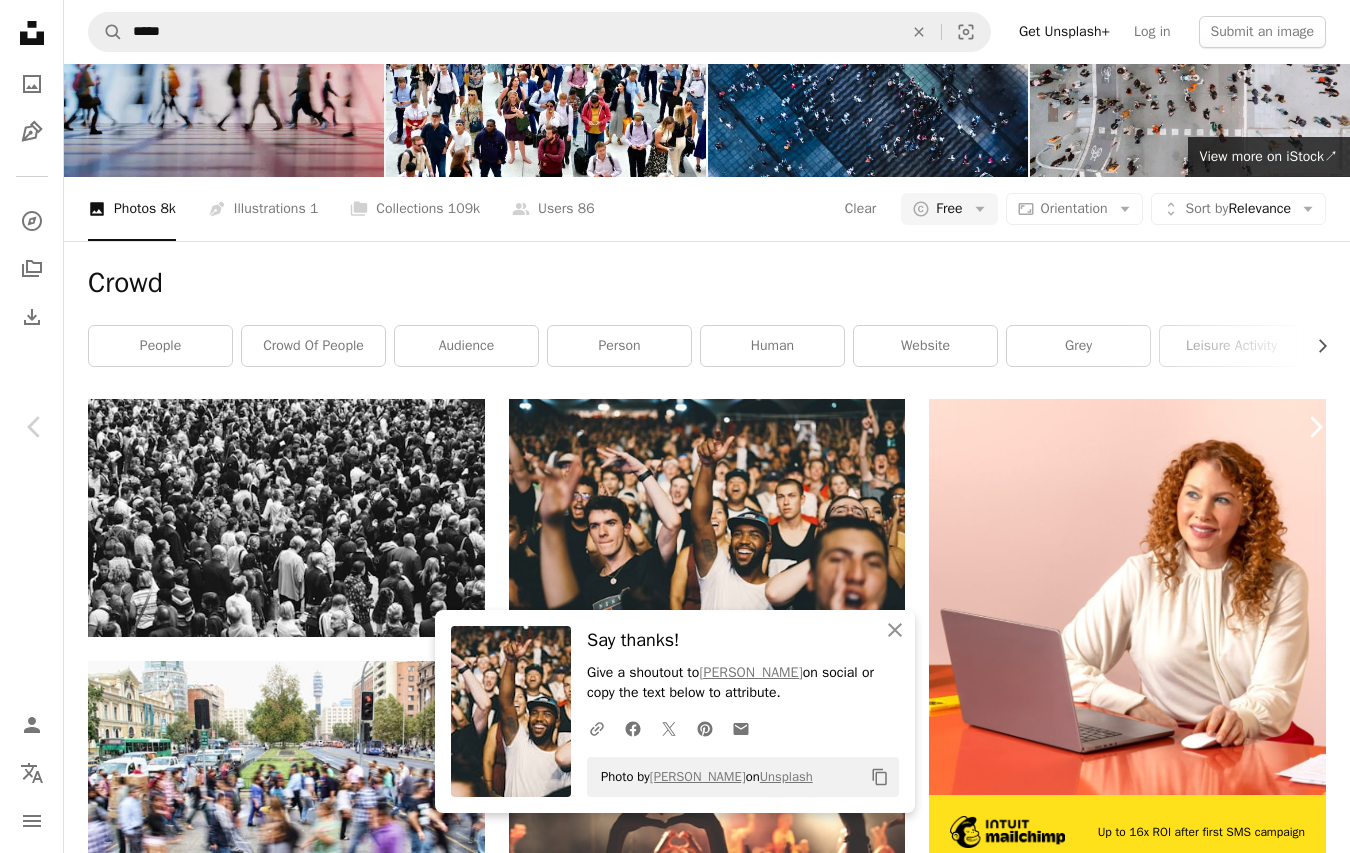 click on "Chevron right" at bounding box center [1315, 427] 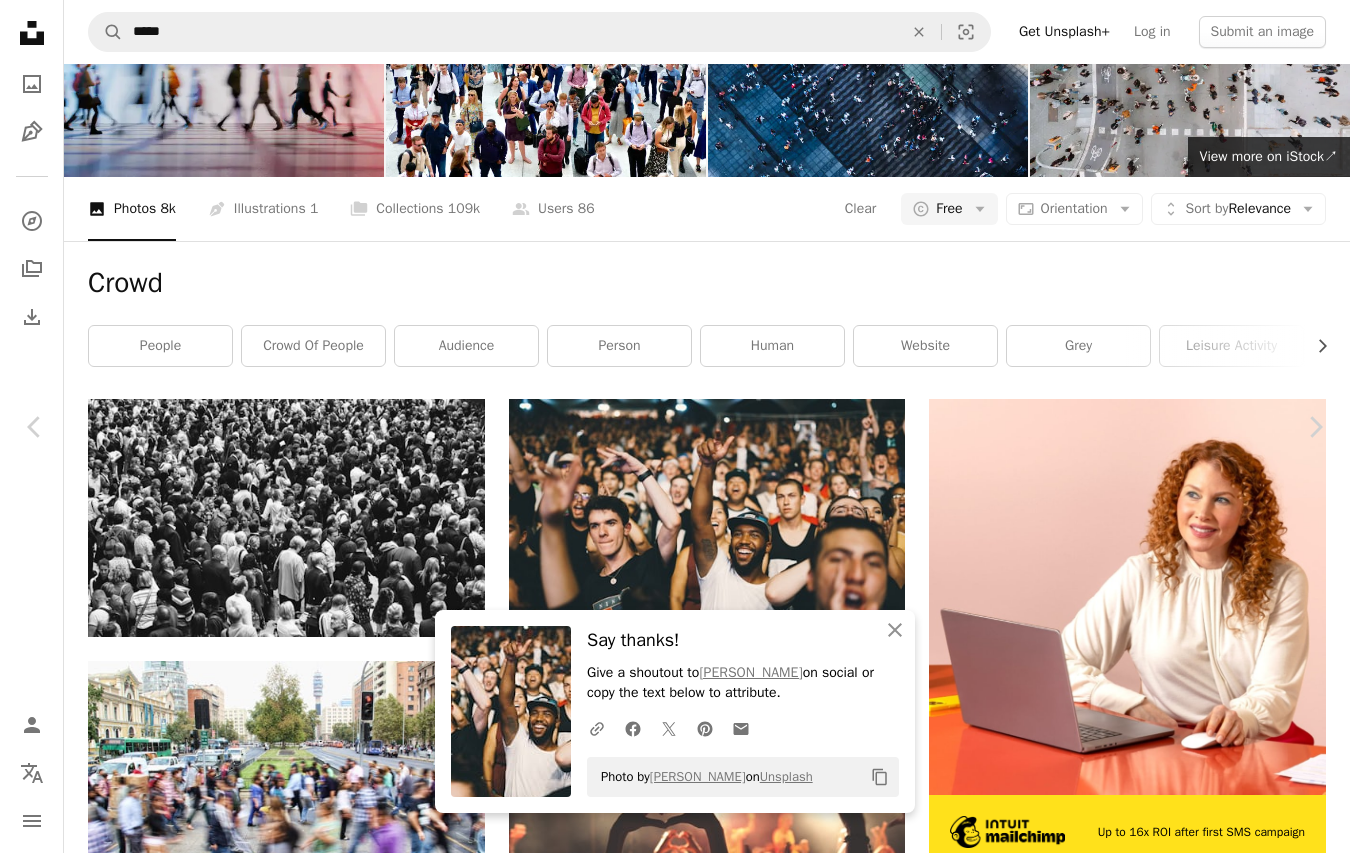click on "An X shape Chevron left Chevron right An X shape Close Say thanks! Give a shoutout to  [PERSON_NAME]  on social or copy the text below to attribute. A URL sharing icon (chains) Facebook icon X (formerly Twitter) icon Pinterest icon An envelope Photo by  [PERSON_NAME]  on  Unsplash
Copy content [PERSON_NAME] Available for hire A checkmark inside of a circle A heart A plus sign Download free Chevron down Zoom in Views 16,988,587 Downloads 139,536 Featured in Photos A forward-right arrow Share Info icon Info More Actions A map marker [GEOGRAPHIC_DATA], [GEOGRAPHIC_DATA], [GEOGRAPHIC_DATA] Calendar outlined Published on  [DATE] Camera NIKON CORPORATION, NIKON D90 Safety Free to use under the  Unsplash License people autumn gradient white sports crowd watch silhouette media stadium audience monochrome head sharing black & white watching mass behind tribune black Free pictures Browse premium related images on iStock  |  Save 20% with code UNSPLASH20 View more on iStock  ↗ Related images A heart A plus sign For" at bounding box center (675, 4263) 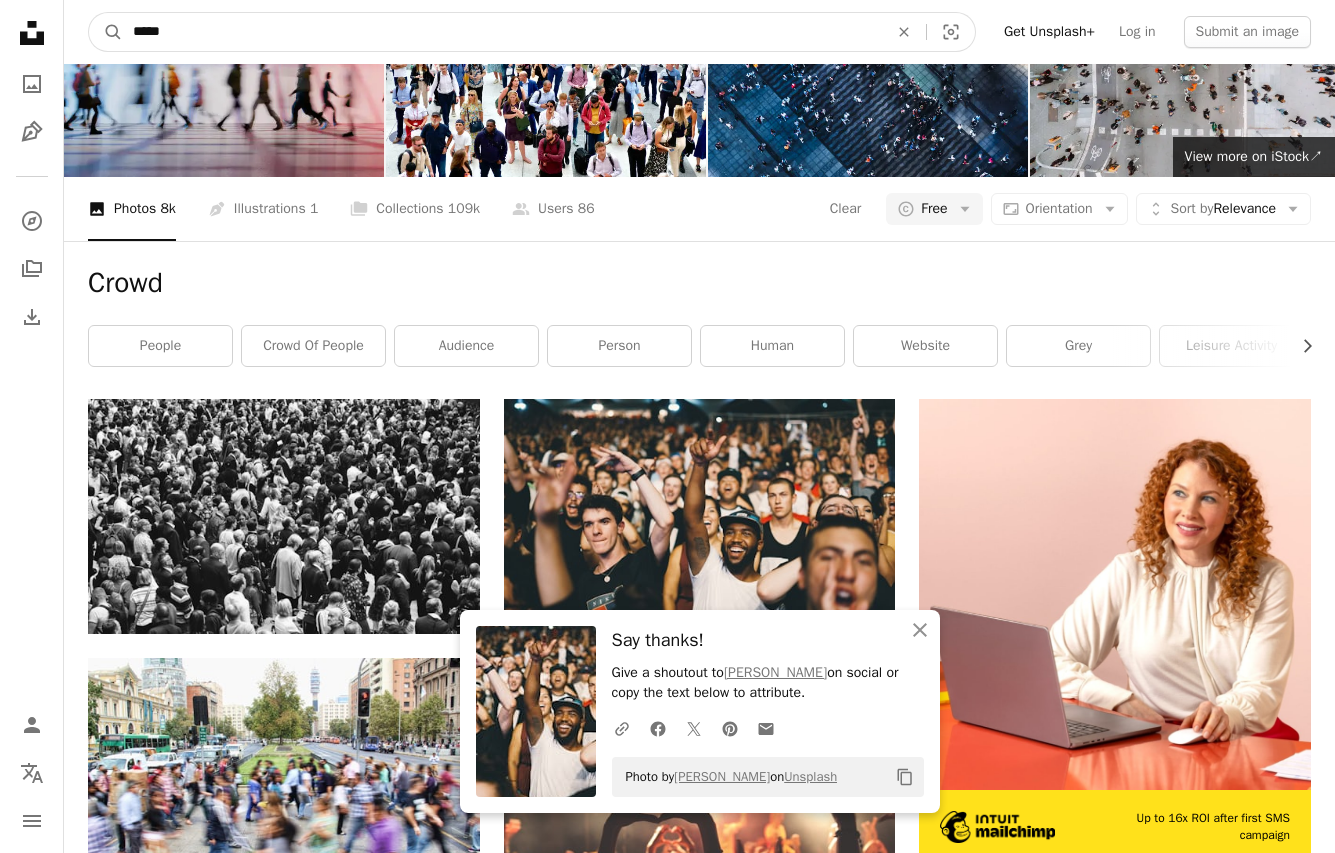 click on "*****" at bounding box center [502, 32] 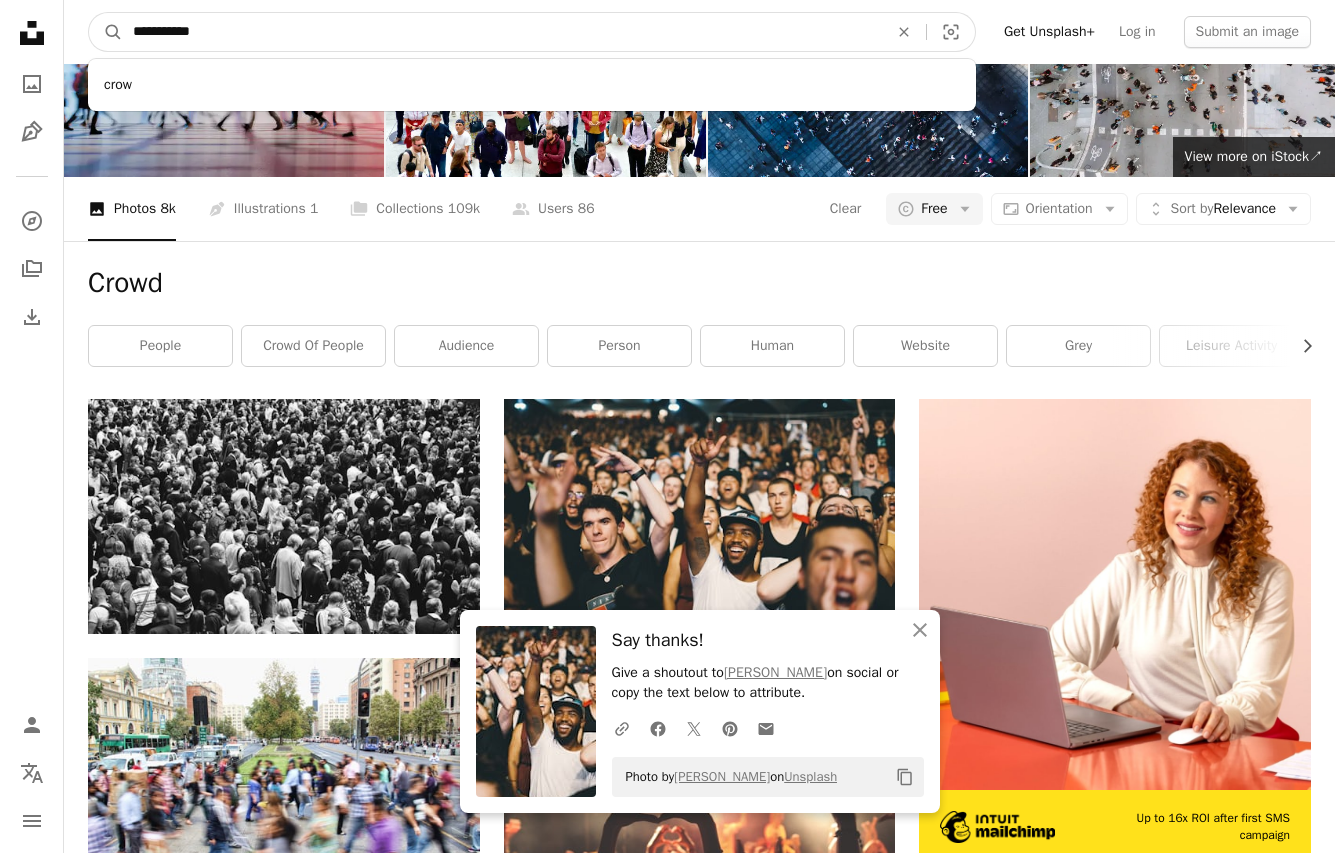 type on "**********" 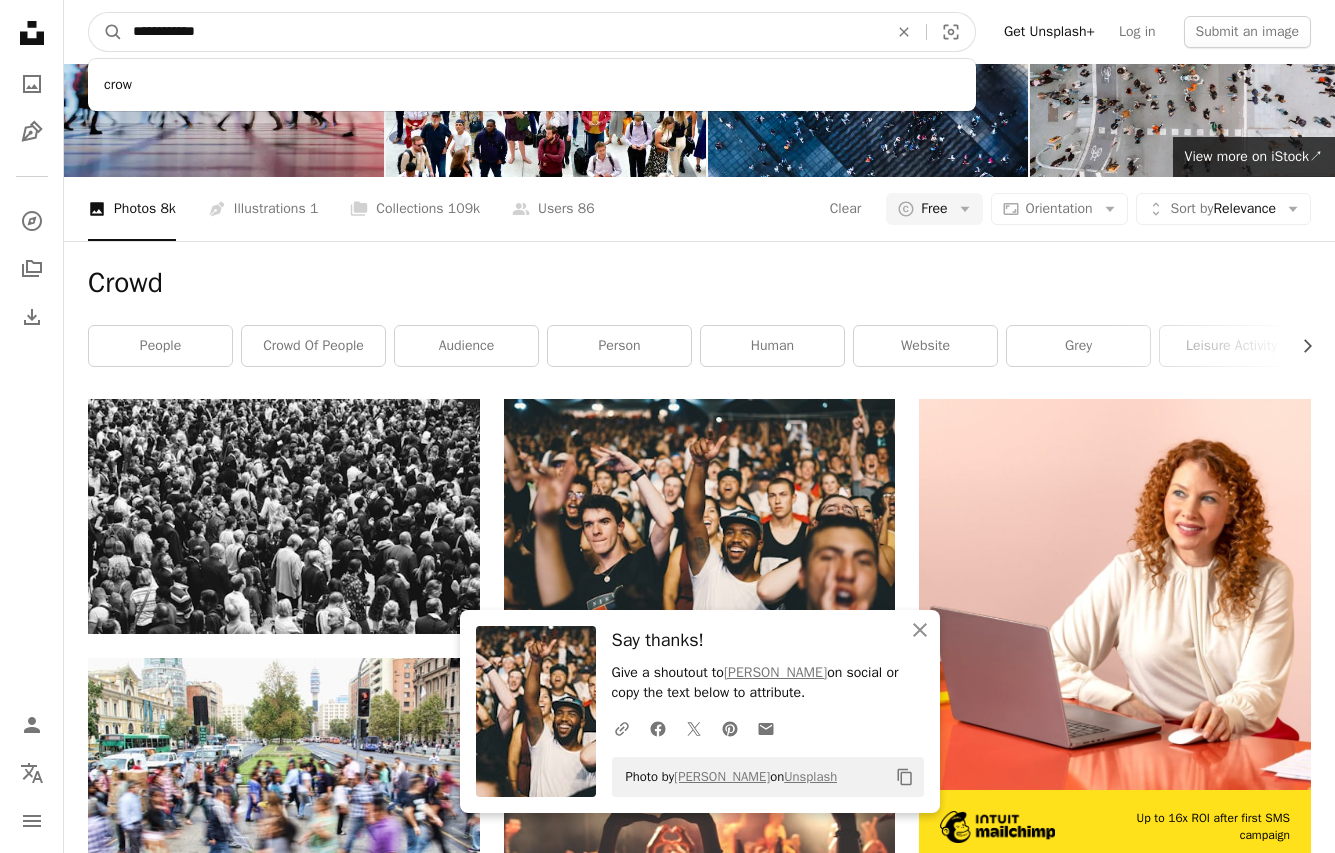 click on "A magnifying glass" at bounding box center (106, 32) 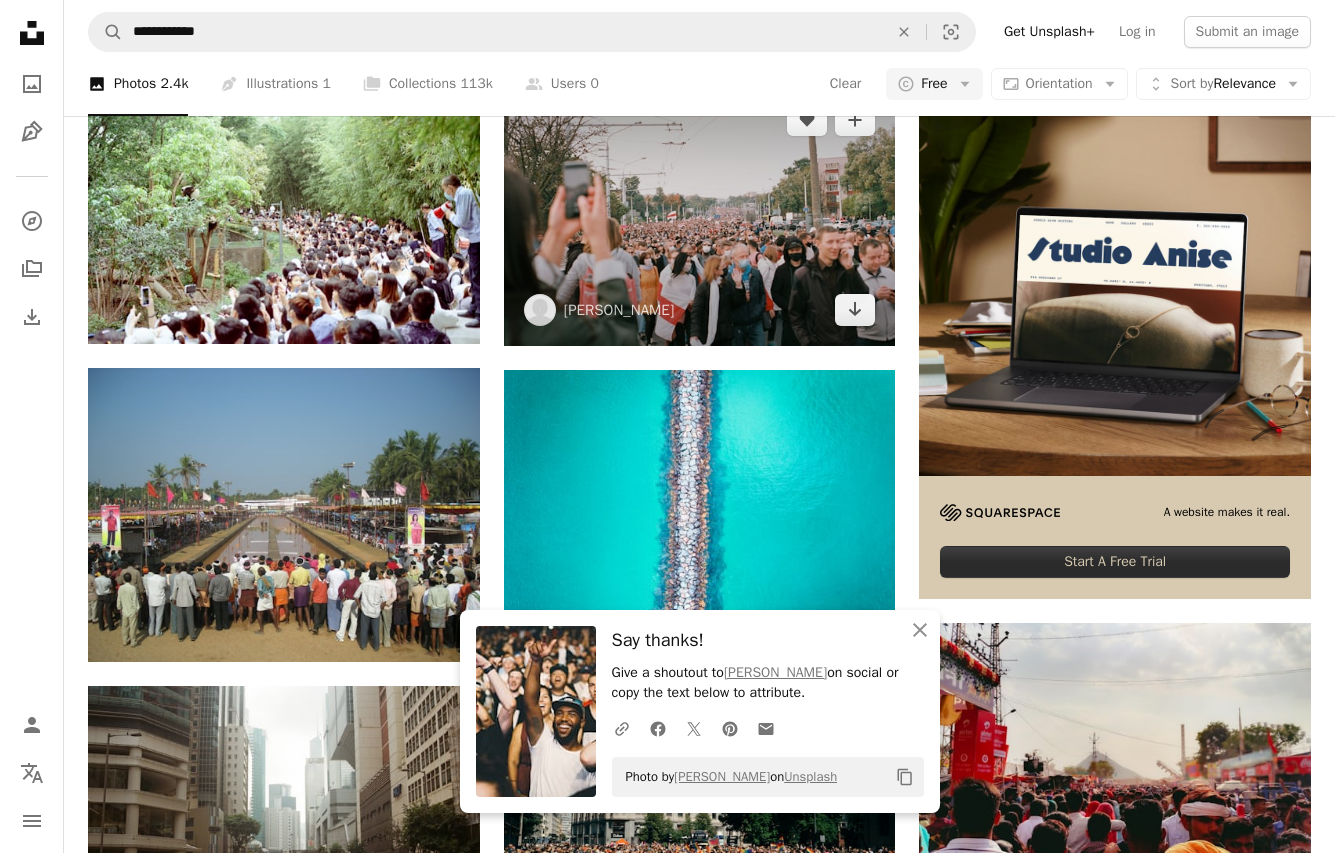scroll, scrollTop: 400, scrollLeft: 0, axis: vertical 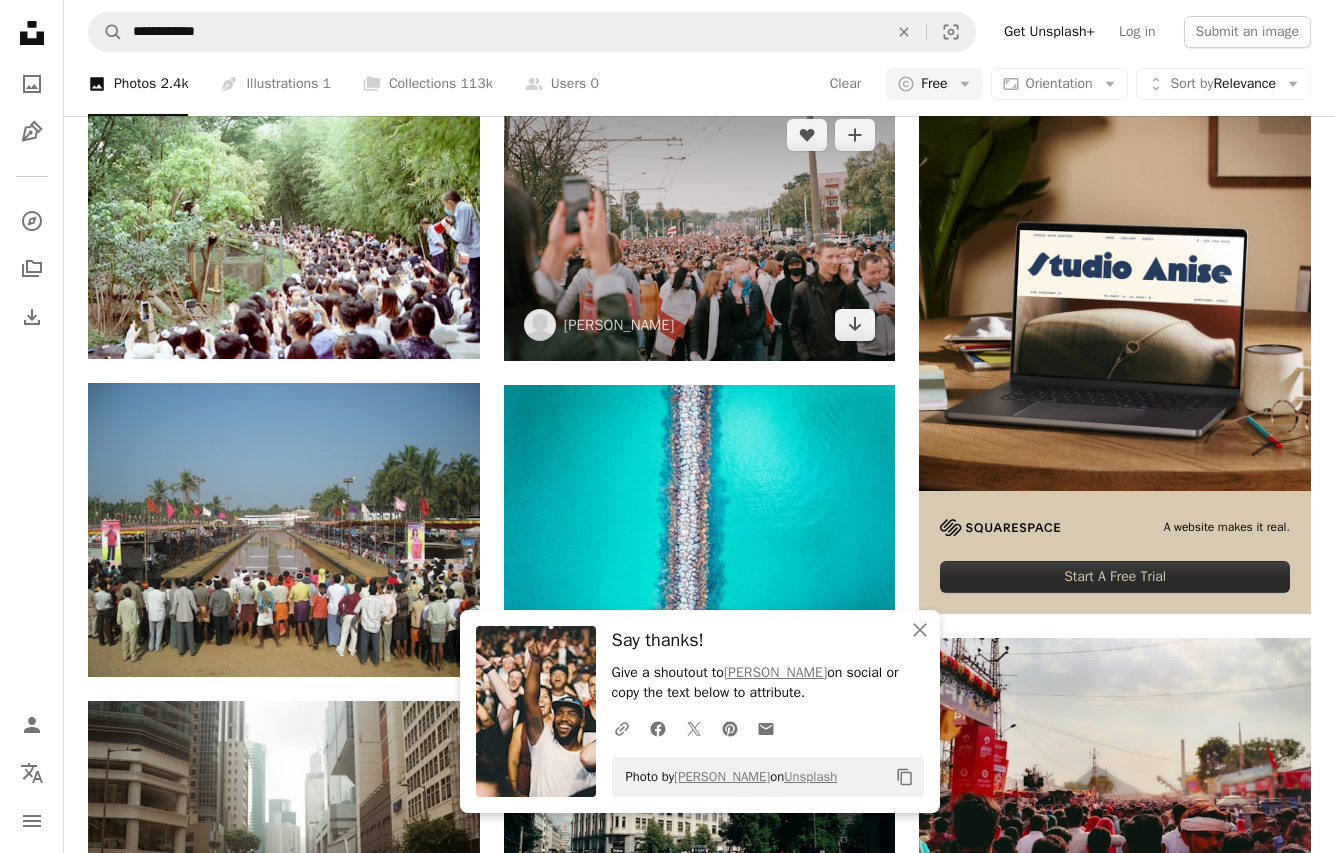 click at bounding box center (700, 230) 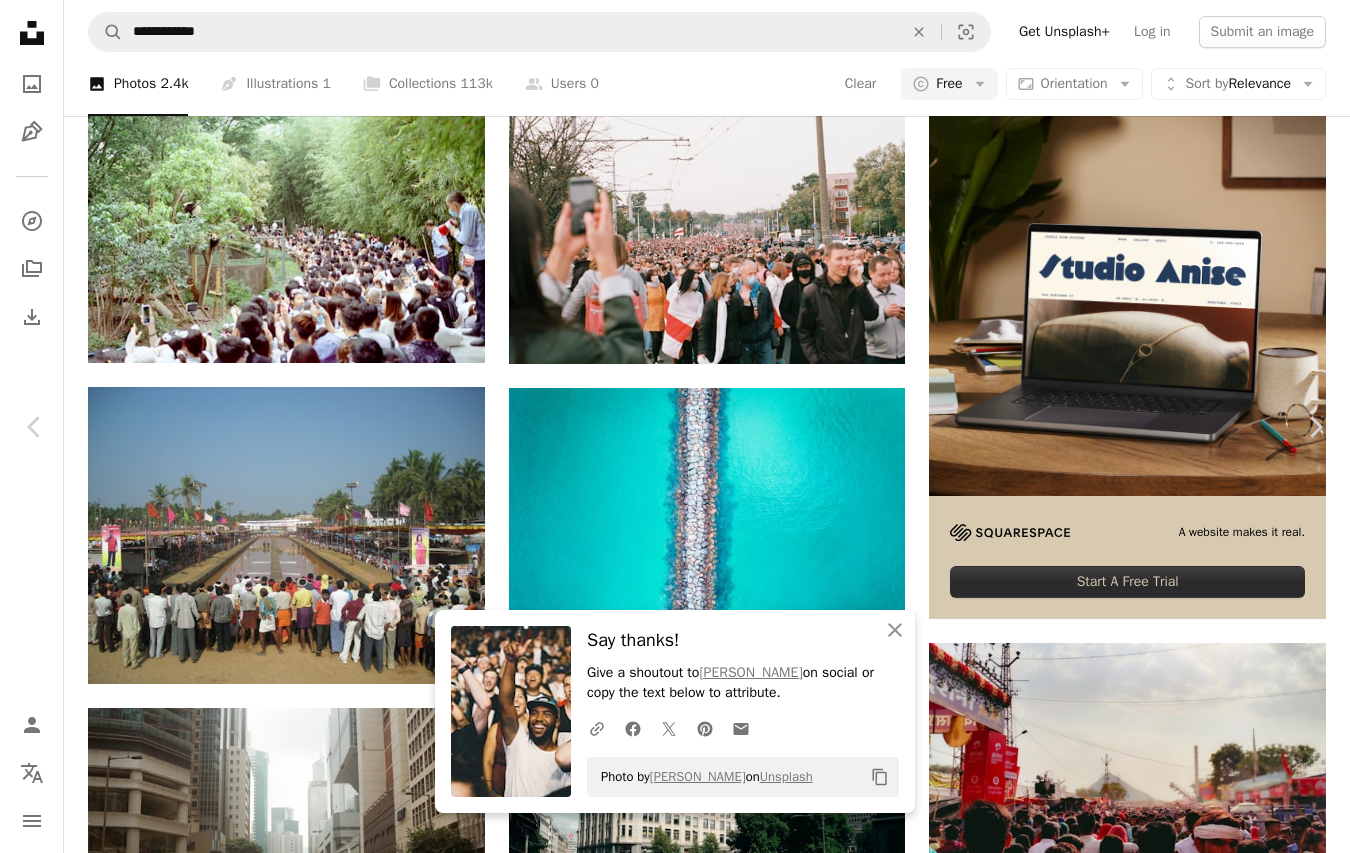 click on "Download free" at bounding box center (1151, 3867) 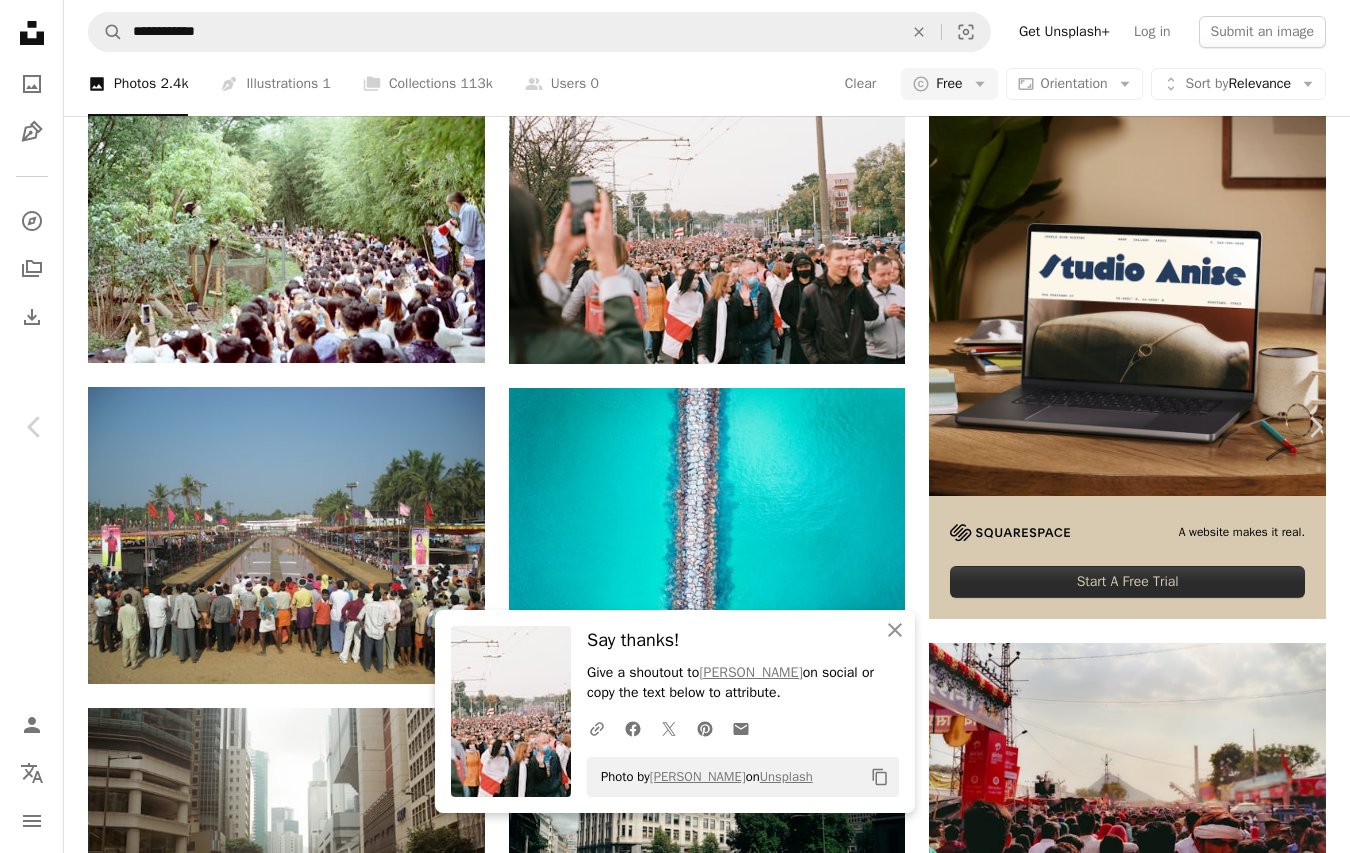 click on "An X shape Chevron left Chevron right An X shape Close Say thanks! Give a shoutout to  [PERSON_NAME]  on social or copy the text below to attribute. A URL sharing icon (chains) Facebook icon X (formerly Twitter) icon Pinterest icon An envelope Photo by  [PERSON_NAME]  on  Unsplash
Copy content [PERSON_NAME] urinfinity A heart A plus sign Download free Chevron down Zoom in Views 146,510 Downloads 661 A forward-right arrow Share Info icon Info More Actions March, [GEOGRAPHIC_DATA], [GEOGRAPHIC_DATA], [DATE] (film: kodak aerocolor).  A map marker [GEOGRAPHIC_DATA], [GEOGRAPHIC_DATA] Calendar outlined Published on  [DATE] Camera Pentax, K1000 Safety Free to use under the  Unsplash License crowd film protest march flags film photo belarus minsk human people phone mobile phone electronics audience cell phone parade HD Wallpapers Browse premium related images on iStock  |  Save 20% with code UNSPLASH20 View more on iStock  ↗ Related images A heart A plus sign [PERSON_NAME] Arrow pointing down A heart A plus sign" at bounding box center (675, 4246) 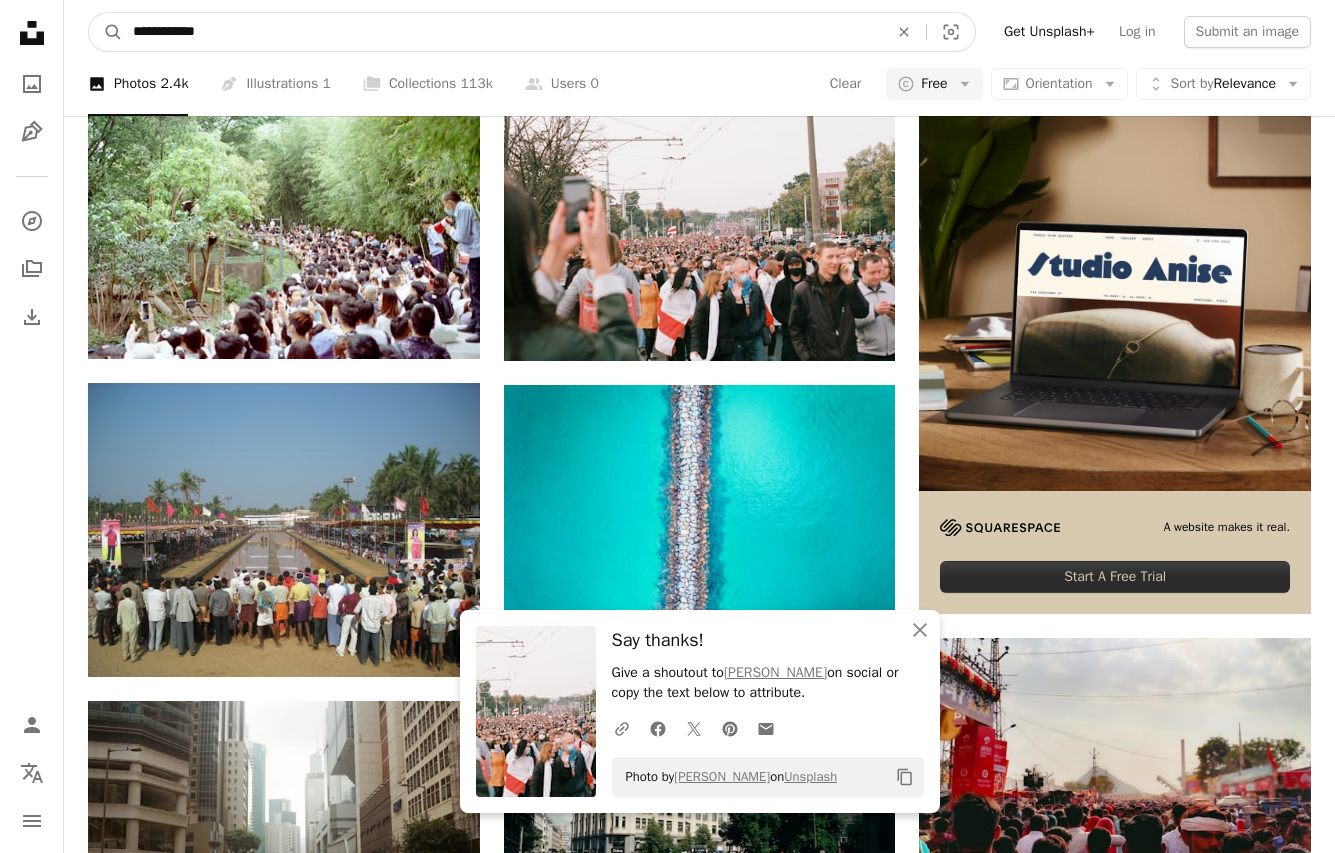click on "**********" at bounding box center (502, 32) 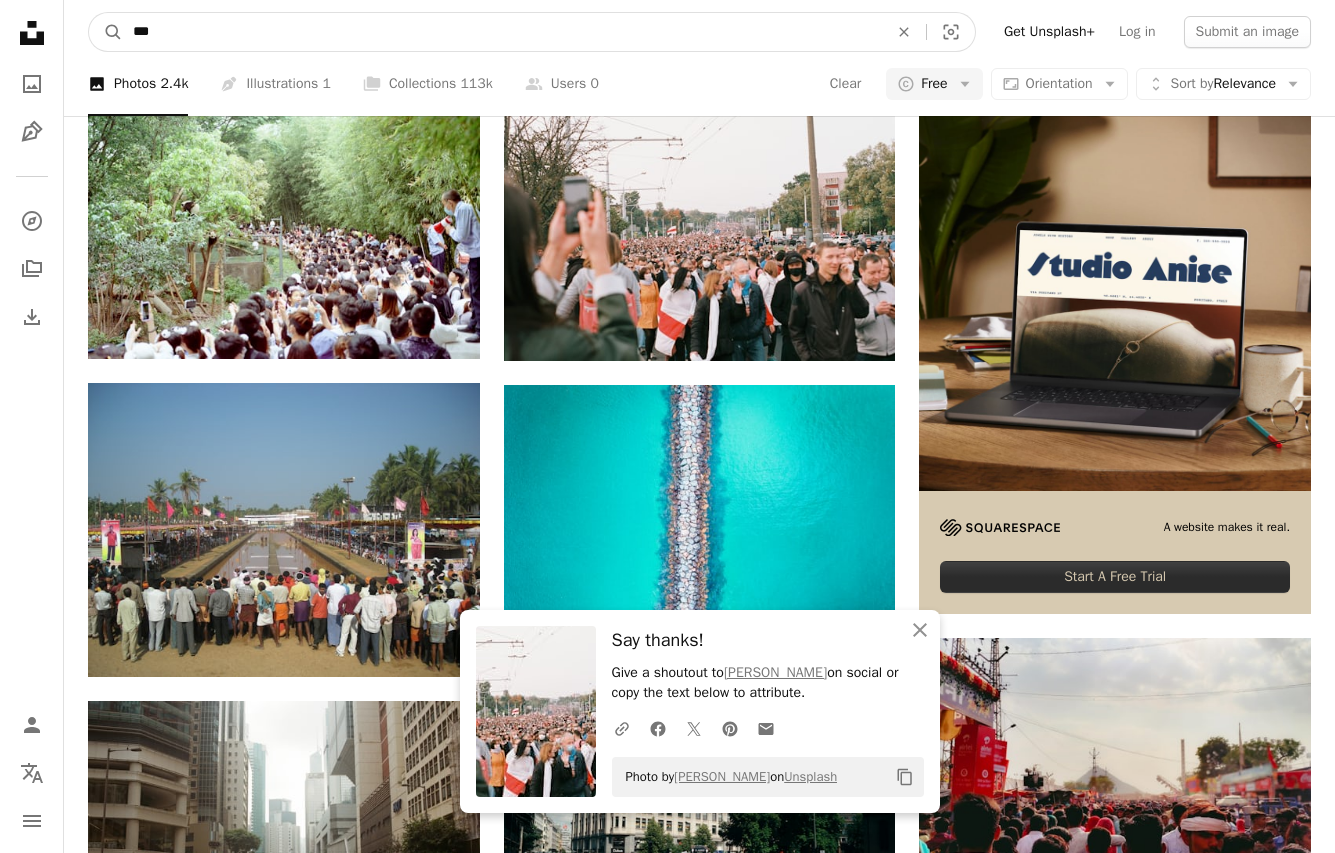 type on "***" 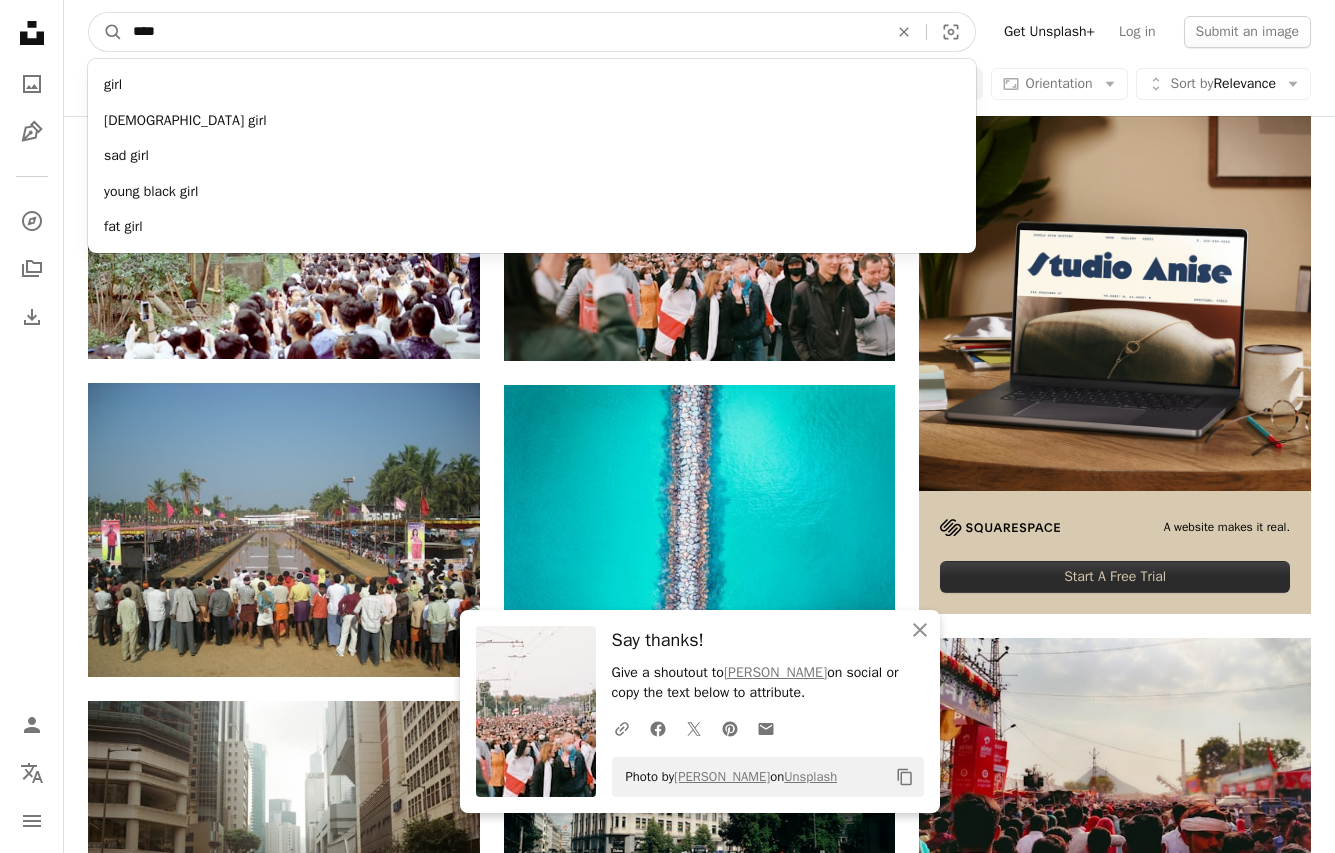 click on "A magnifying glass" at bounding box center (106, 32) 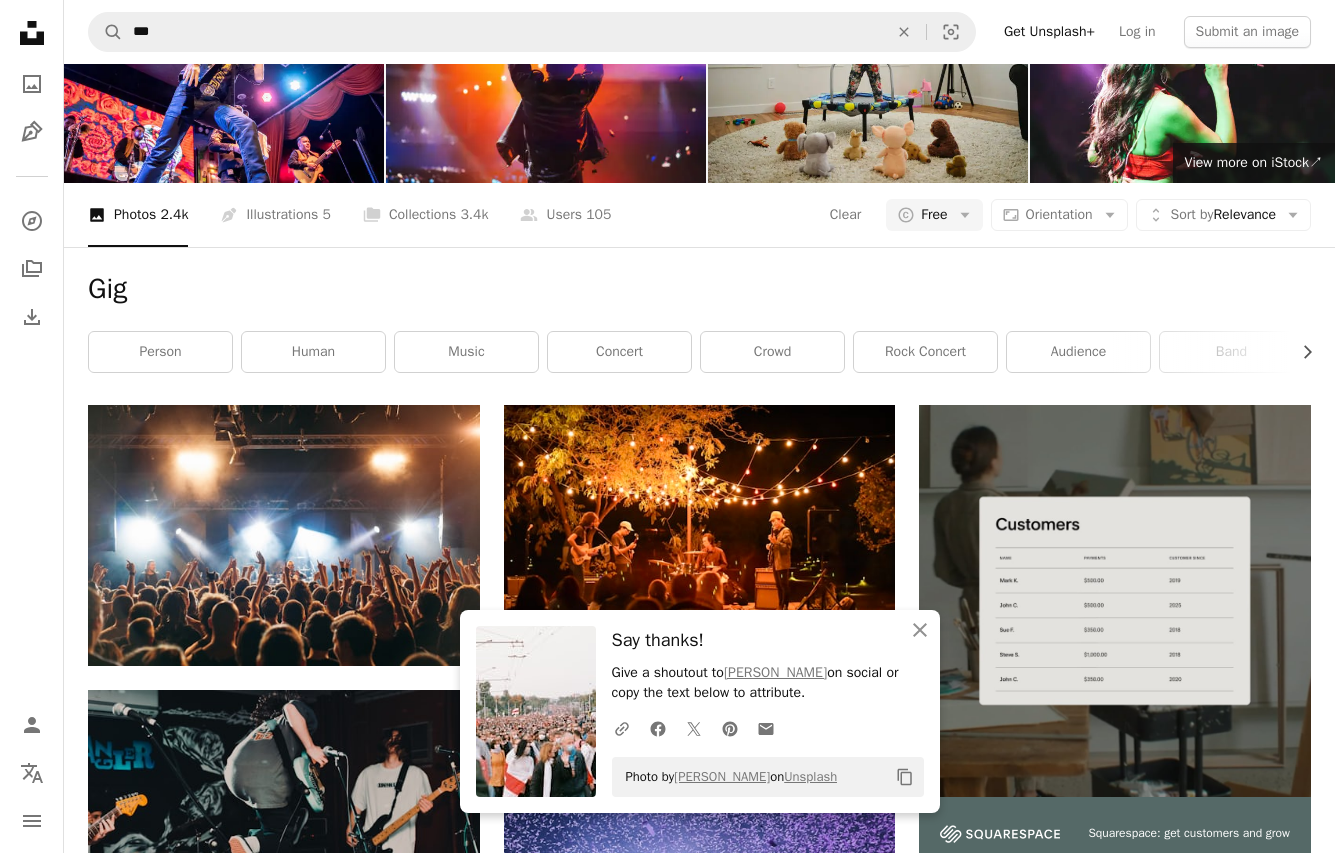 scroll, scrollTop: 0, scrollLeft: 0, axis: both 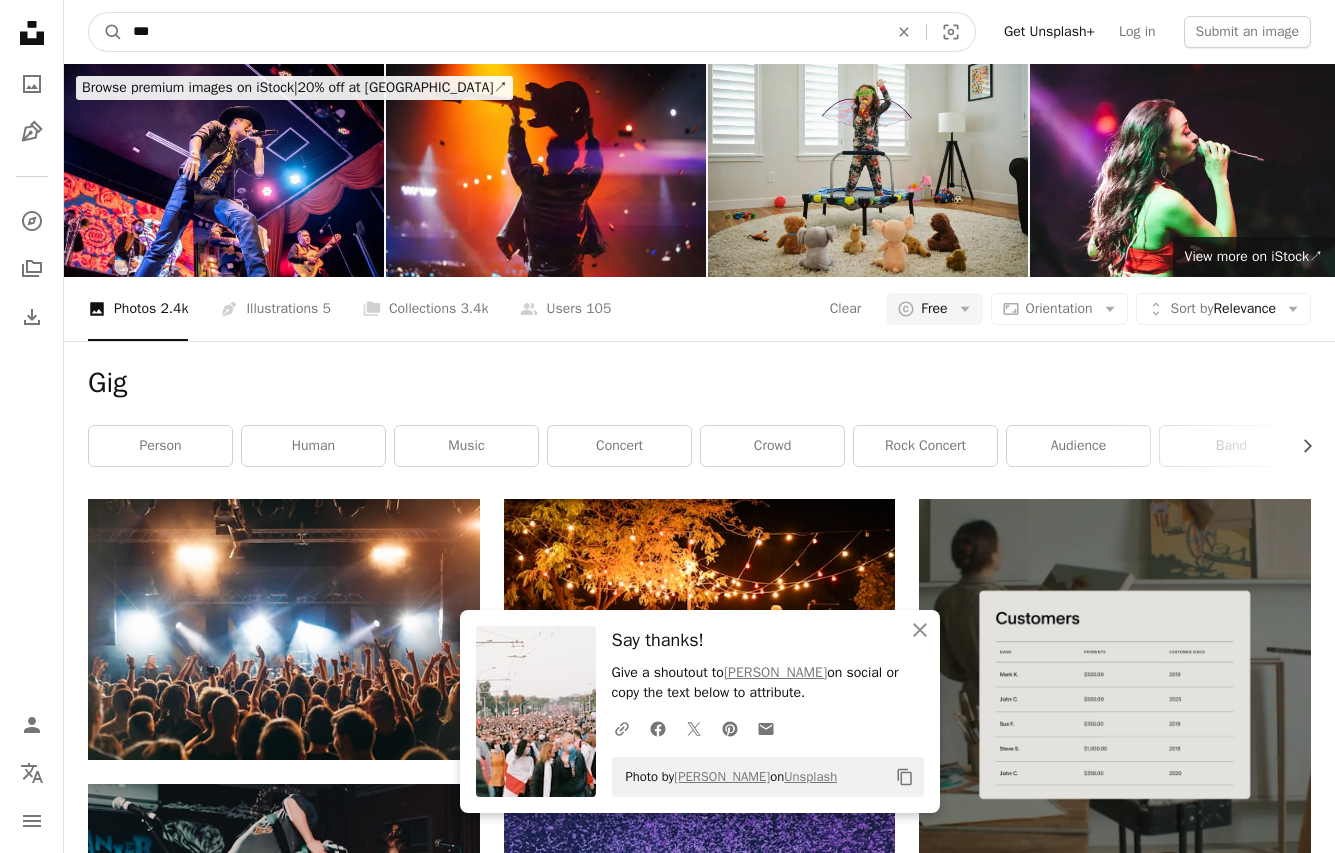 click on "***" at bounding box center [502, 32] 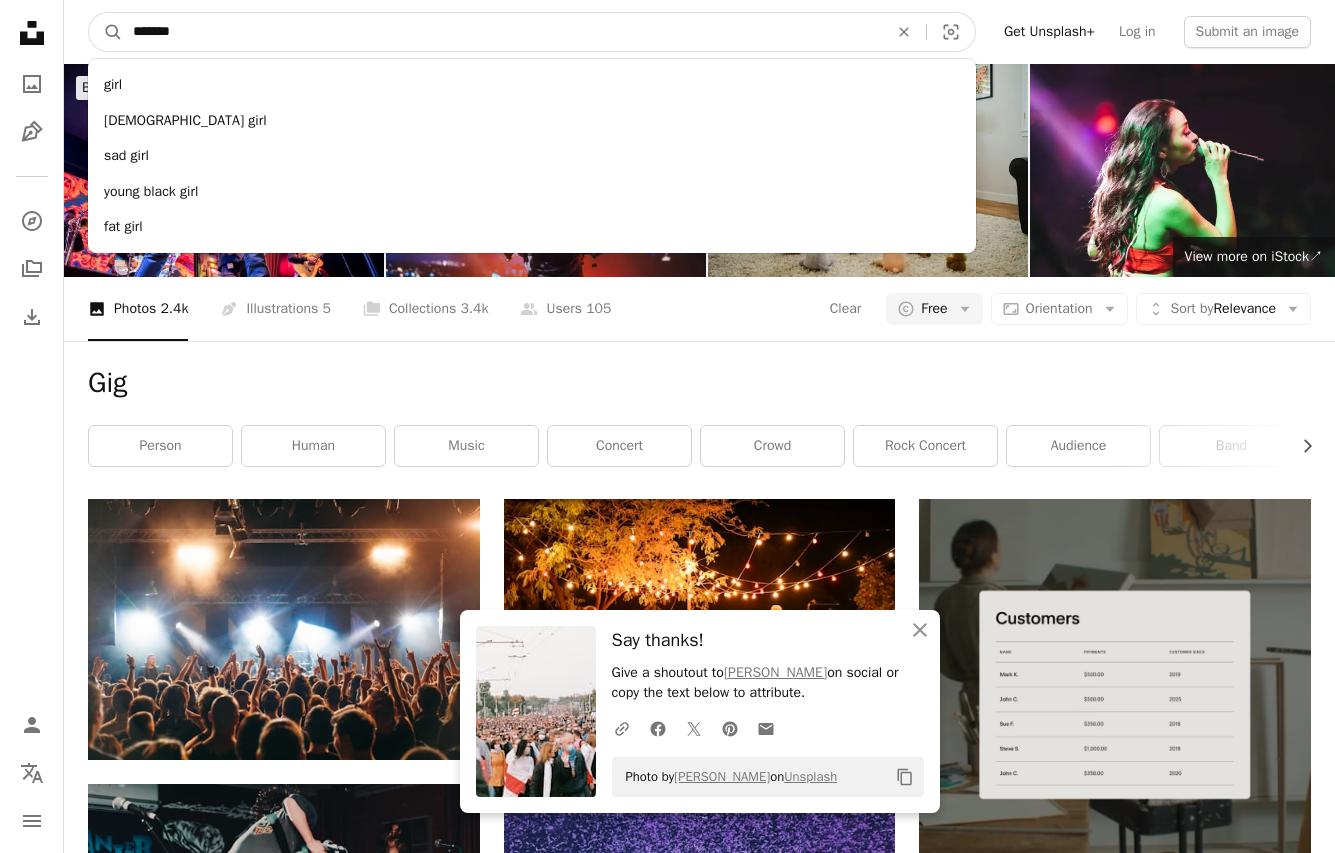 type on "********" 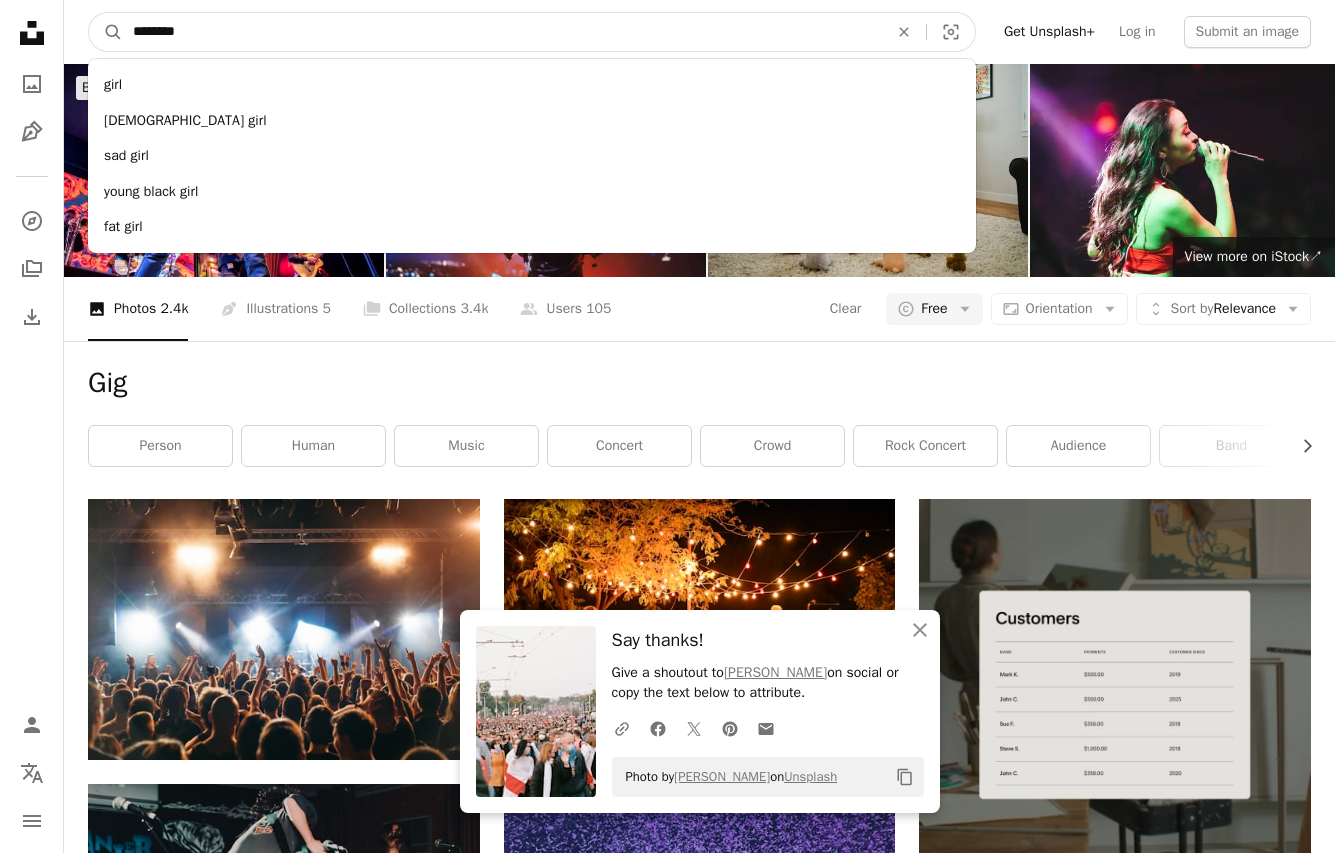 click on "A magnifying glass" at bounding box center [106, 32] 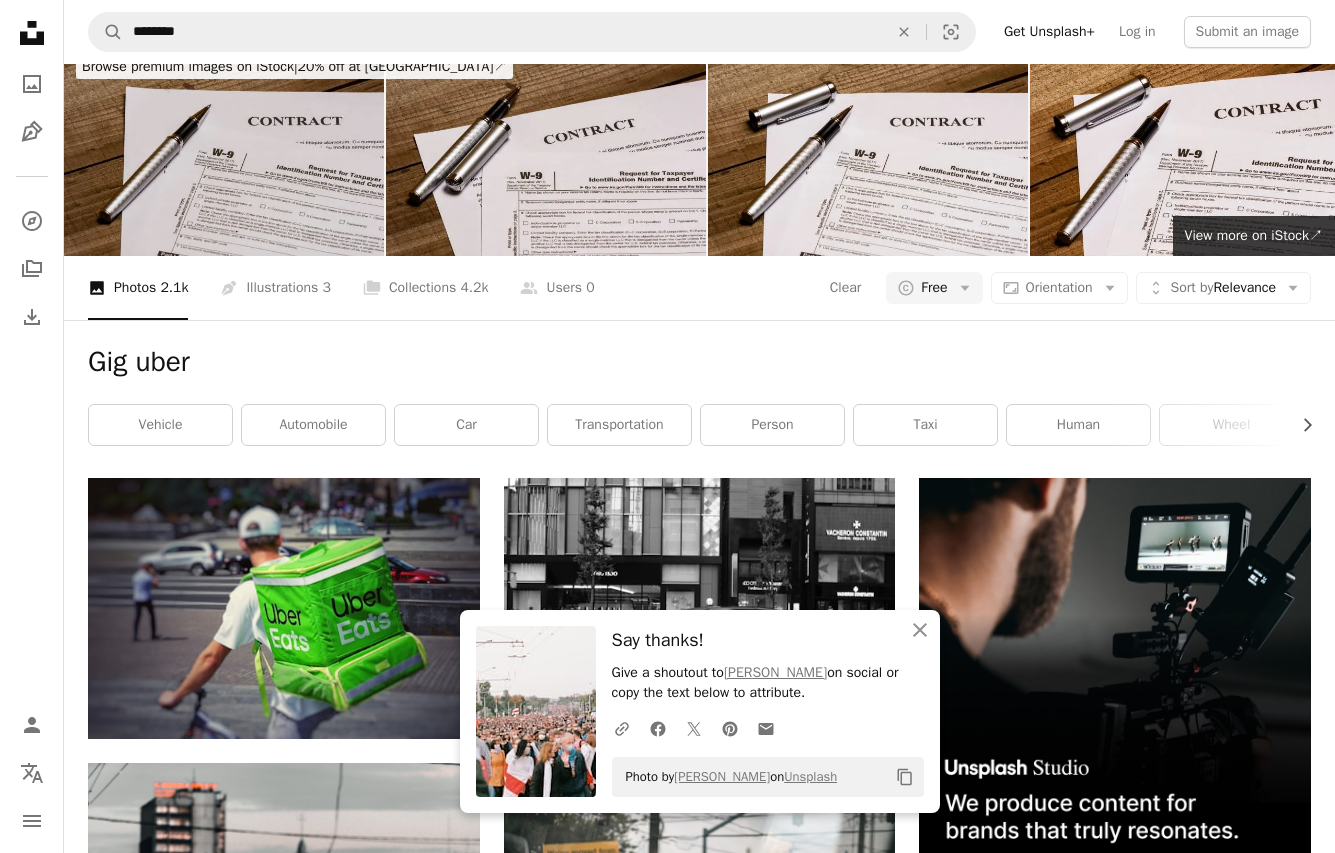 scroll, scrollTop: 0, scrollLeft: 0, axis: both 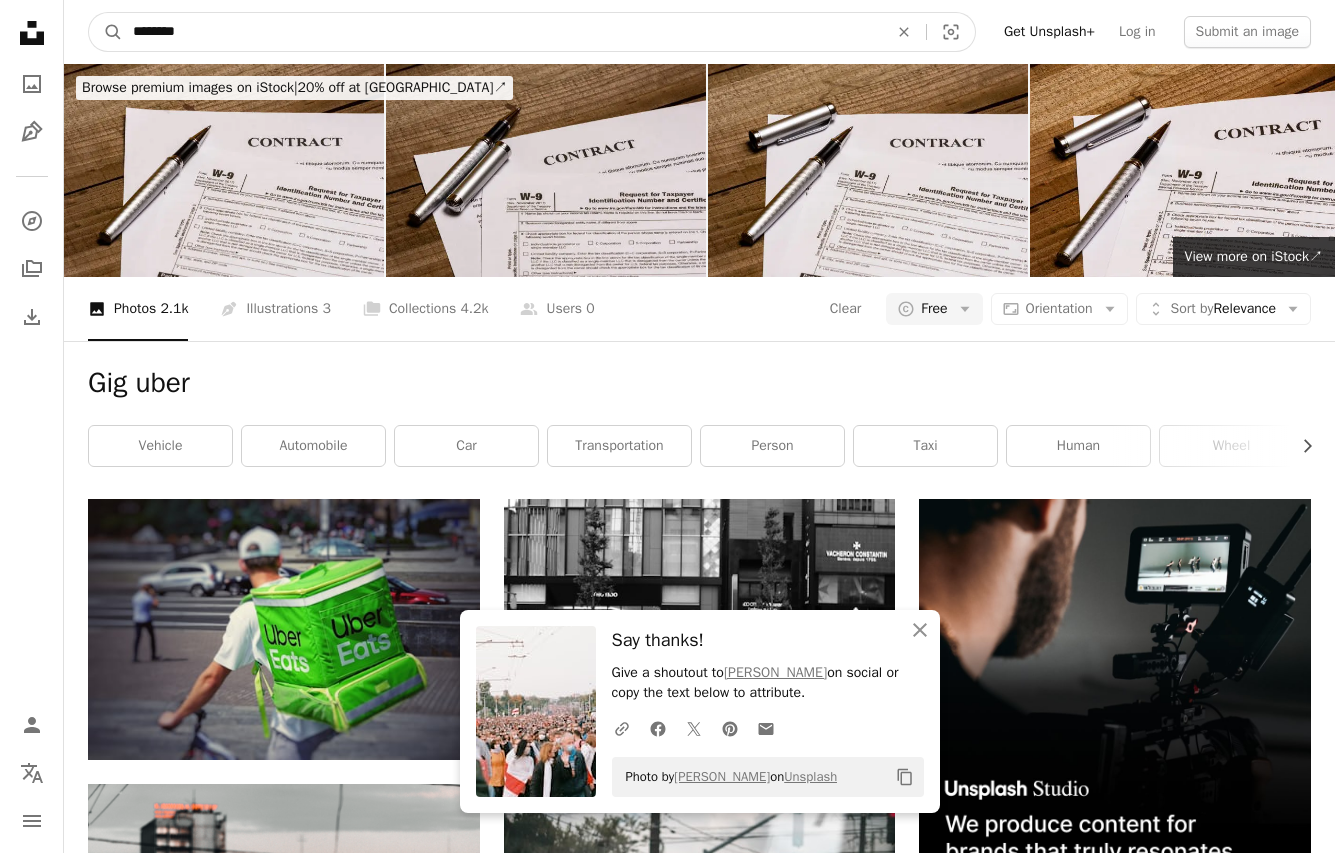 click on "********" at bounding box center (502, 32) 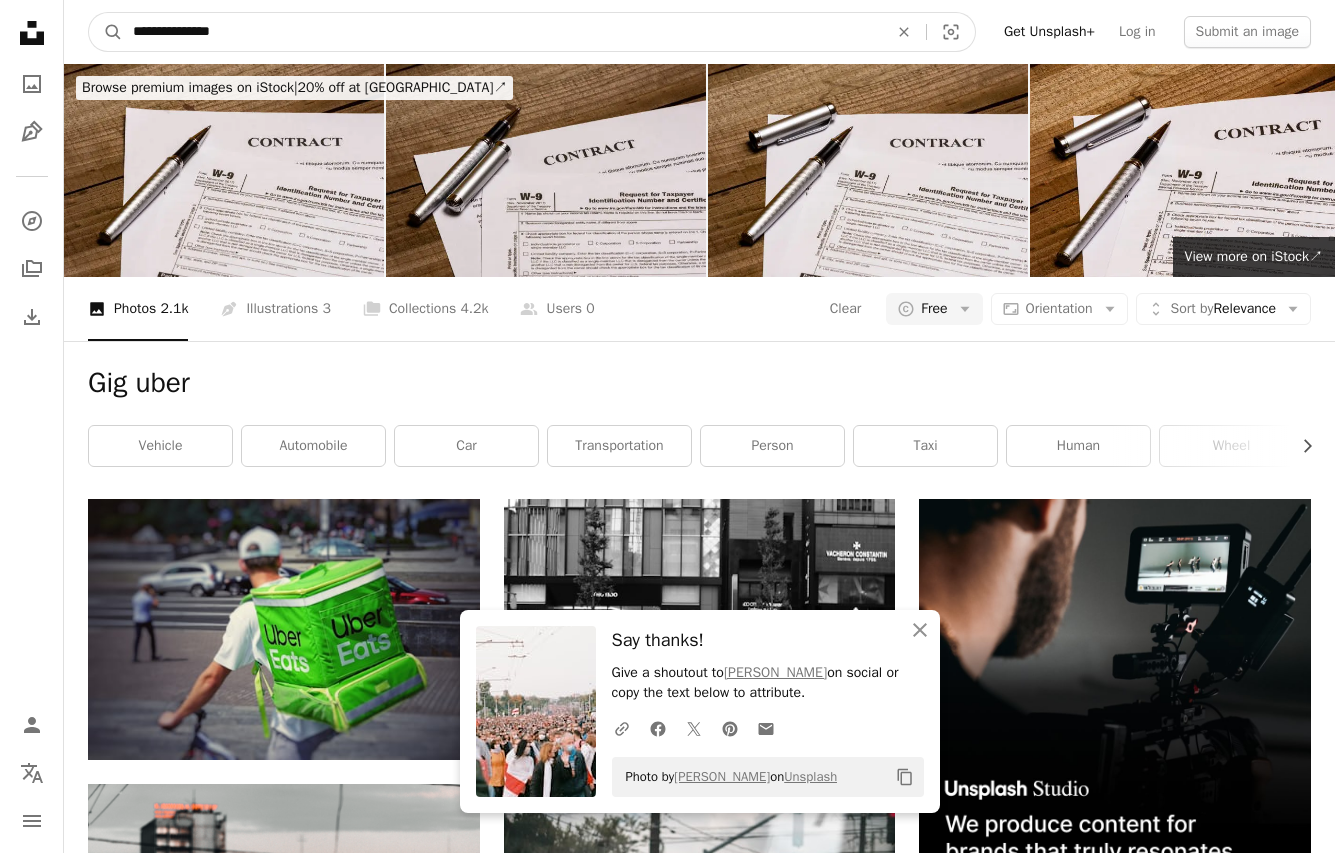 type on "**********" 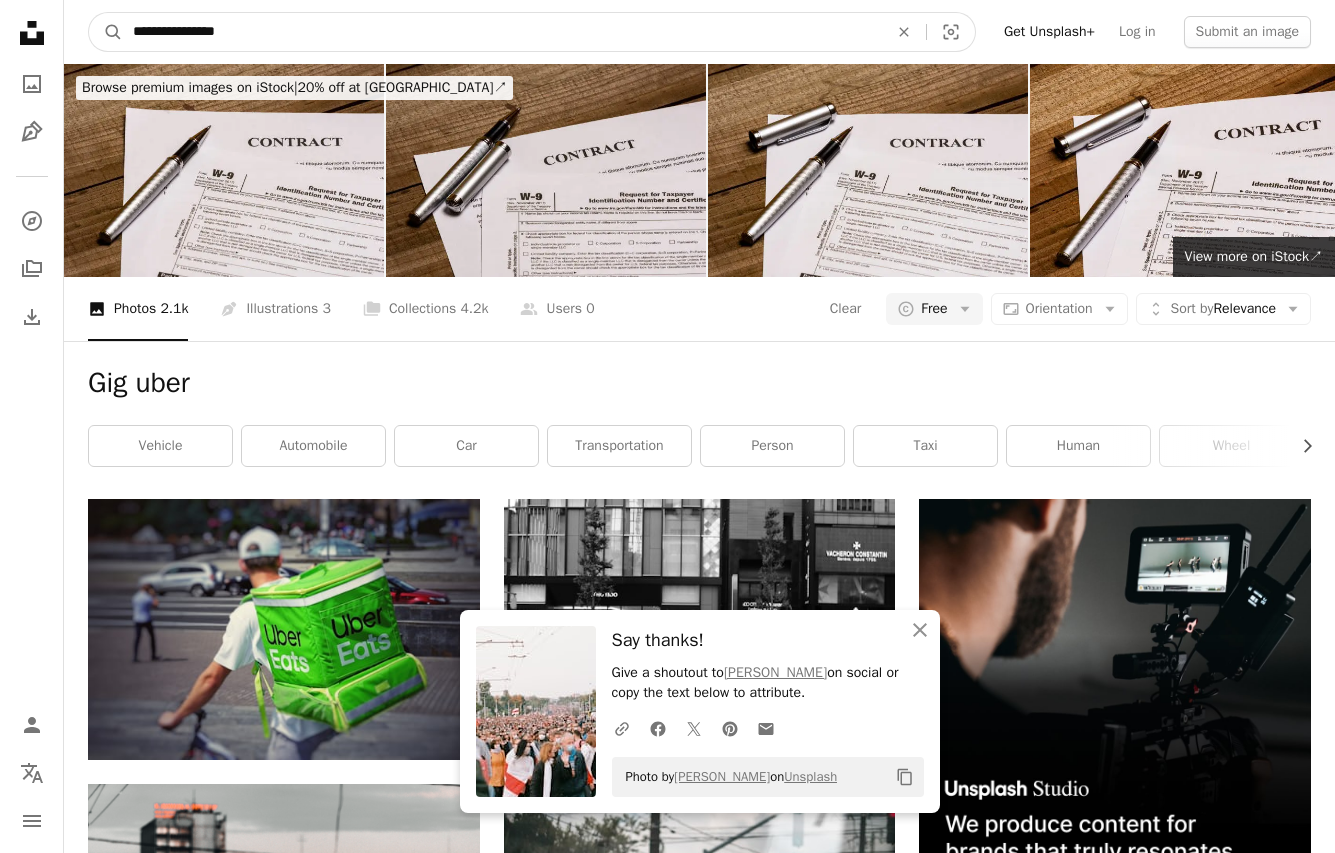 click on "A magnifying glass" at bounding box center (106, 32) 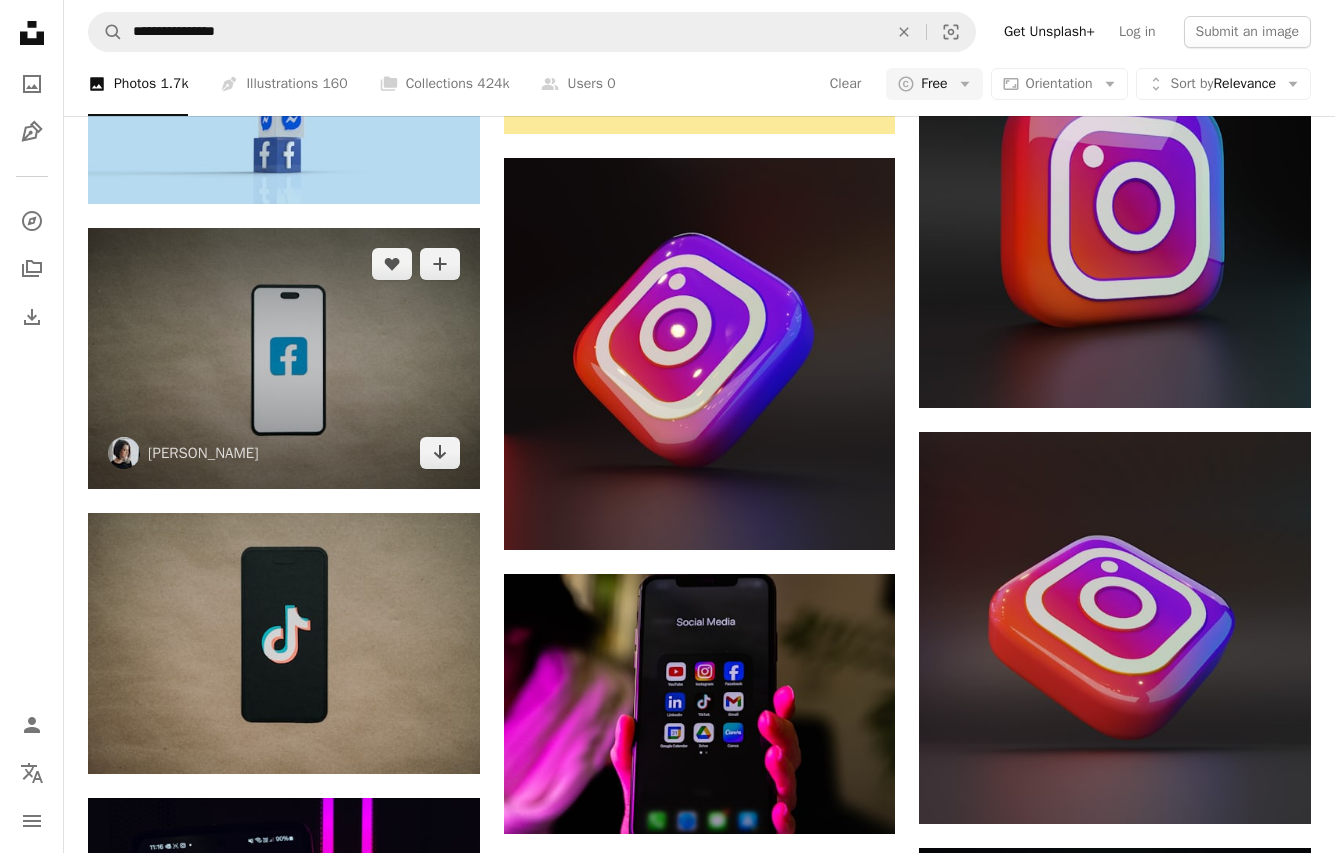 scroll, scrollTop: 2000, scrollLeft: 0, axis: vertical 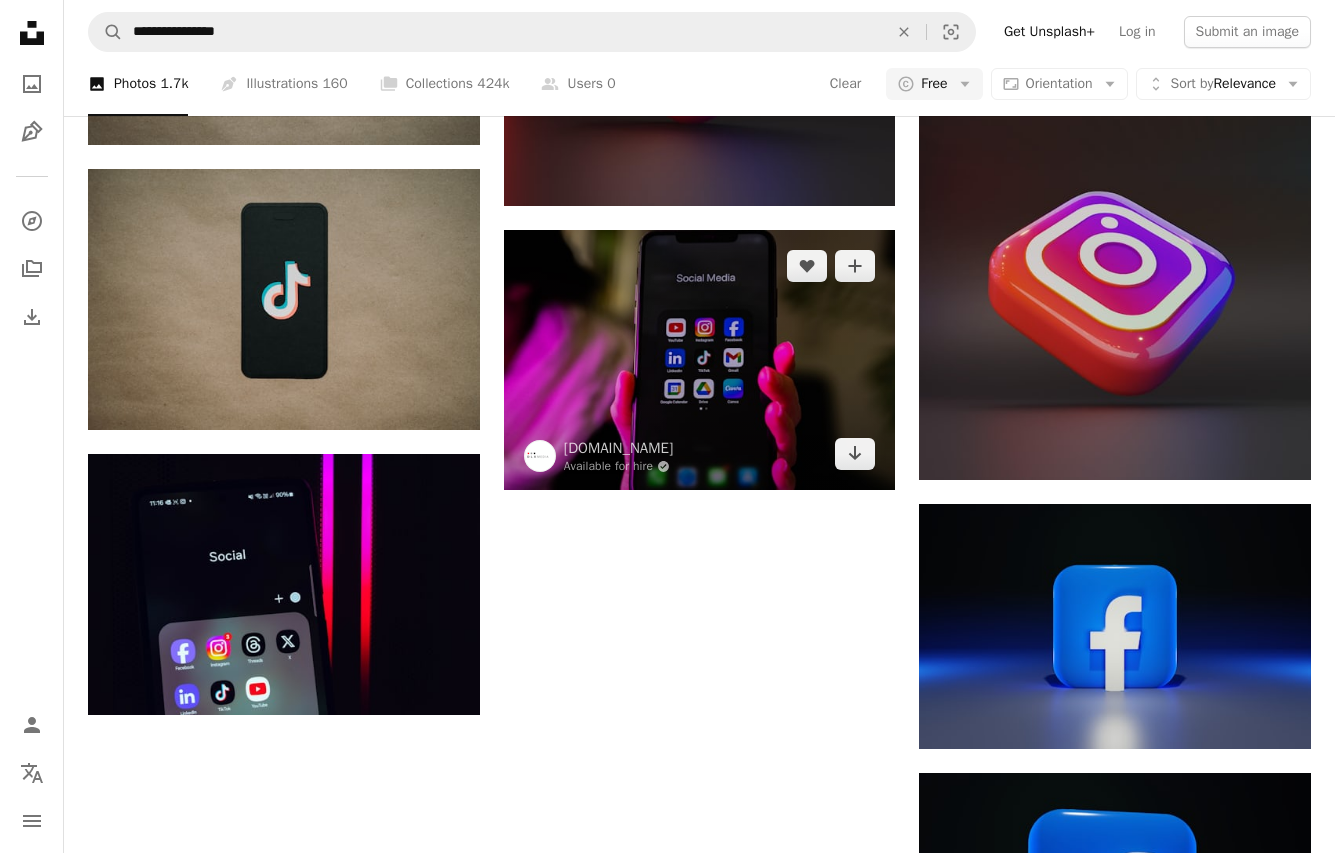 click at bounding box center (700, 360) 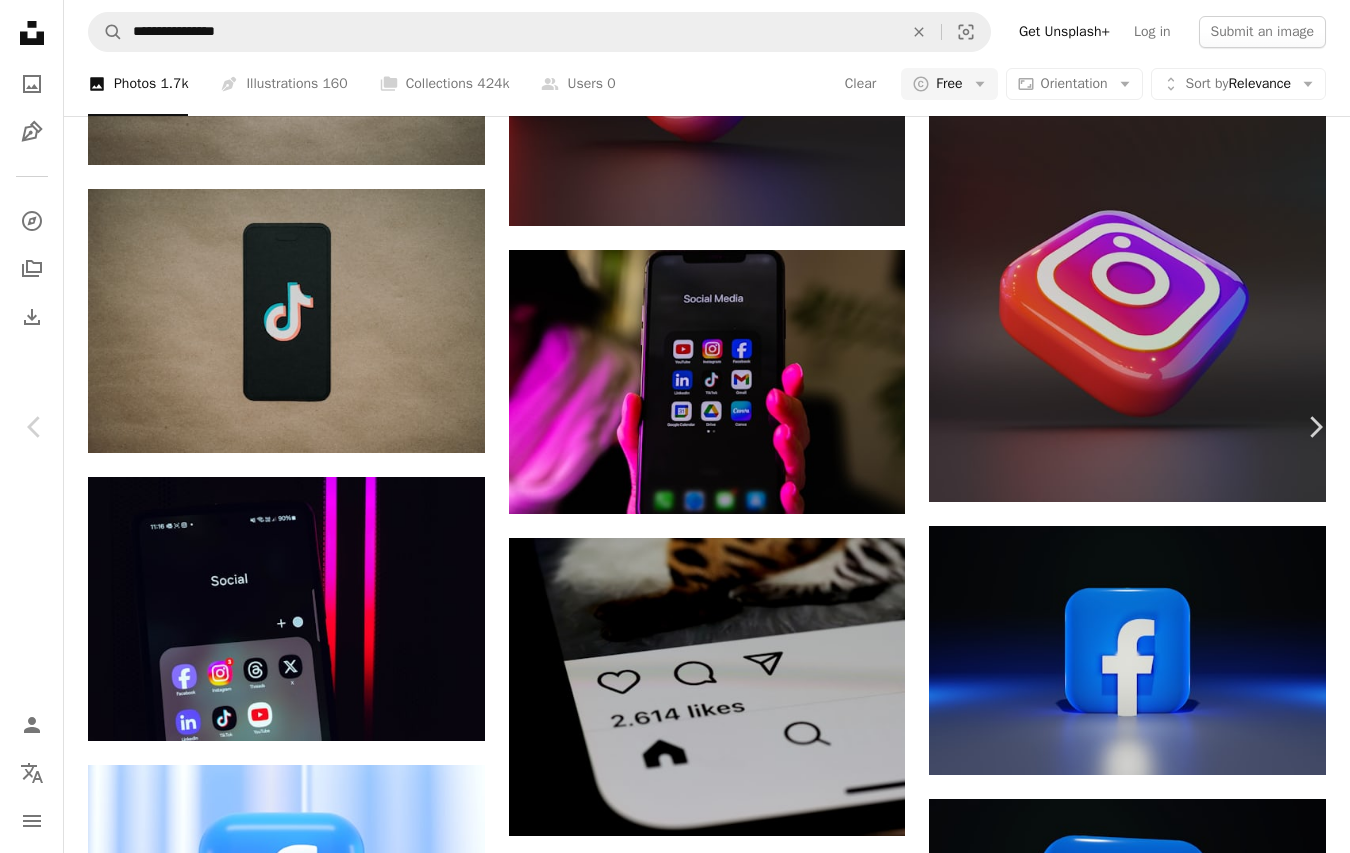 click on "Download free" at bounding box center (1151, 4603) 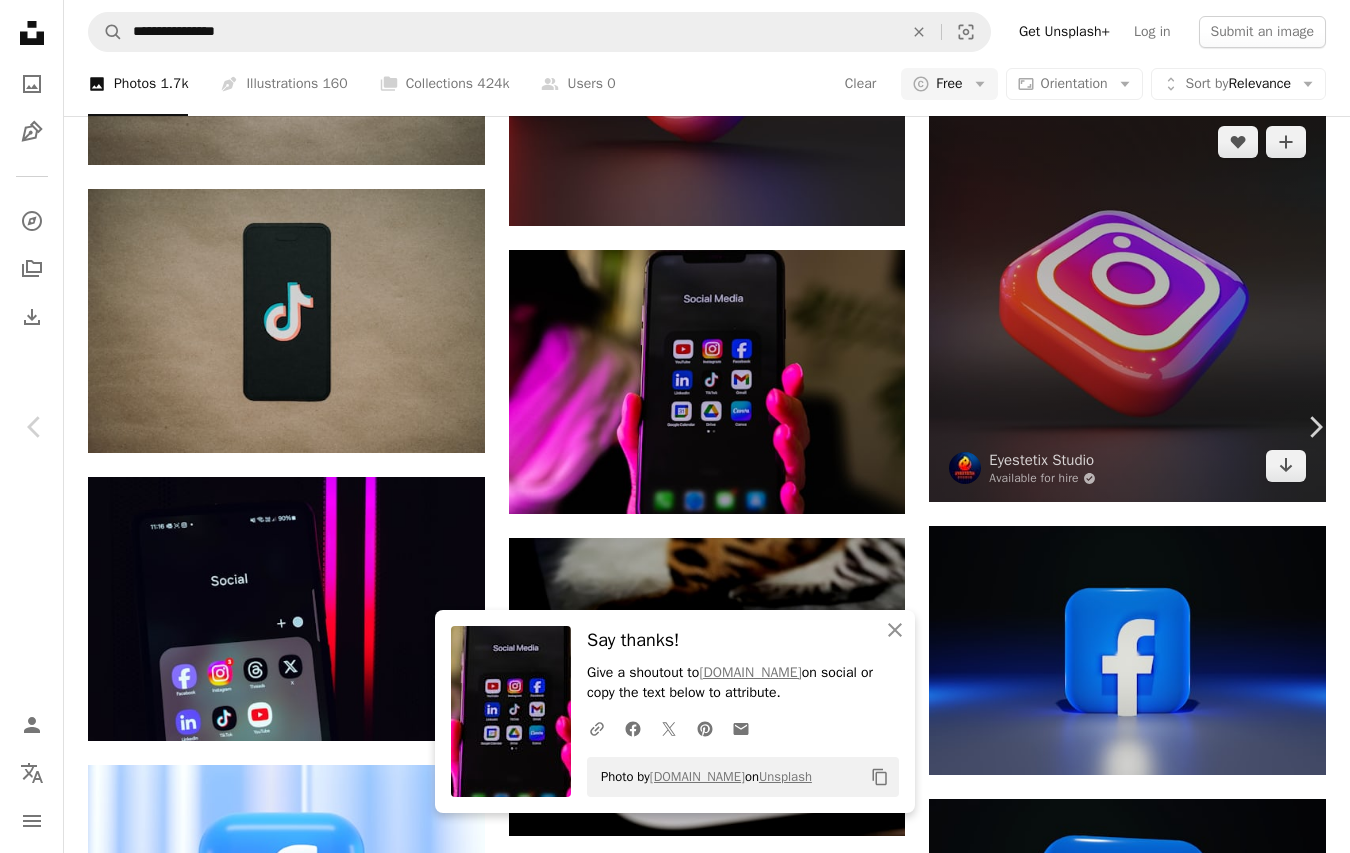 click on "An X shape Chevron left Chevron right An X shape Close Say thanks! Give a shoutout to  [DOMAIN_NAME]  on social or copy the text below to attribute. A URL sharing icon (chains) Facebook icon X (formerly Twitter) icon Pinterest icon An envelope Photo by  [DOMAIN_NAME]  on  Unsplash
Copy content [DOMAIN_NAME] Available for hire A checkmark inside of a circle A heart A plus sign Download free Chevron down Zoom in Views 46,964 Downloads 728 A forward-right arrow Share Info icon Info More Actions Close-up of a smartphone held in hand, showing a folder titled "Social Media" containing icons for popular apps like YouTube, Instagram, Facebook, LinkedIn, TikTok, Gmail, Google Calendar, Google Drive, and Canva. The background has a pinkish glow Read more Calendar outlined Published on  [DATE] Camera Canon, EOS R7 Safety Free to use under the  Unsplash License technology social media instagram linkedin tiktok youtube smartphone facebook apps canva gmail mobile apps google drive google calendar mobile screen" at bounding box center [675, 4982] 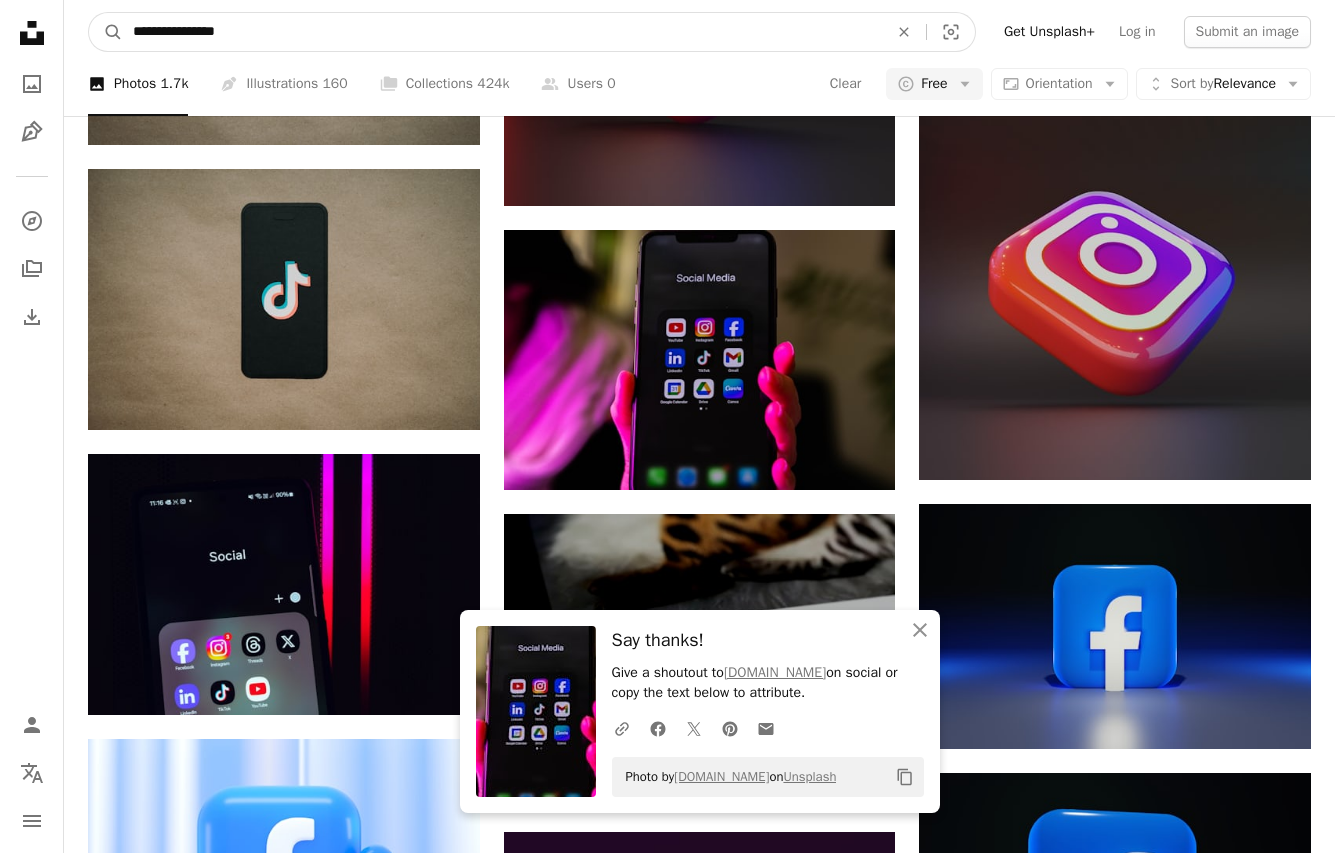 click on "**********" at bounding box center [502, 32] 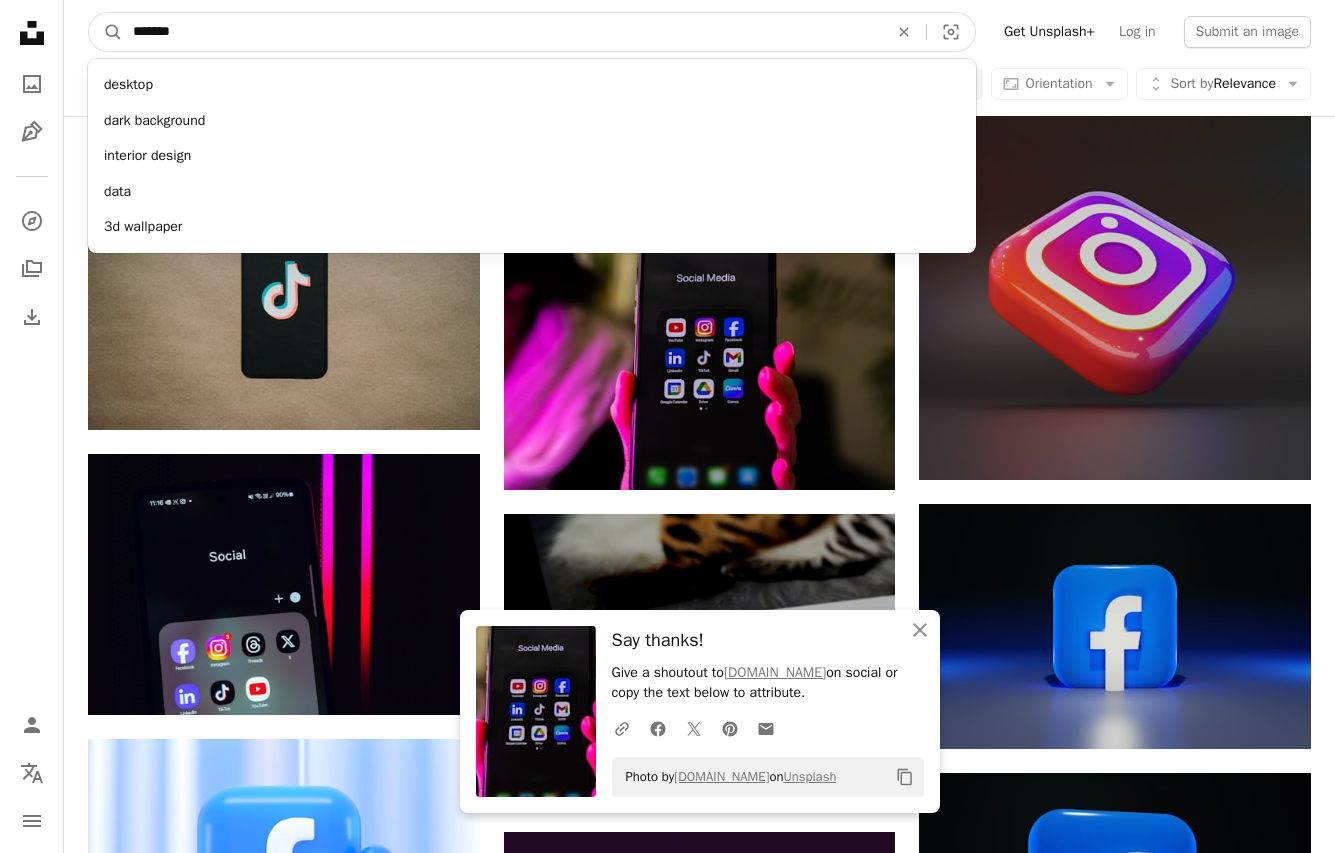 type on "********" 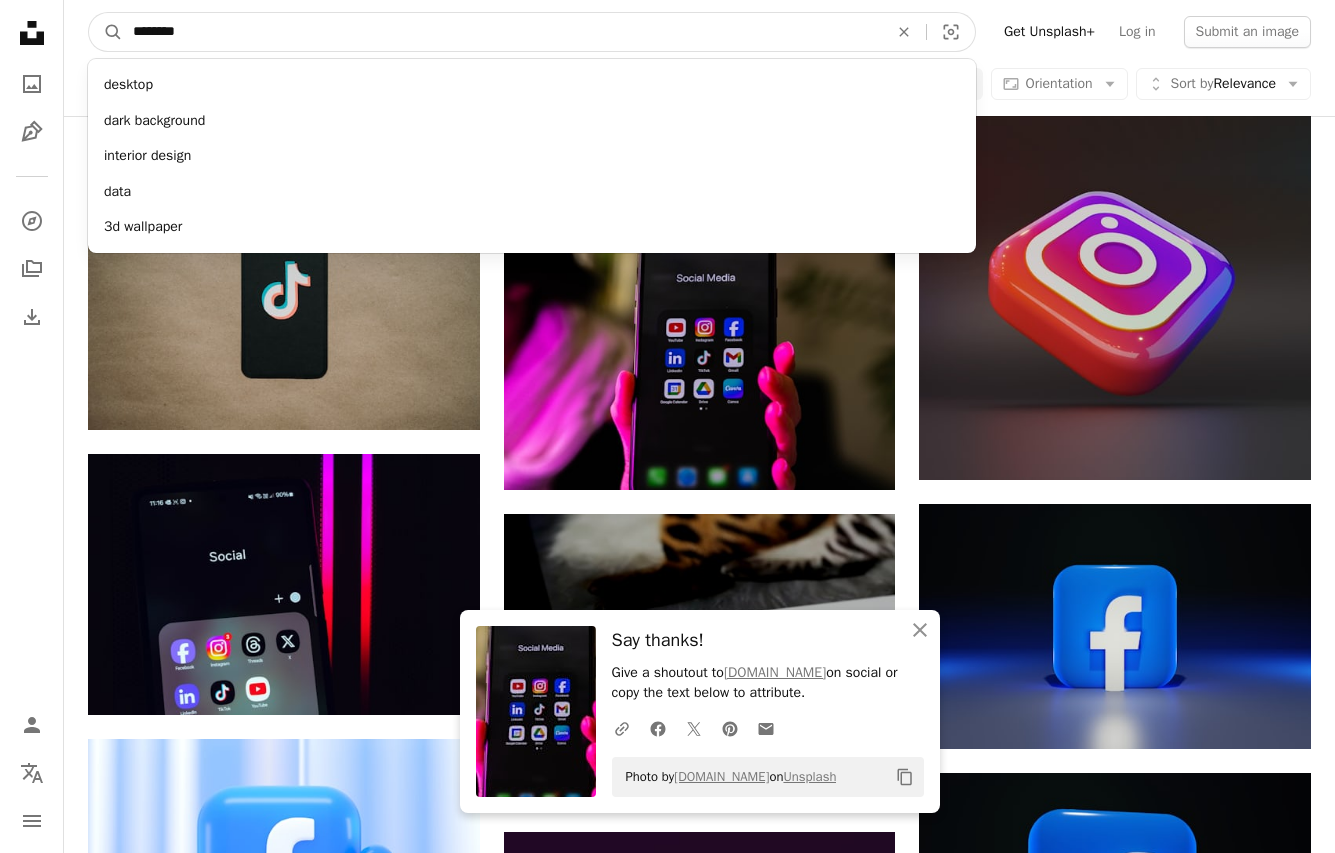 click on "A magnifying glass" at bounding box center (106, 32) 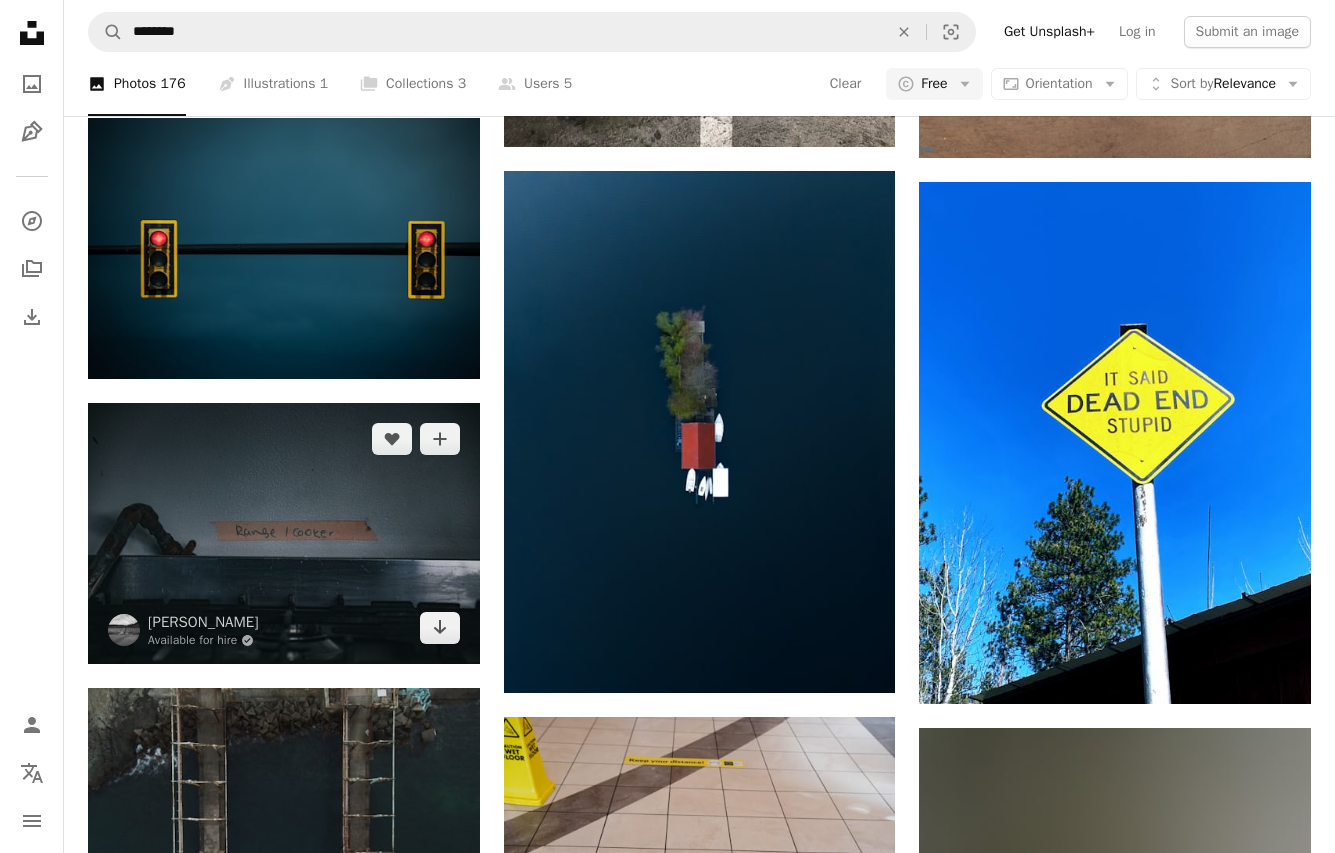 scroll, scrollTop: 2000, scrollLeft: 0, axis: vertical 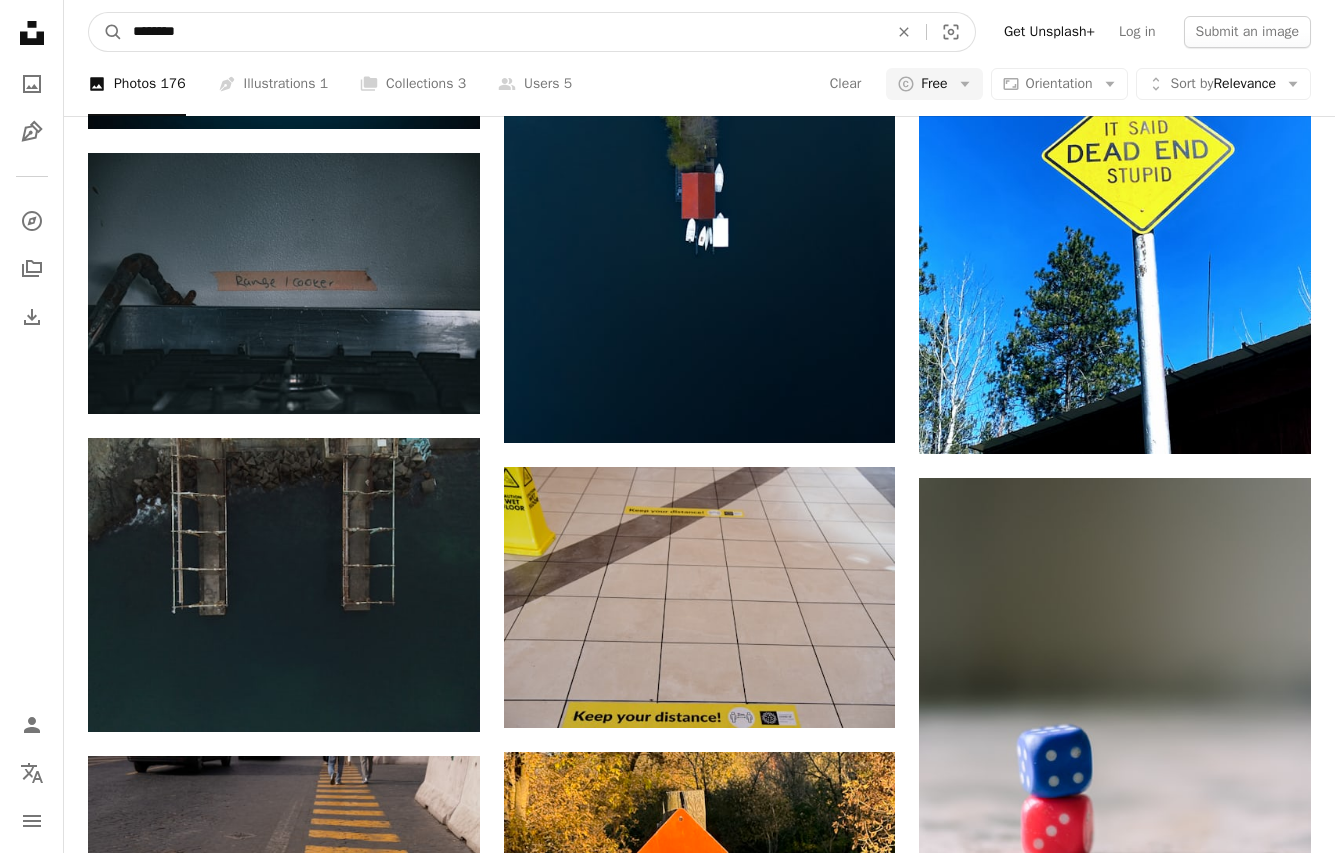 click on "********" at bounding box center [502, 32] 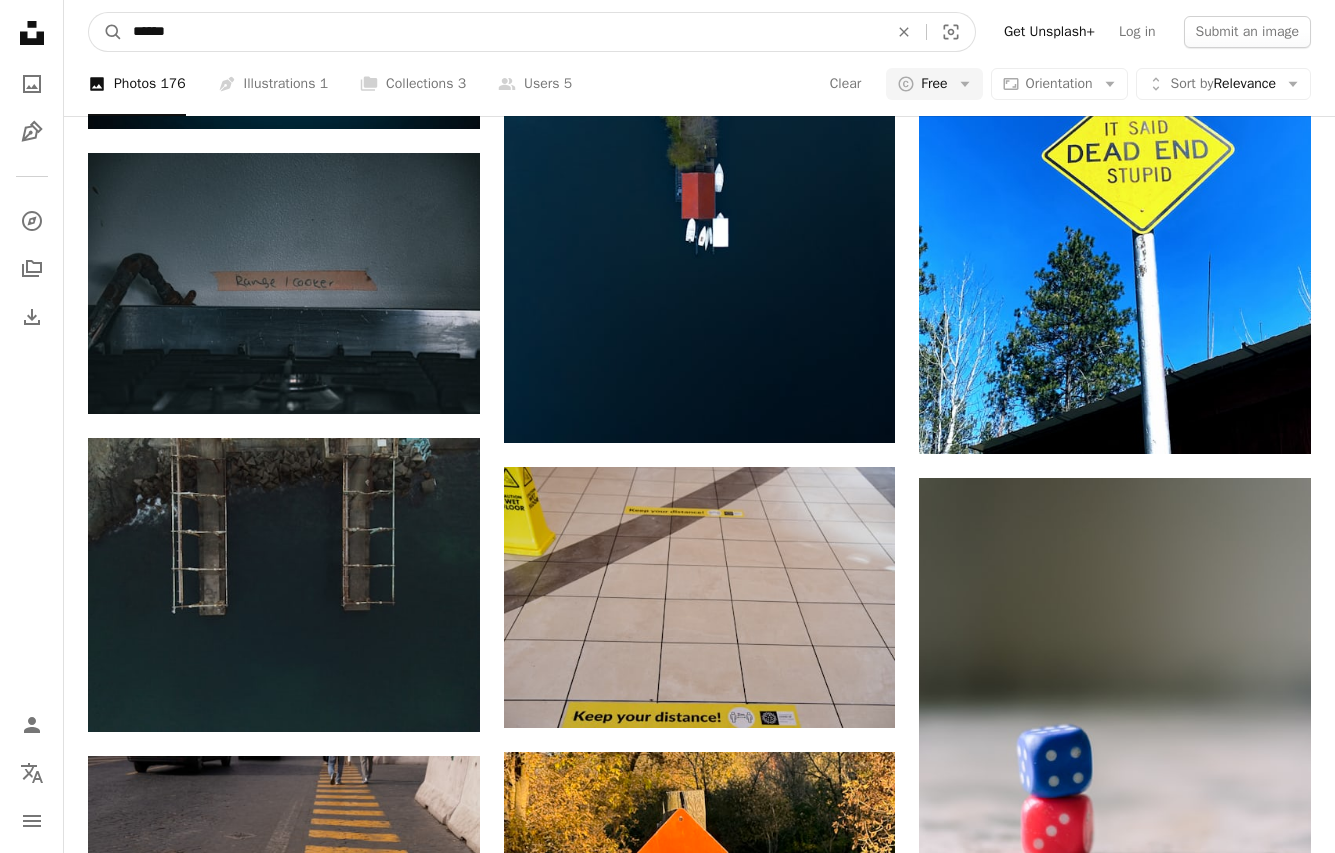 type on "*******" 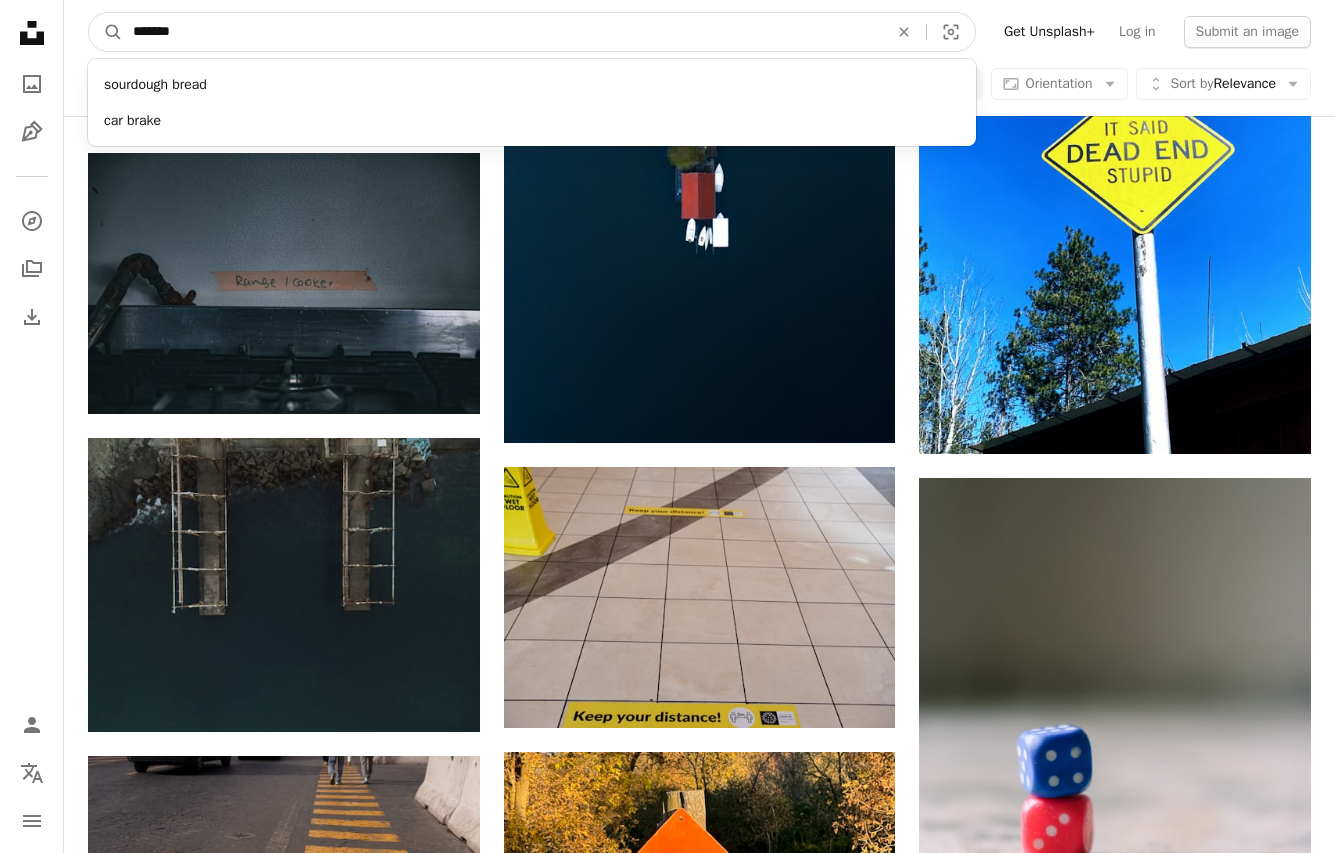 click on "A magnifying glass" at bounding box center (106, 32) 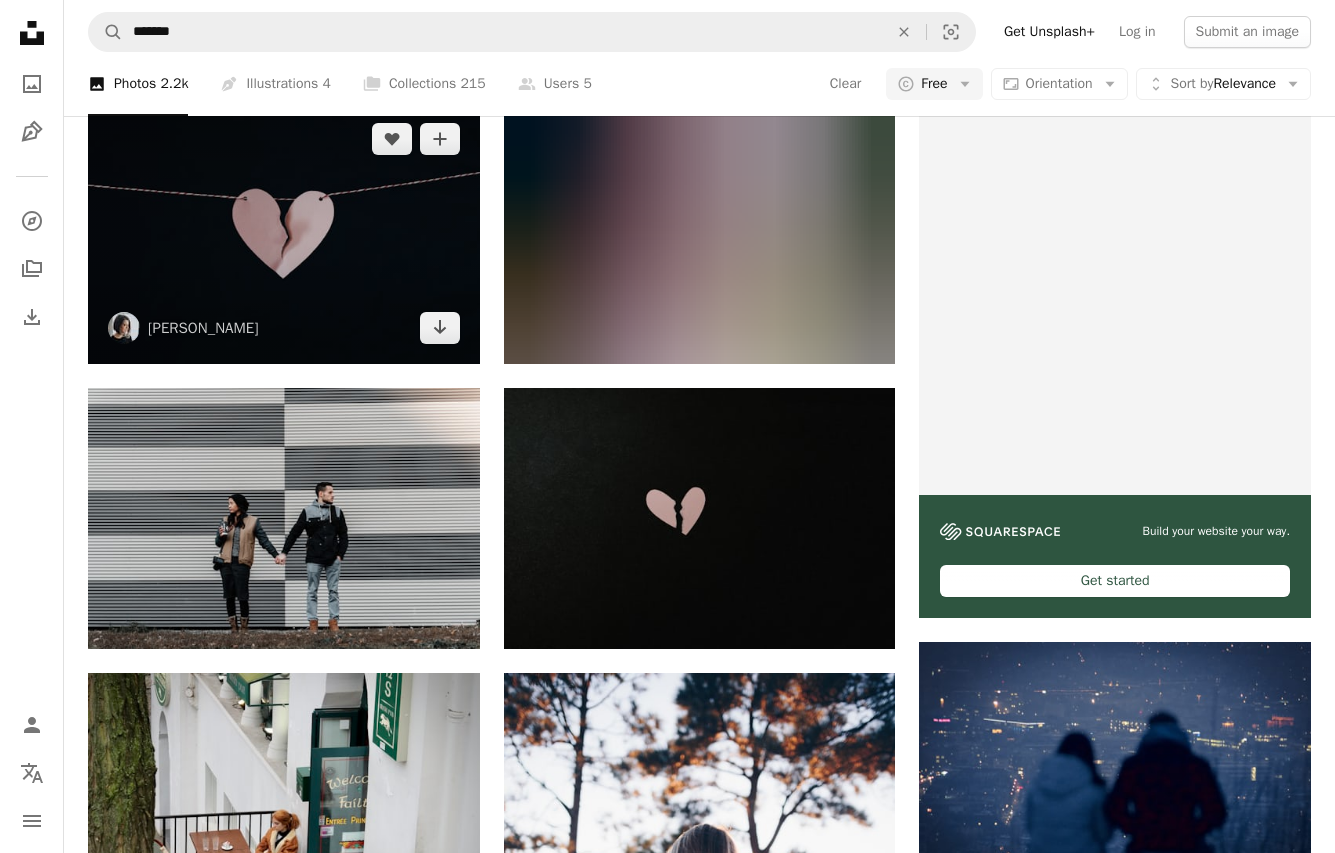 scroll, scrollTop: 400, scrollLeft: 0, axis: vertical 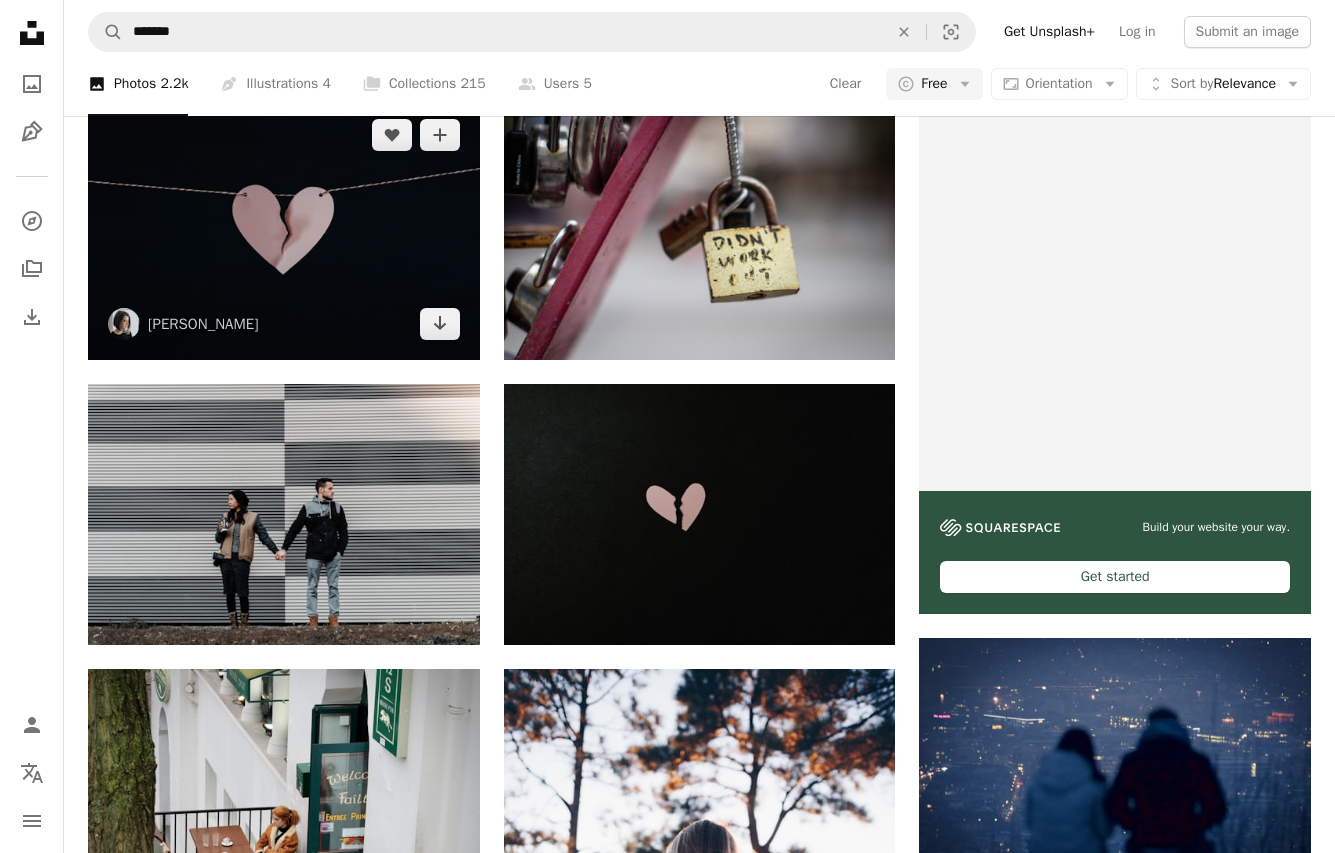 click at bounding box center [284, 229] 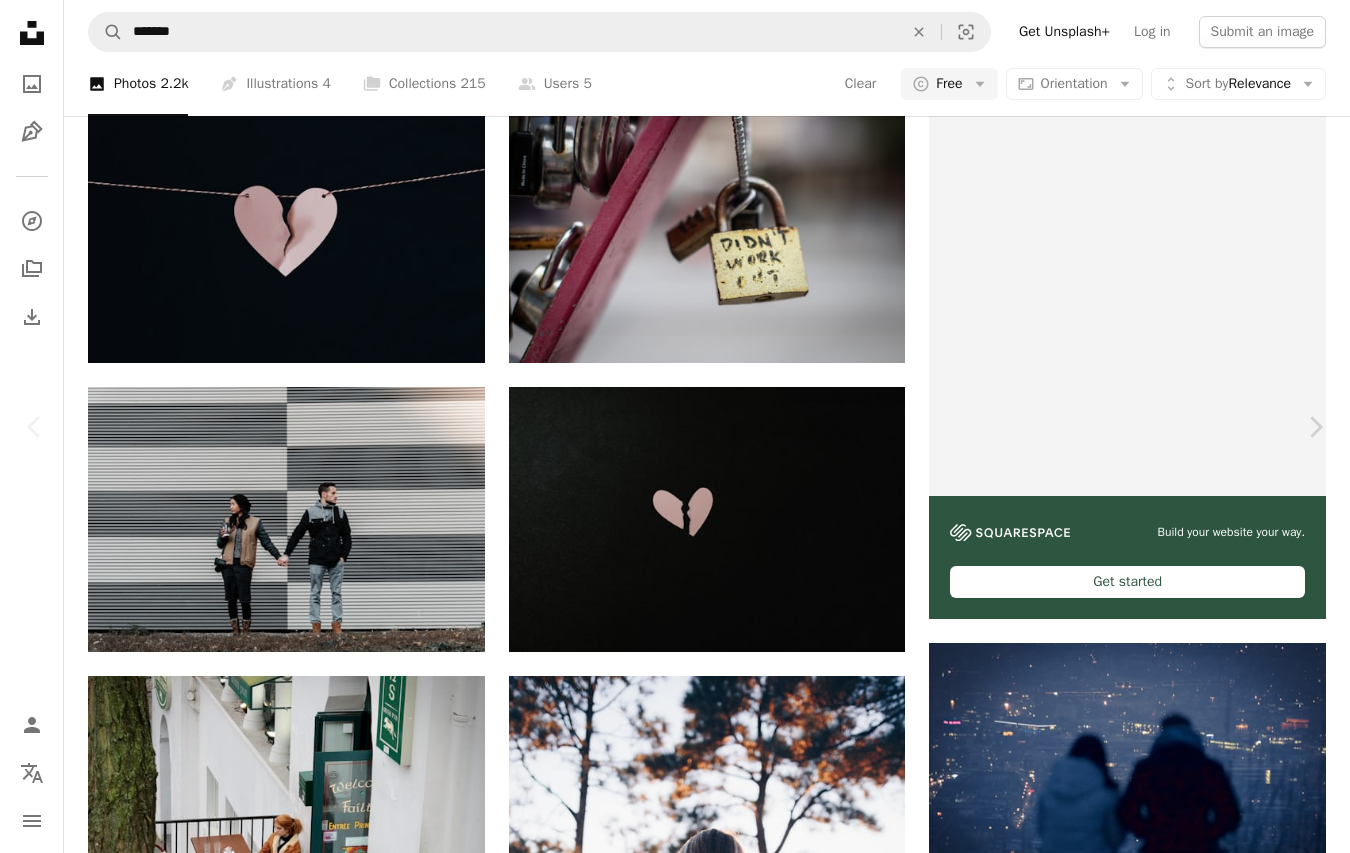 click on "Download free" at bounding box center [1151, 4437] 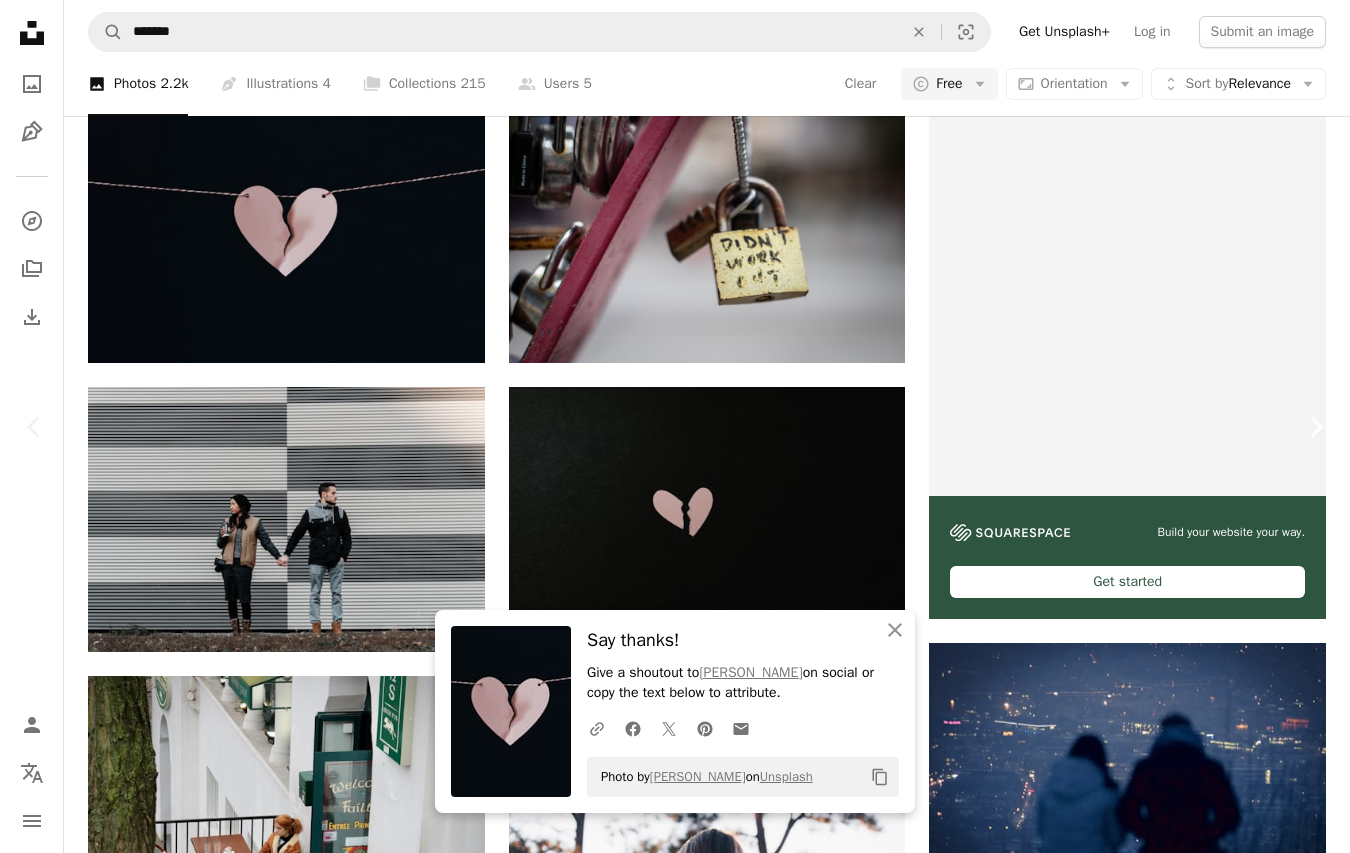 click on "Chevron right" at bounding box center [1315, 427] 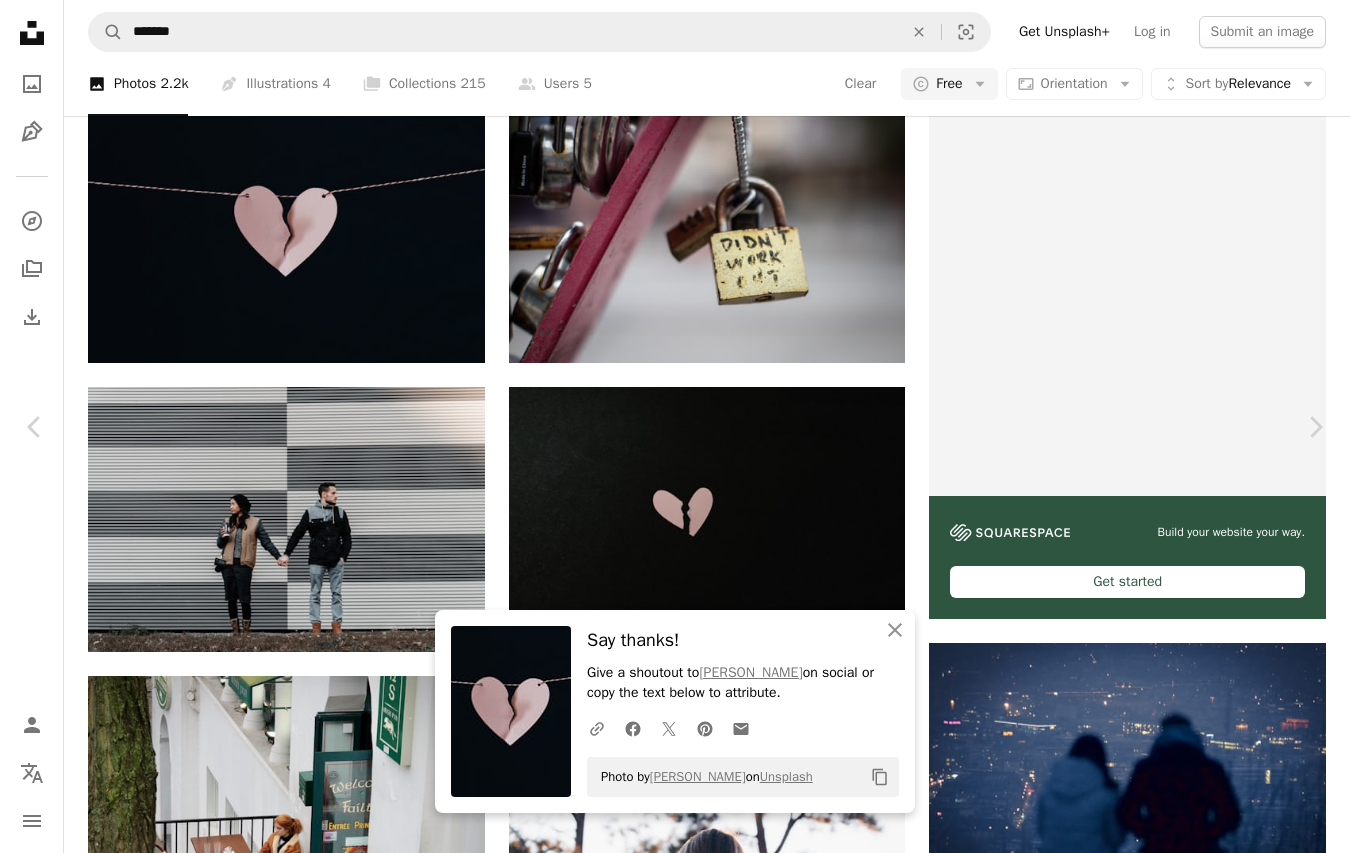 click on "Download free" at bounding box center [1151, 4437] 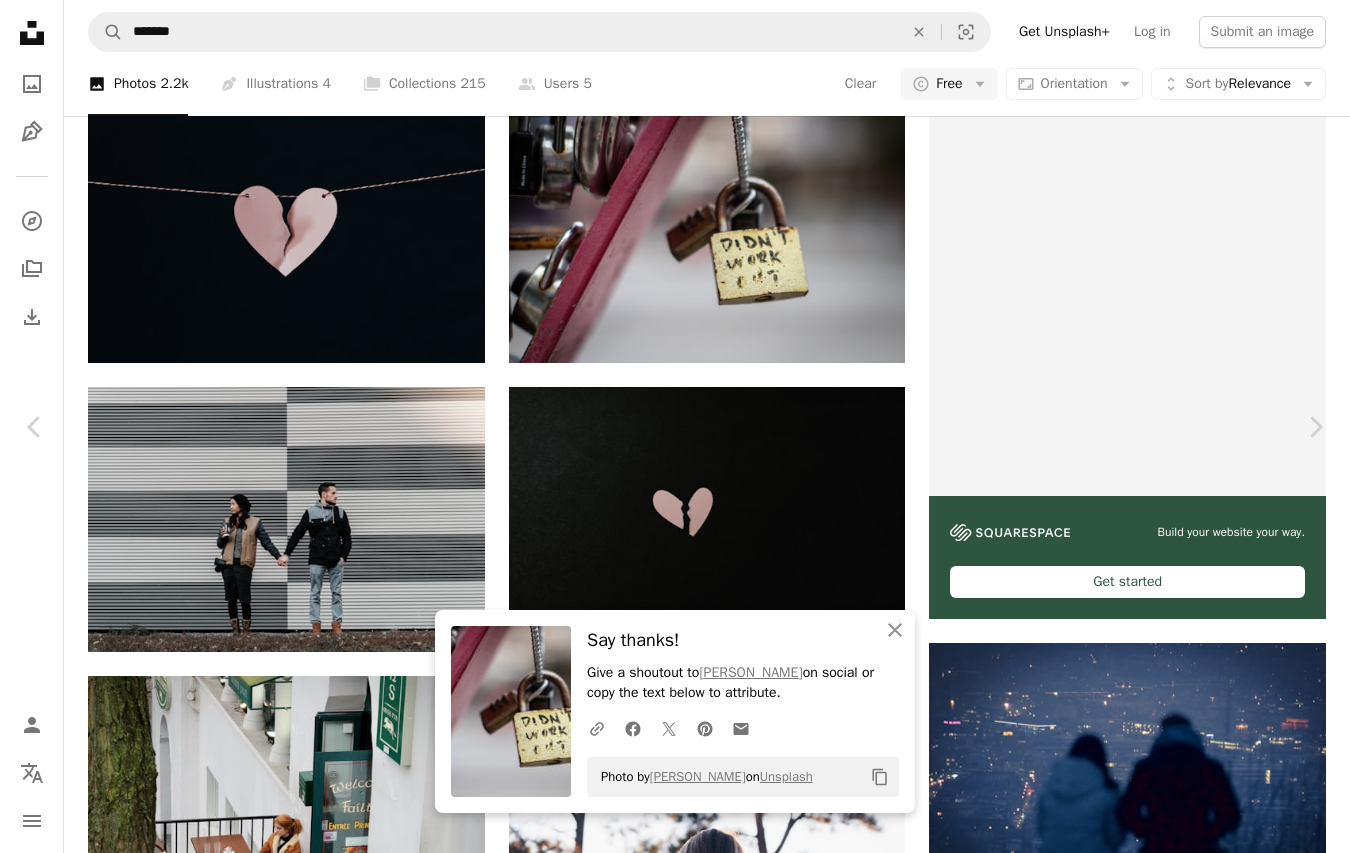 click on "An X shape Chevron left Chevron right An X shape Close Say thanks! Give a shoutout to  [PERSON_NAME]  on social or copy the text below to attribute. A URL sharing icon (chains) Facebook icon X (formerly Twitter) icon Pinterest icon An envelope Photo by  [PERSON_NAME]  on  Unsplash
Copy content [PERSON_NAME] gogostevie A heart A plus sign Download free Chevron down Zoom in Views 189,763 Downloads 2,148 A forward-right arrow Share Info icon Info More Actions Lots and lots of locks and locks. Calendar outlined Published on  [DATE] Camera Canon, EOS 6D [PERSON_NAME] Safety Free to use under the  Unsplash License love security romantic trust emotion street art key divorce safe closed breakup locker information security breakup couple hanging internet security nope infosec brown lock Free images Browse premium related images on iStock  |  Save 20% with code UNSPLASH20 View more on iStock  ↗ Related images A heart A plus sign [PERSON_NAME] Available for hire A checkmark inside of a circle A heart" at bounding box center (675, 4816) 